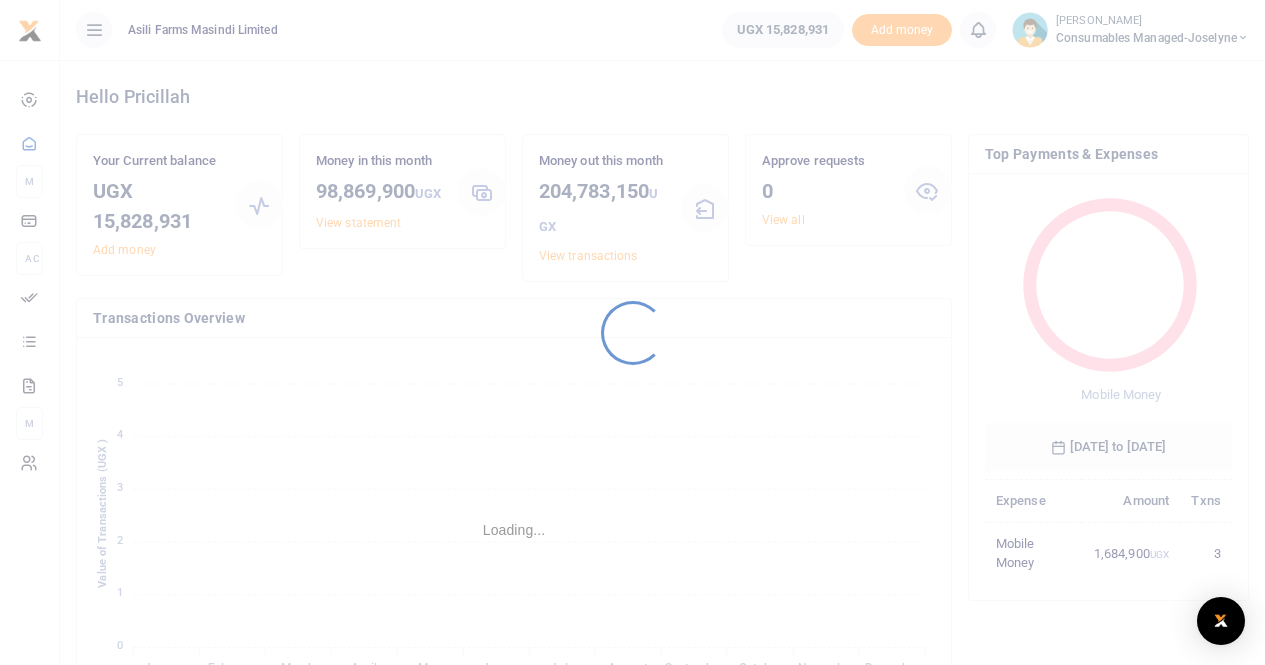 scroll, scrollTop: 0, scrollLeft: 0, axis: both 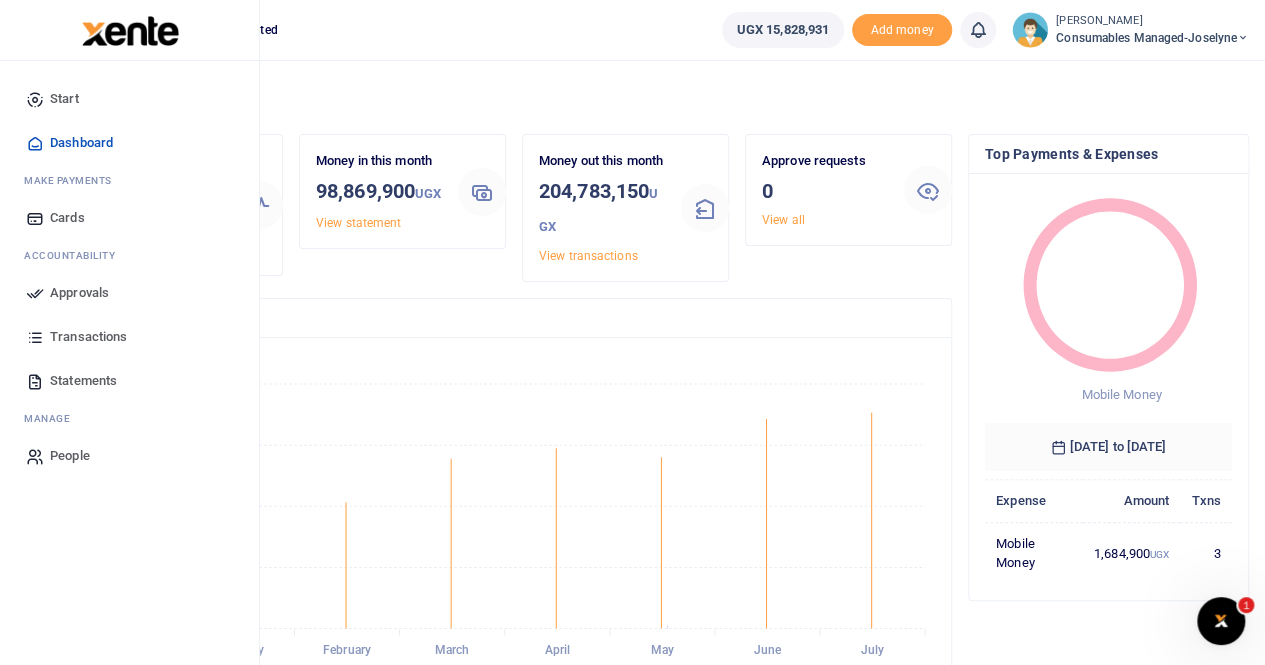 click on "Transactions" at bounding box center [88, 337] 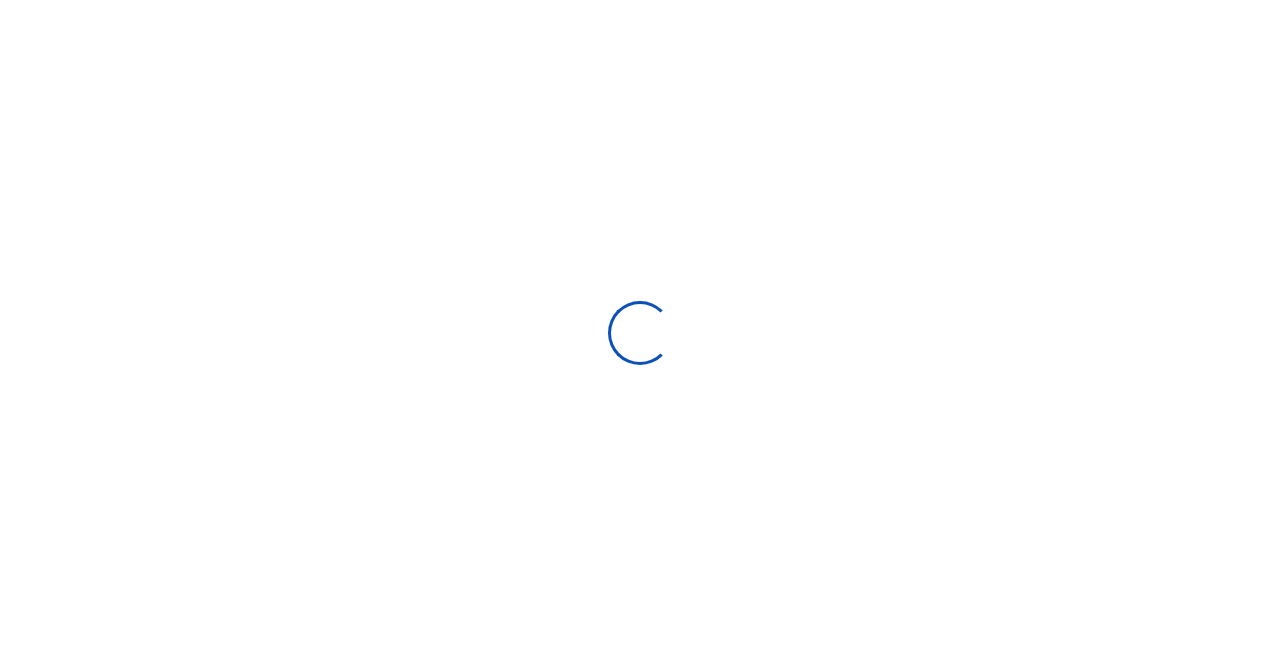 type on "[DATE] - [DATE]" 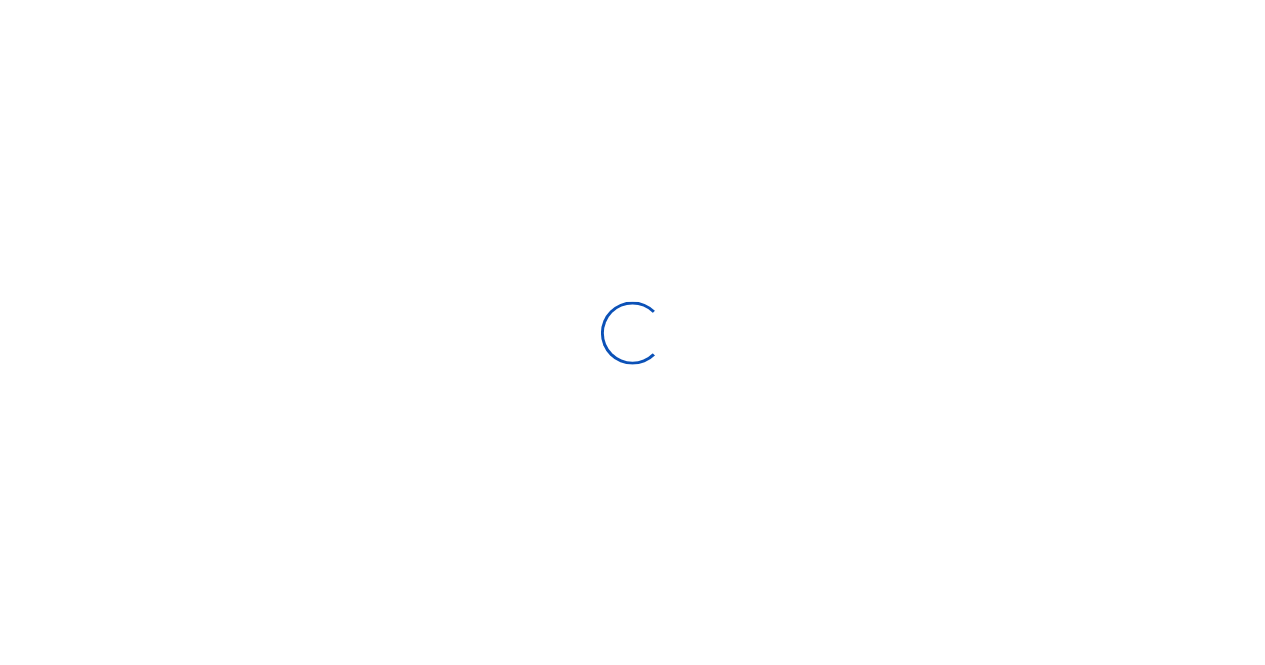 scroll, scrollTop: 0, scrollLeft: 0, axis: both 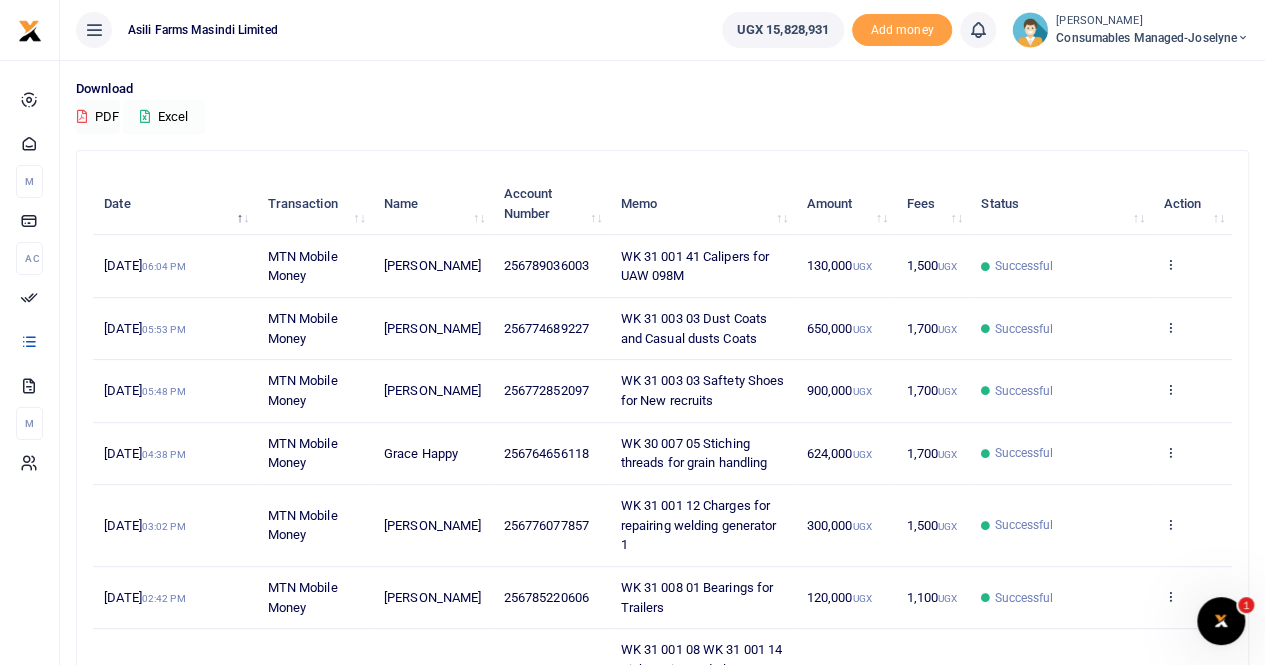 click on "Excel" at bounding box center (164, 117) 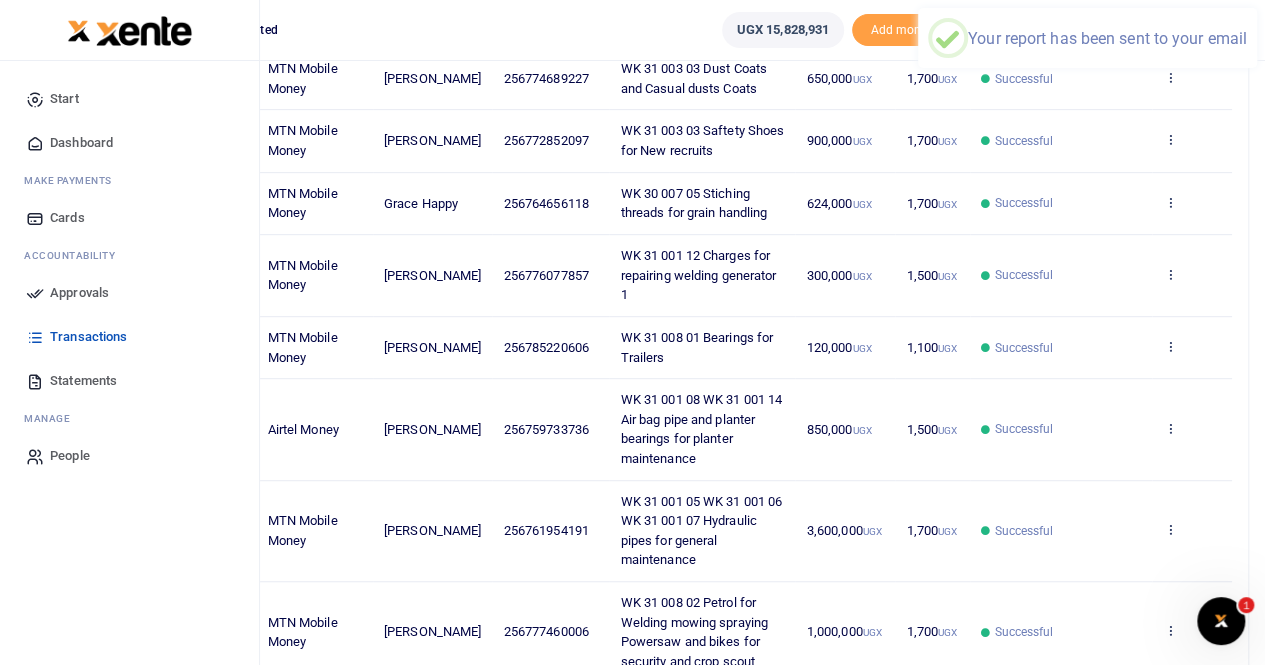 scroll, scrollTop: 400, scrollLeft: 0, axis: vertical 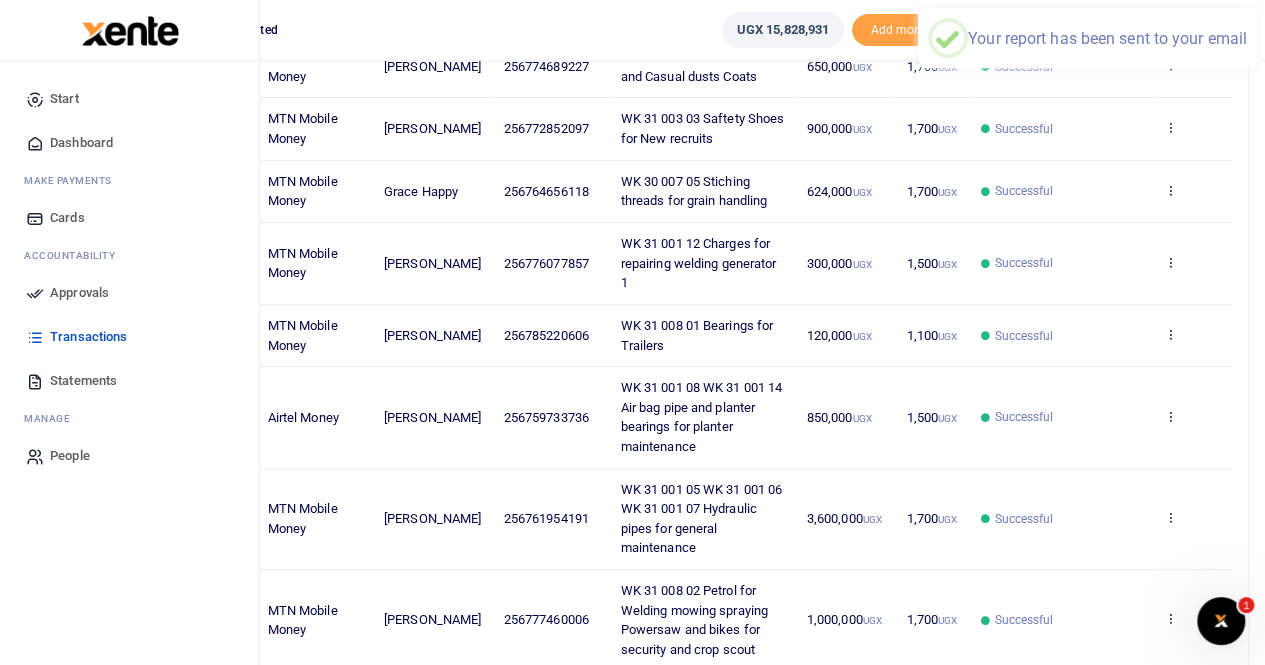 click on "Transactions" at bounding box center [88, 337] 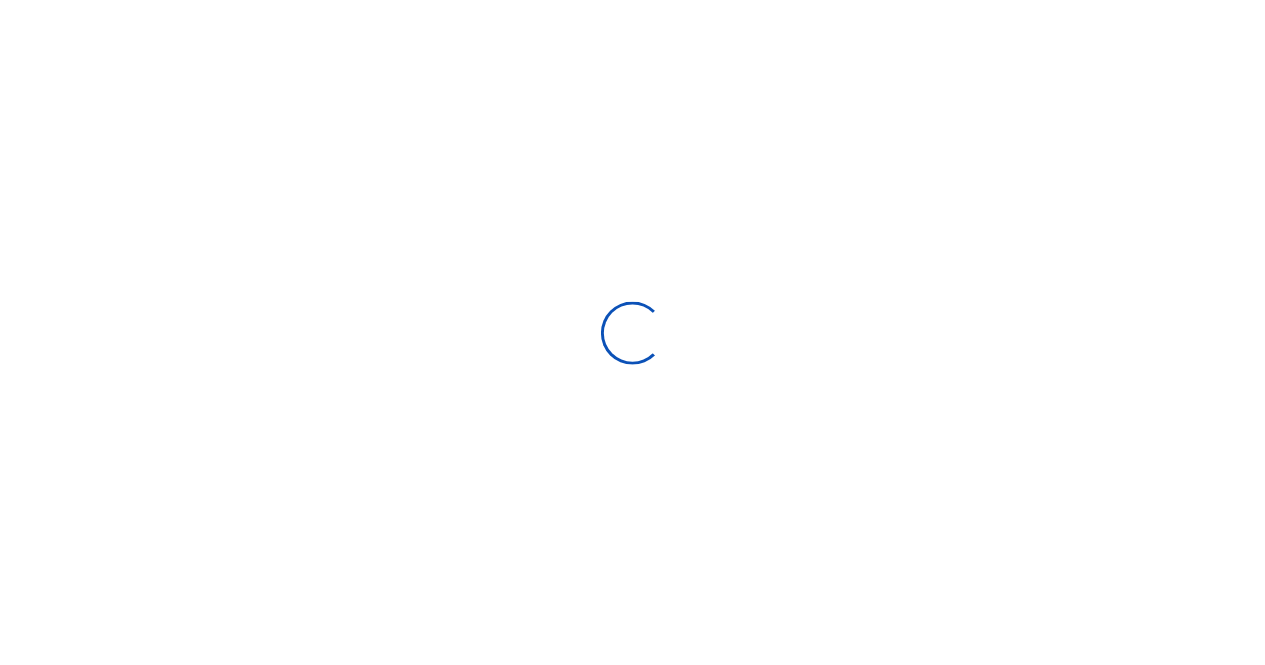 scroll, scrollTop: 0, scrollLeft: 0, axis: both 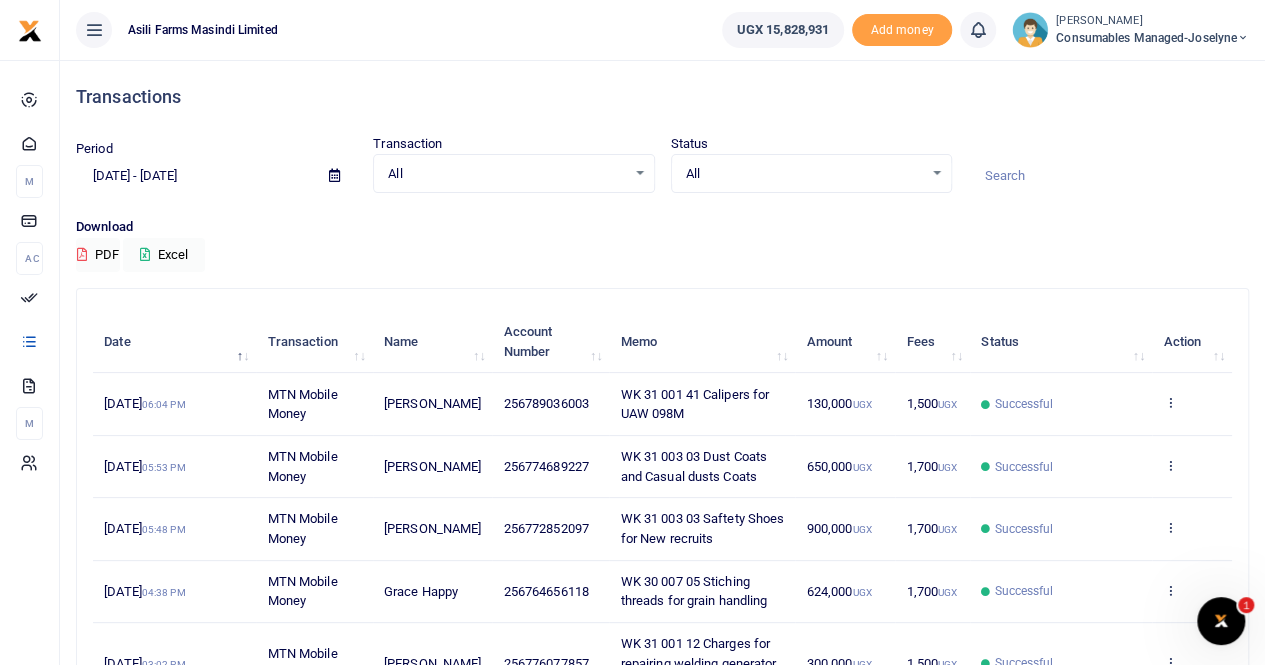 click at bounding box center (334, 175) 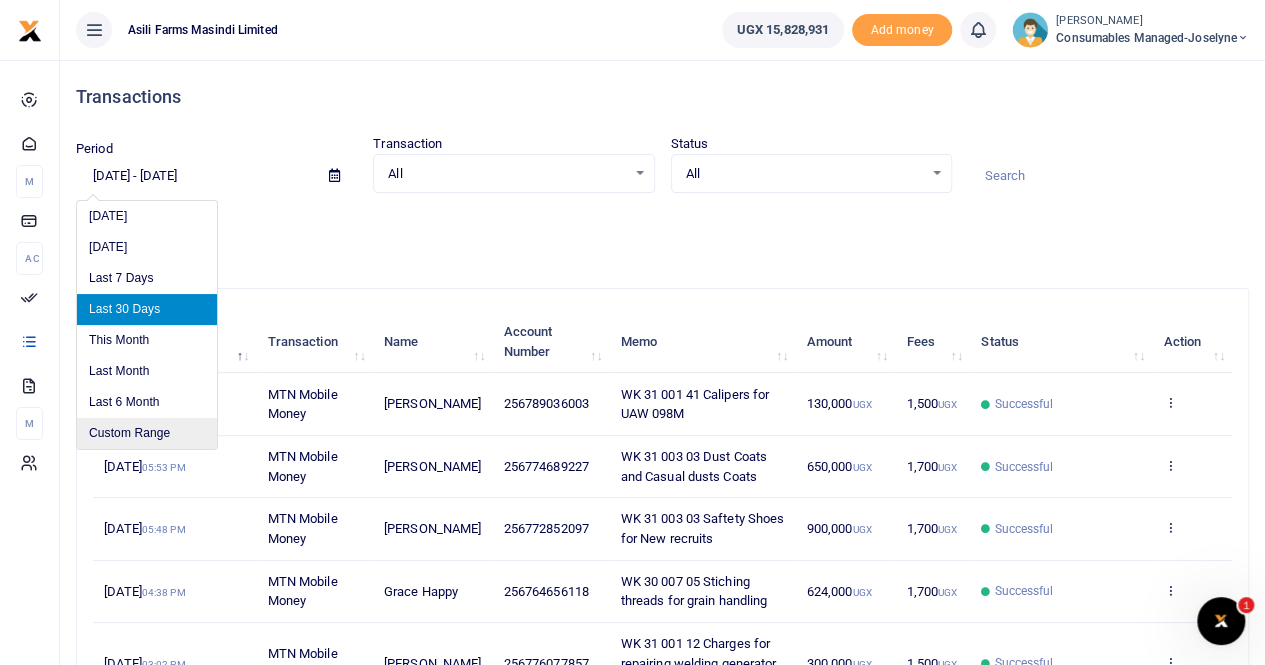 click on "Custom Range" at bounding box center [147, 433] 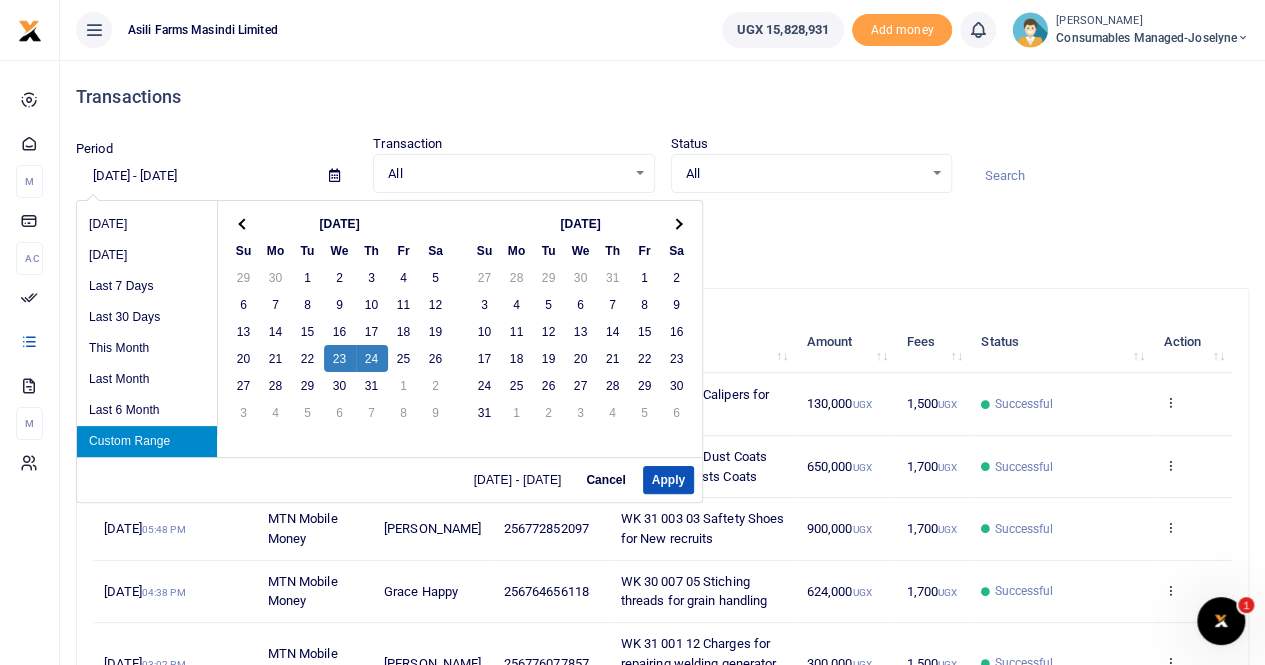 click on "Custom Range" at bounding box center (147, 441) 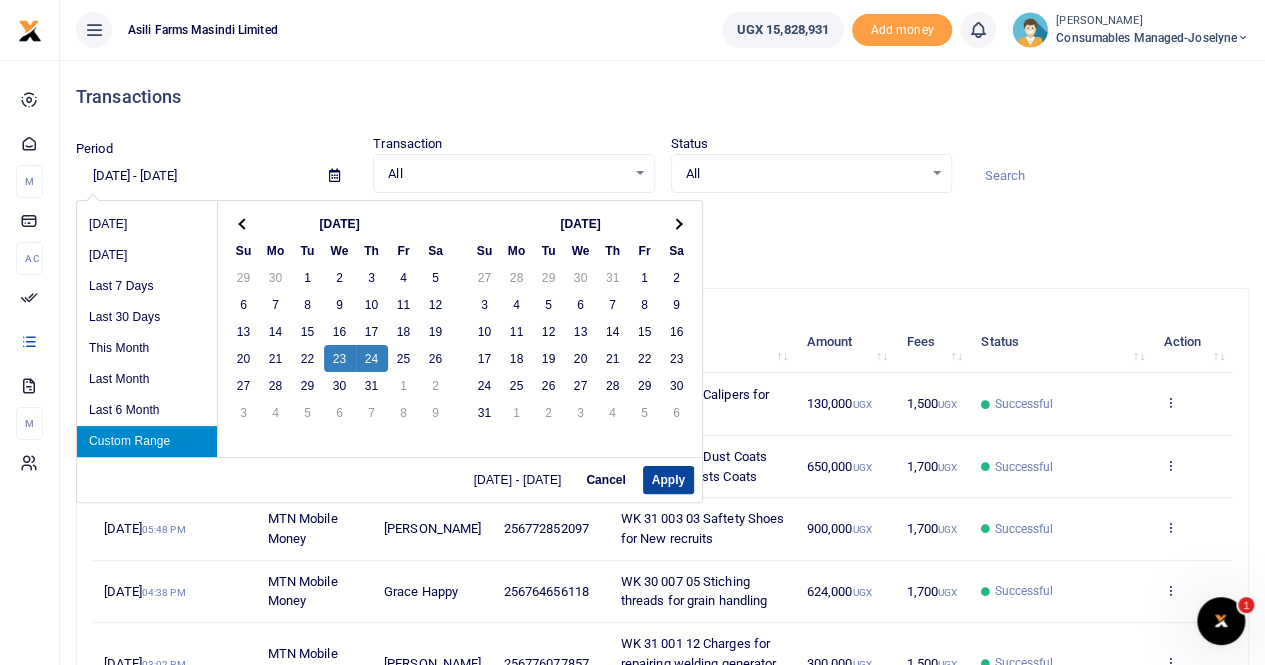 click on "Apply" at bounding box center (668, 480) 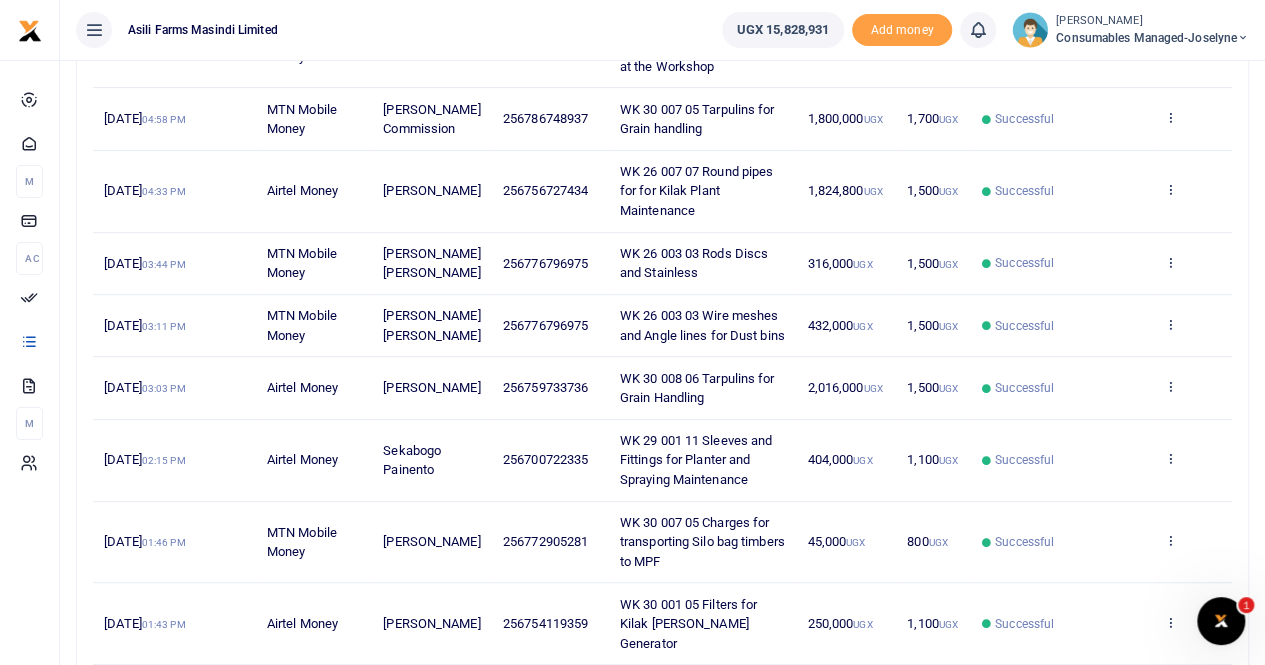 scroll, scrollTop: 400, scrollLeft: 0, axis: vertical 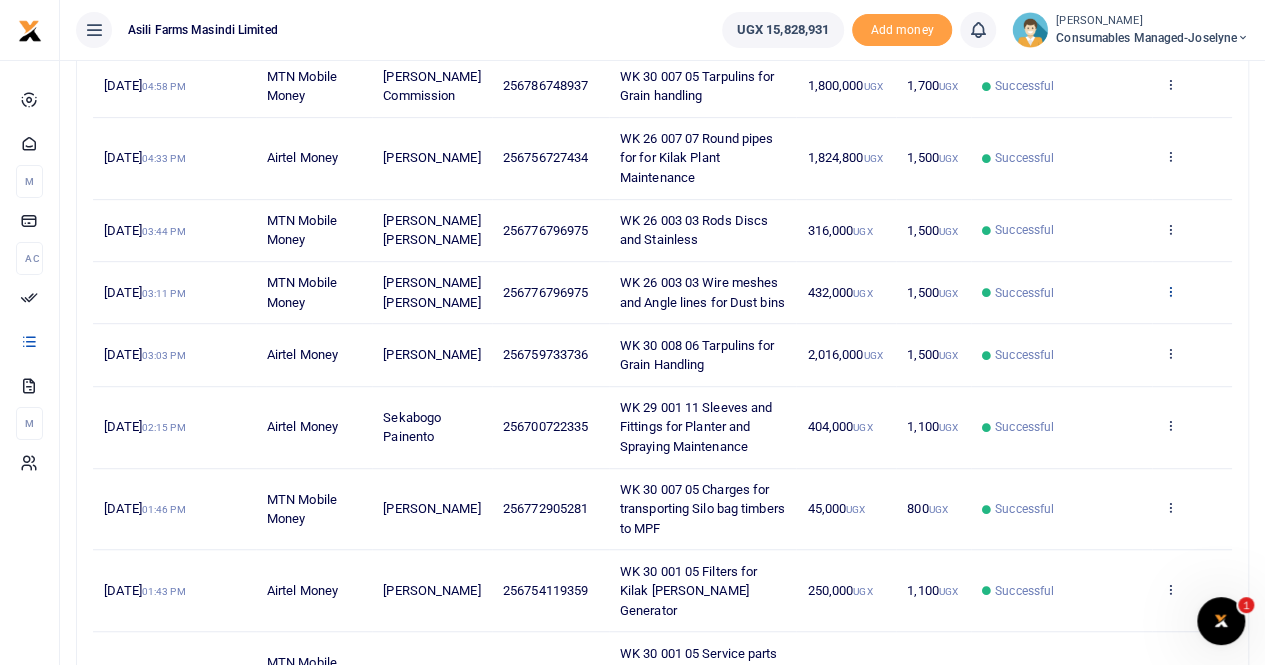 click at bounding box center (1169, 291) 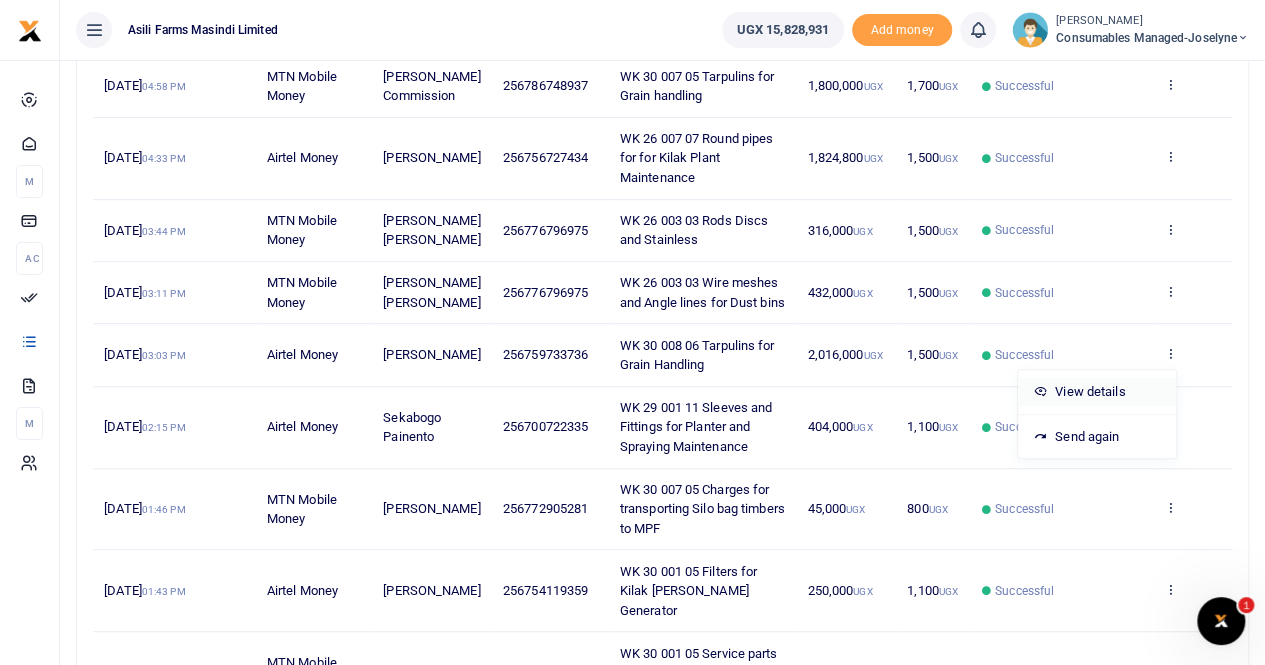 click on "View details" at bounding box center (1097, 392) 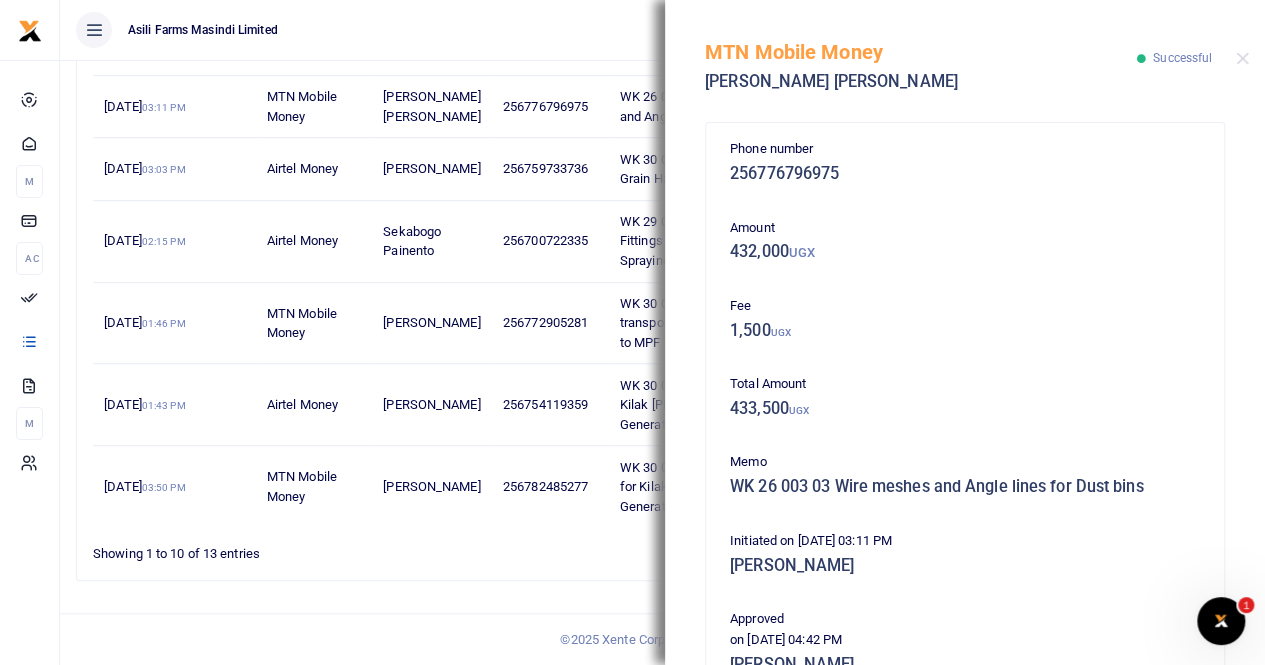 scroll, scrollTop: 619, scrollLeft: 0, axis: vertical 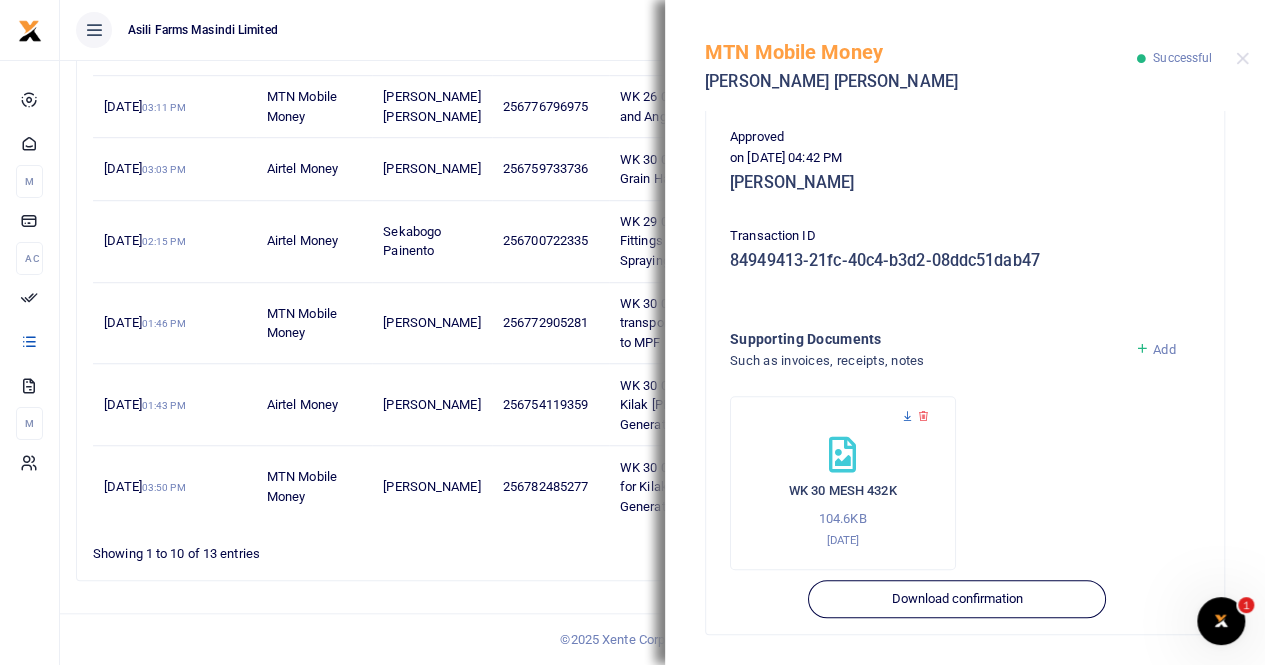 click at bounding box center [907, 416] 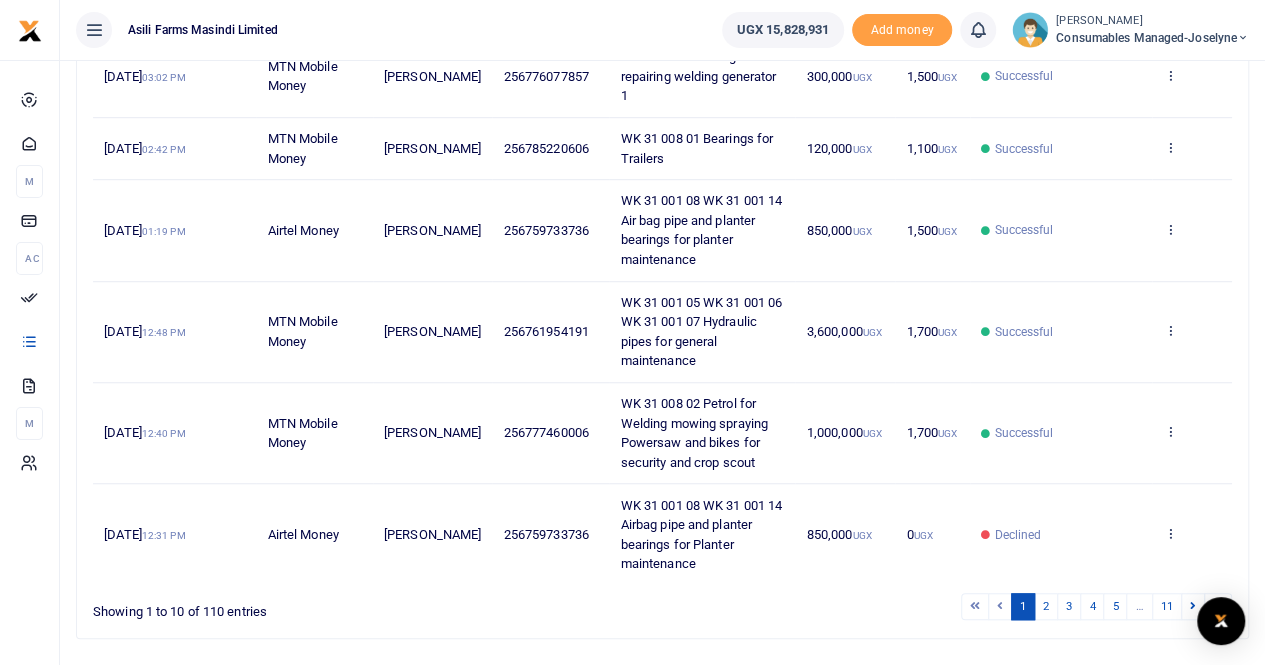 scroll, scrollTop: 600, scrollLeft: 0, axis: vertical 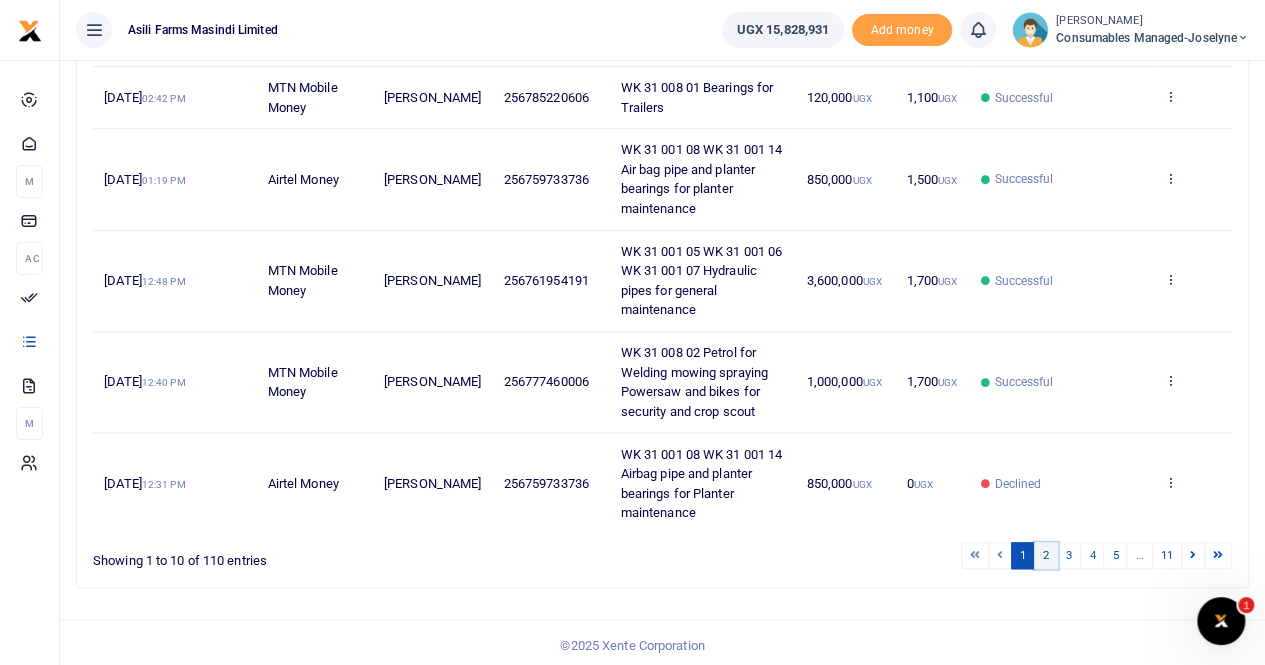 click on "2" at bounding box center [1046, 555] 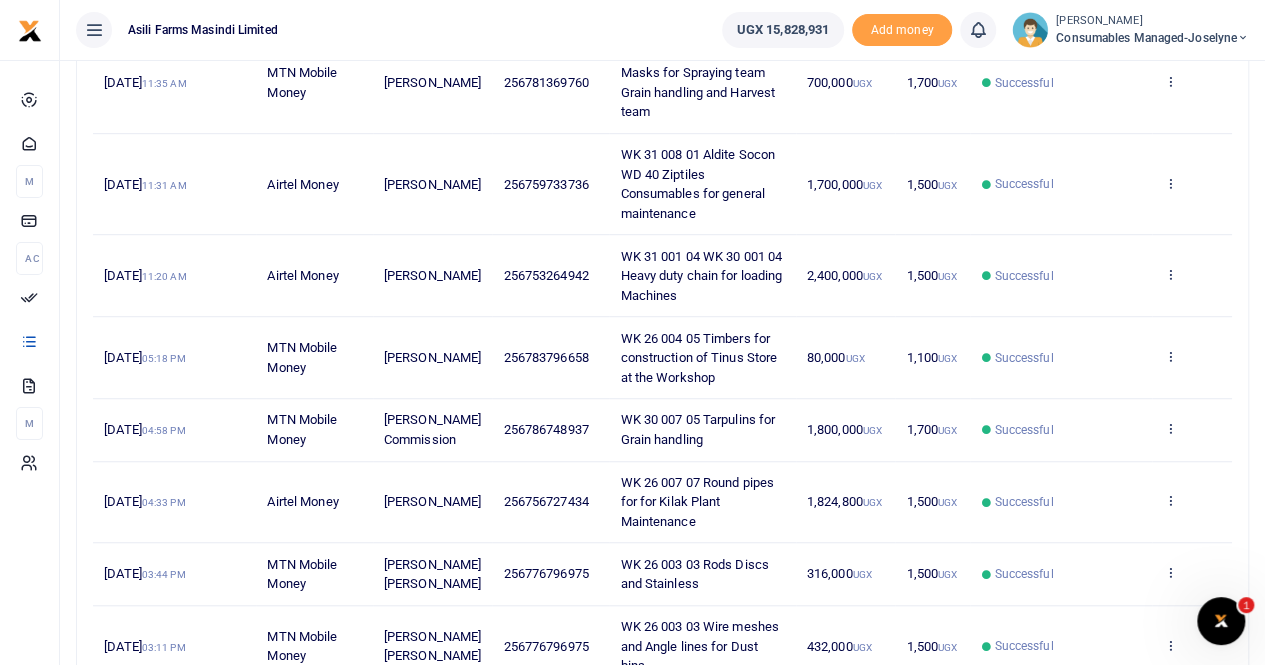 scroll, scrollTop: 716, scrollLeft: 0, axis: vertical 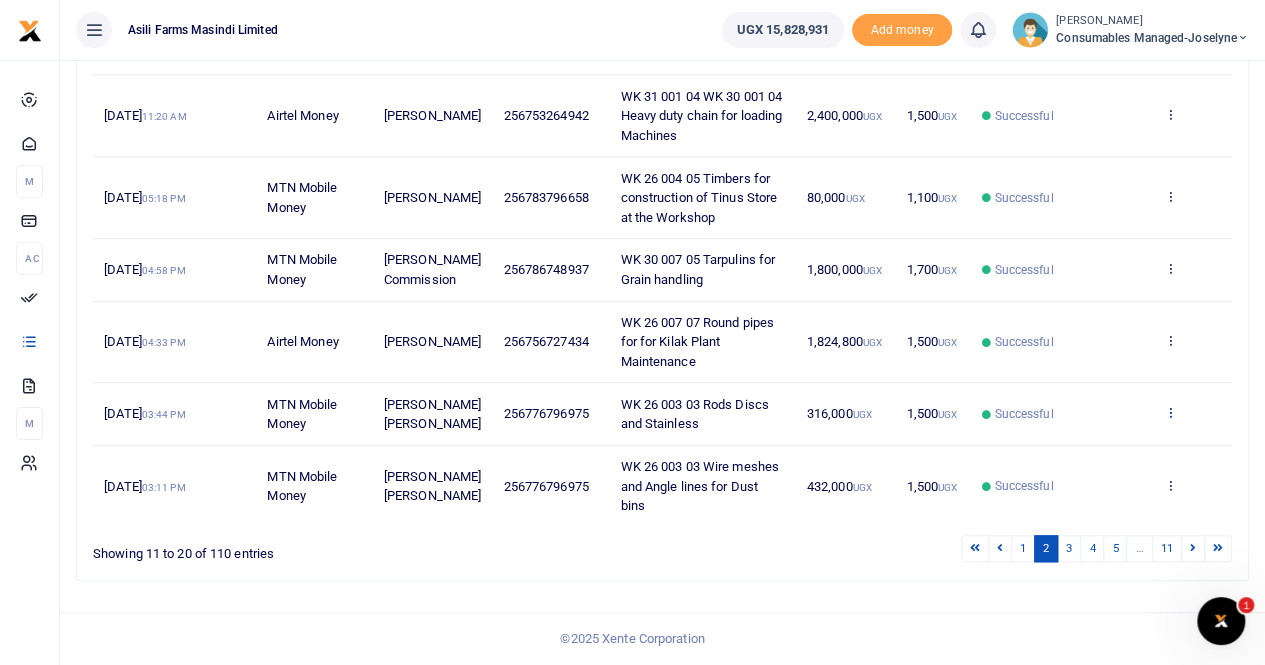 click at bounding box center (1169, 412) 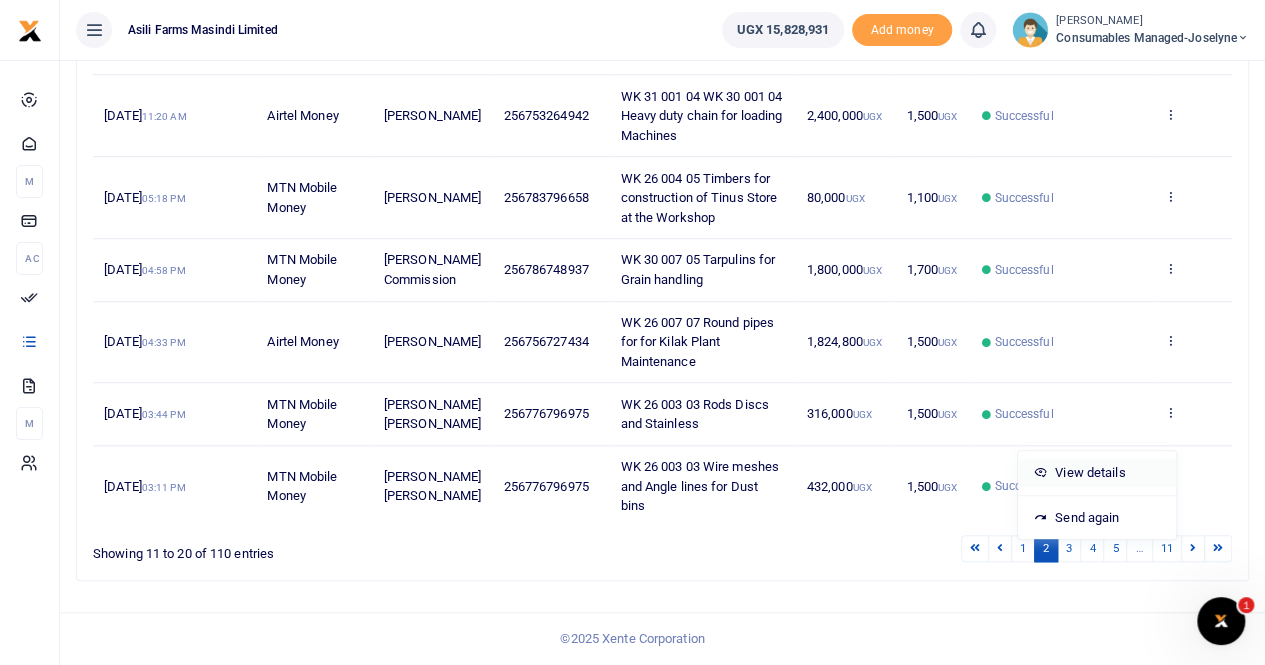 click on "View details" at bounding box center (1097, 473) 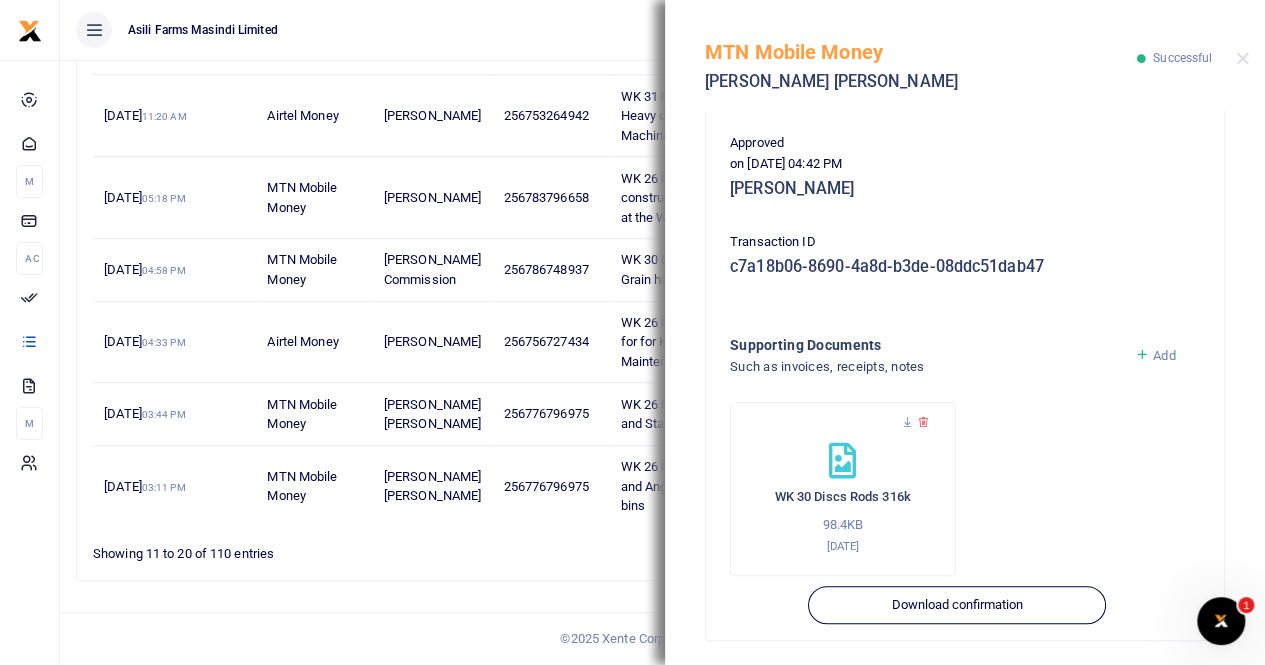 scroll, scrollTop: 482, scrollLeft: 0, axis: vertical 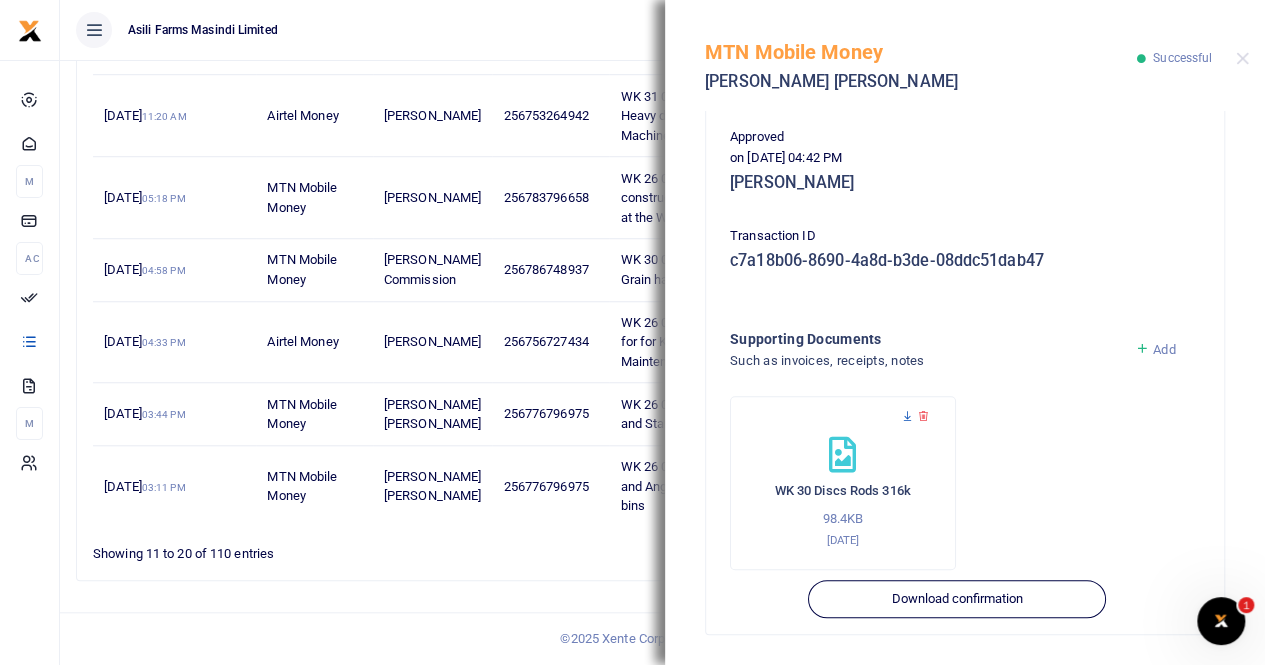 click at bounding box center [907, 416] 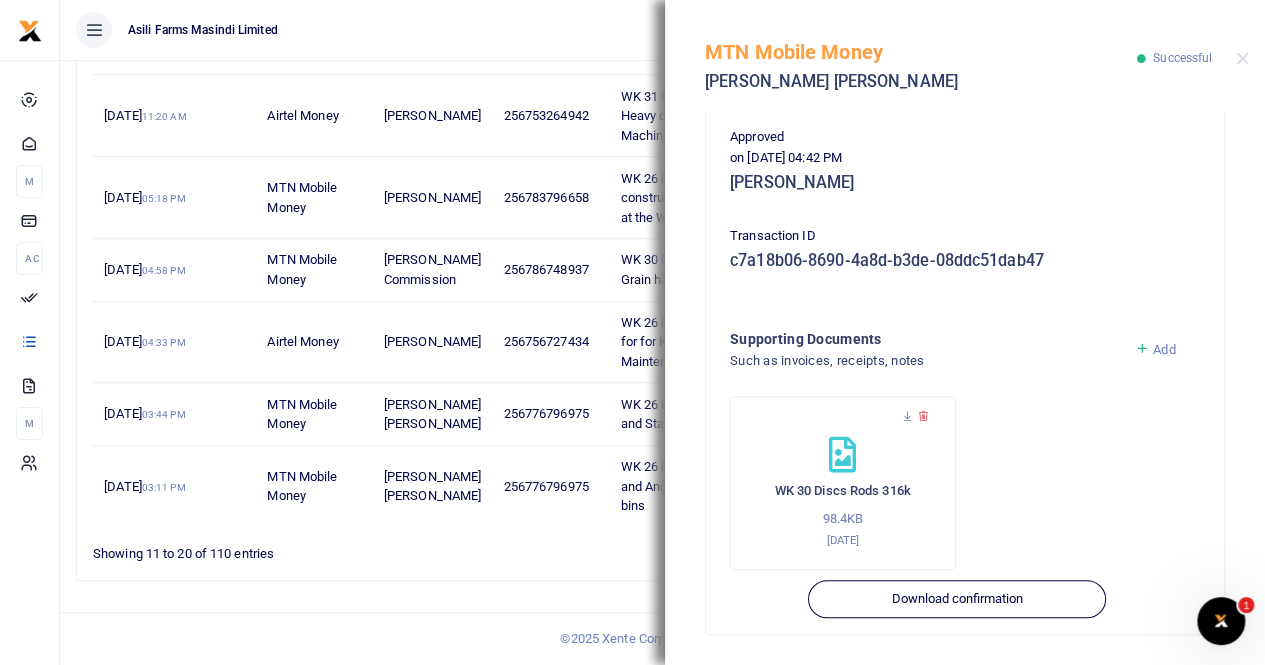 scroll, scrollTop: 382, scrollLeft: 0, axis: vertical 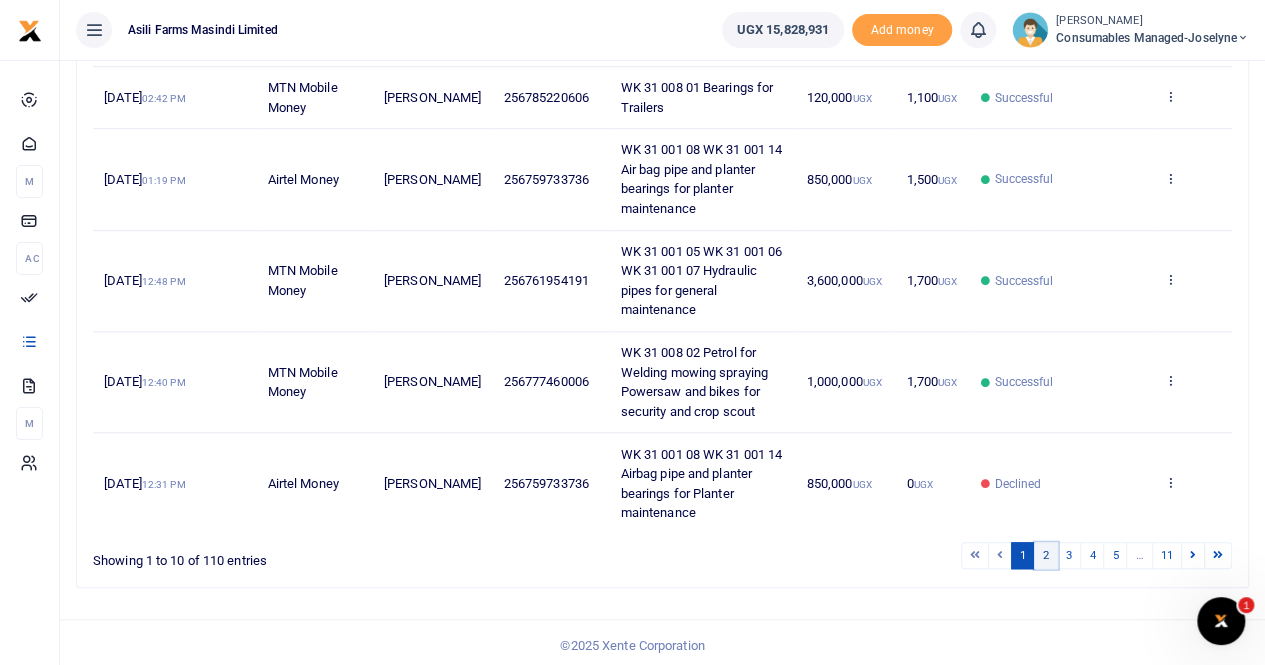 click on "2" at bounding box center (1046, 555) 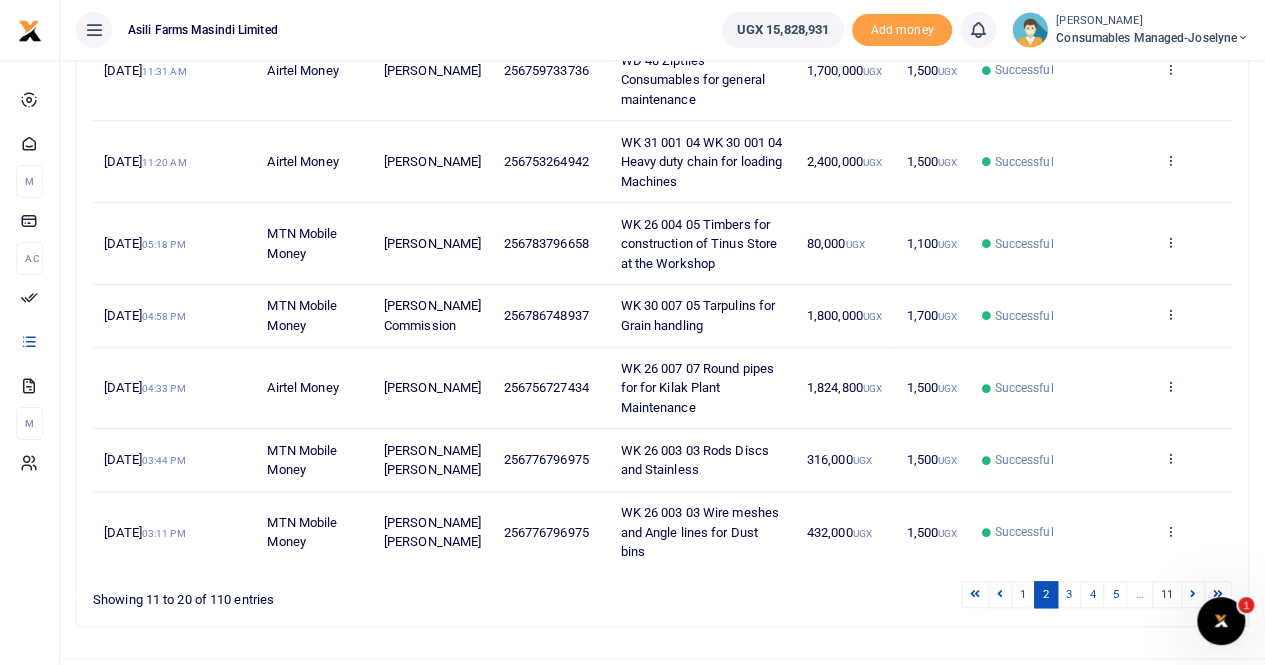 click at bounding box center [1169, 386] 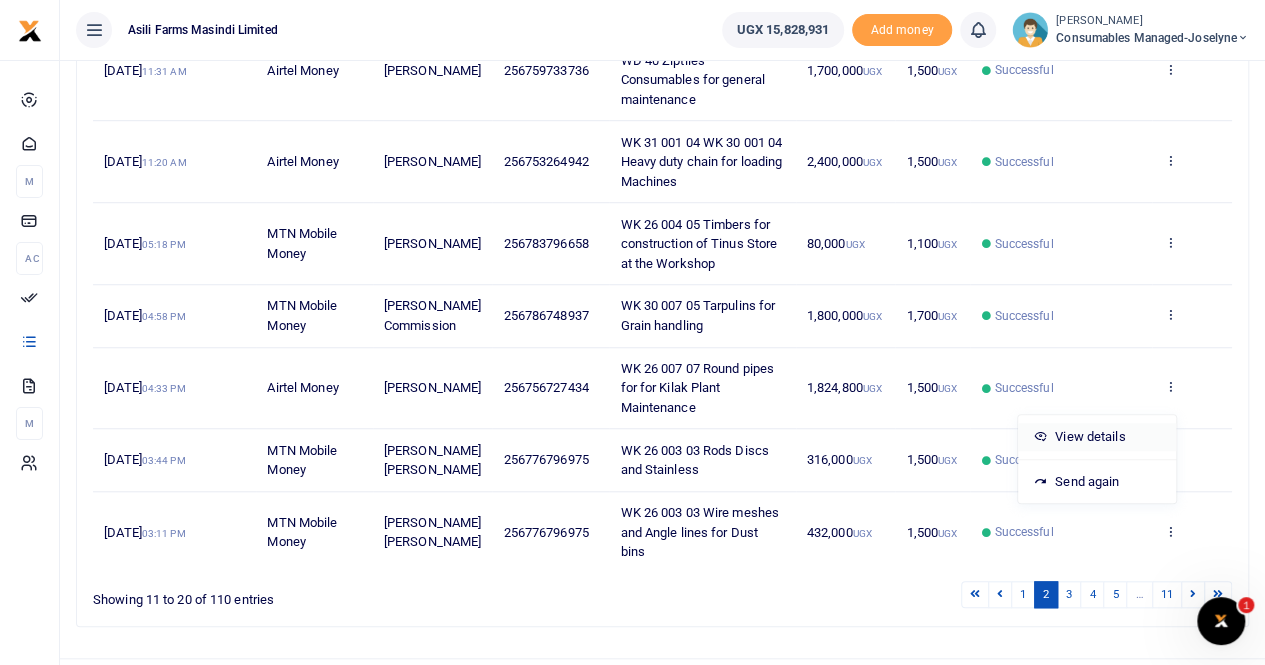 click on "View details" at bounding box center (1097, 437) 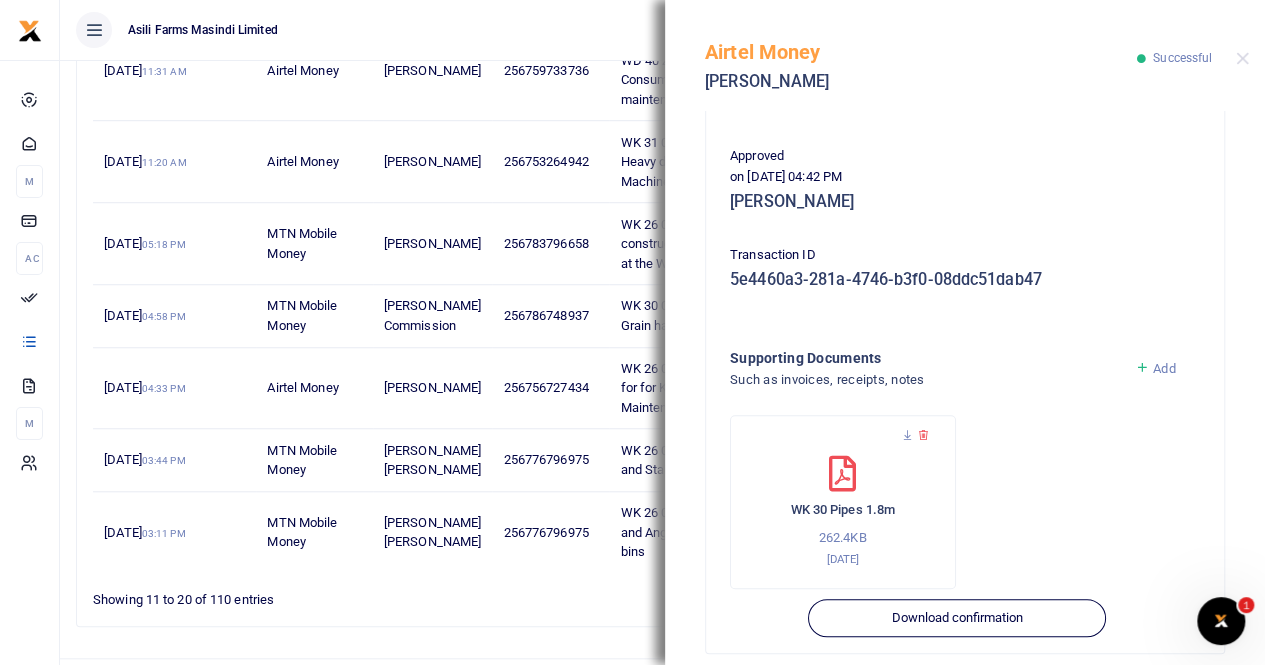 scroll, scrollTop: 482, scrollLeft: 0, axis: vertical 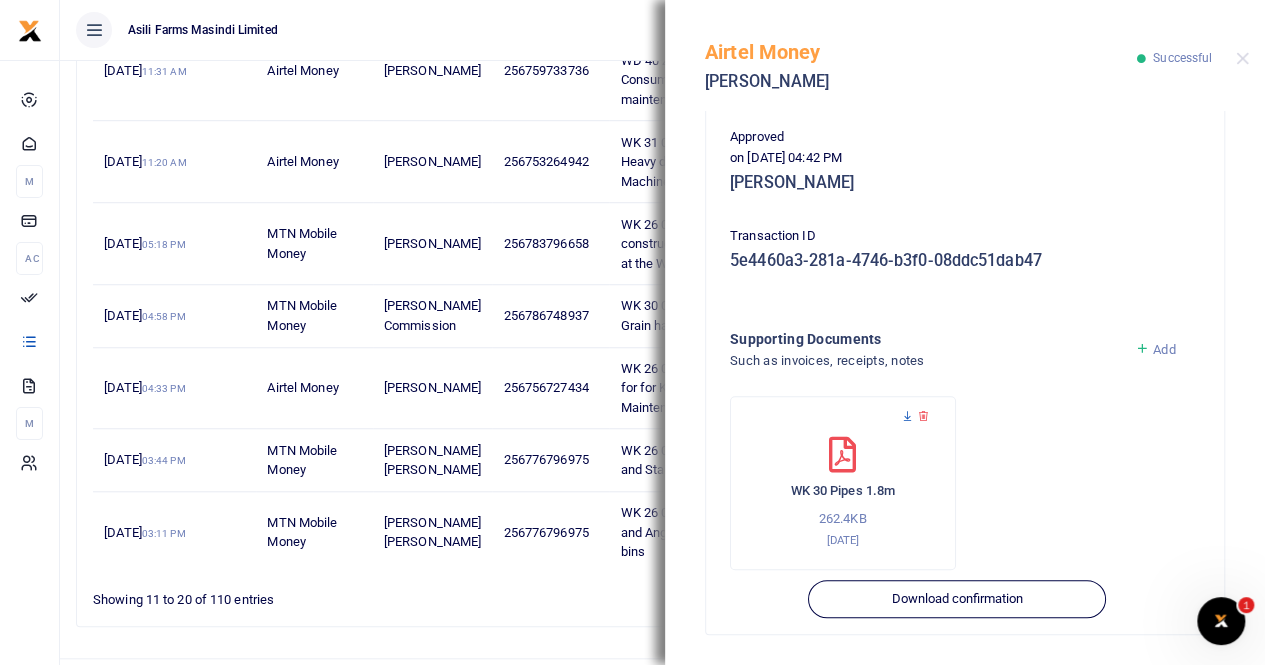 click at bounding box center [907, 416] 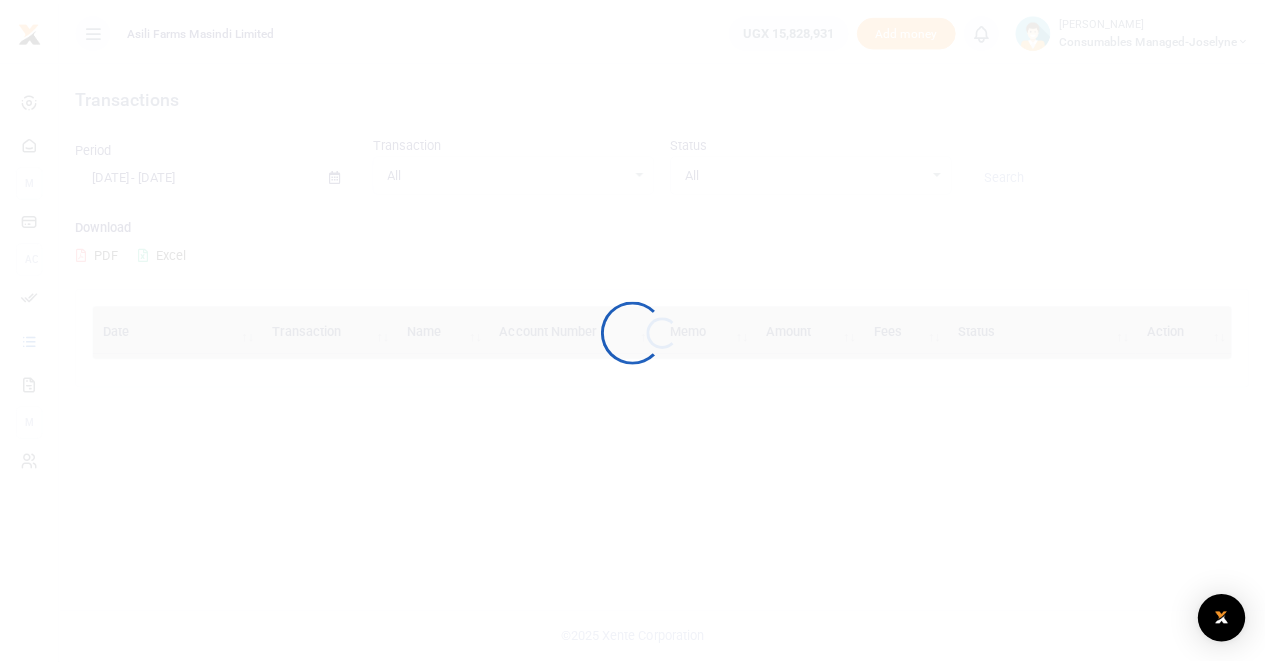scroll, scrollTop: 0, scrollLeft: 0, axis: both 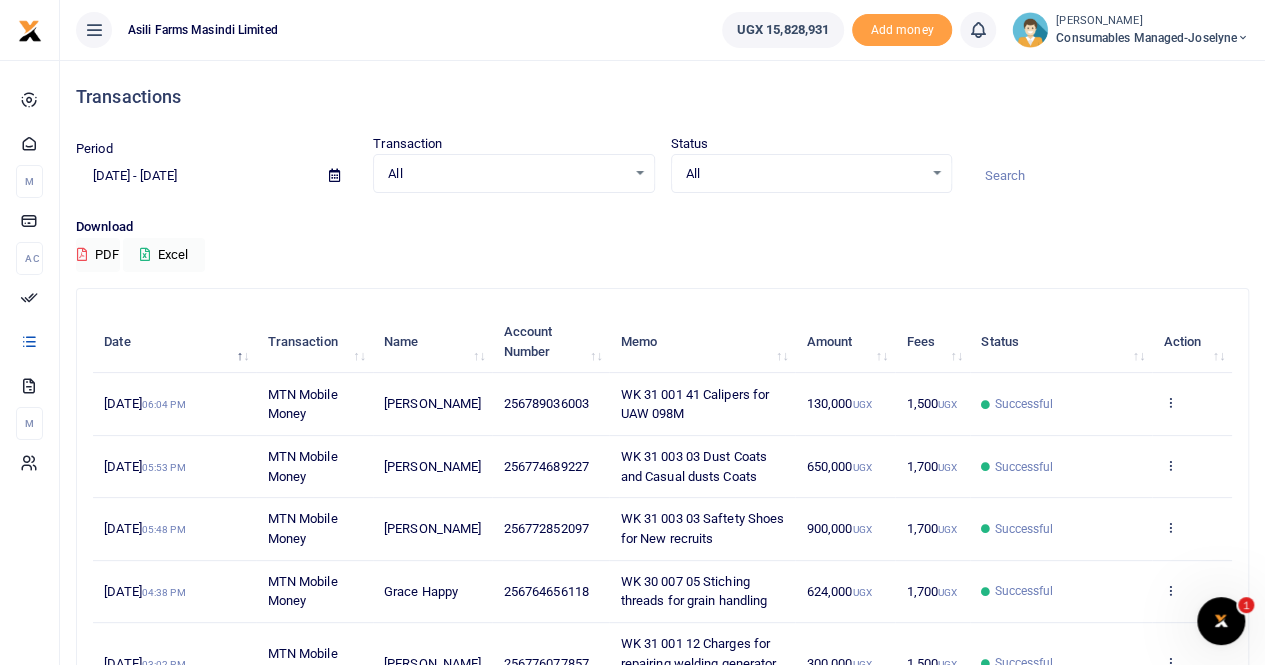 click at bounding box center (334, 175) 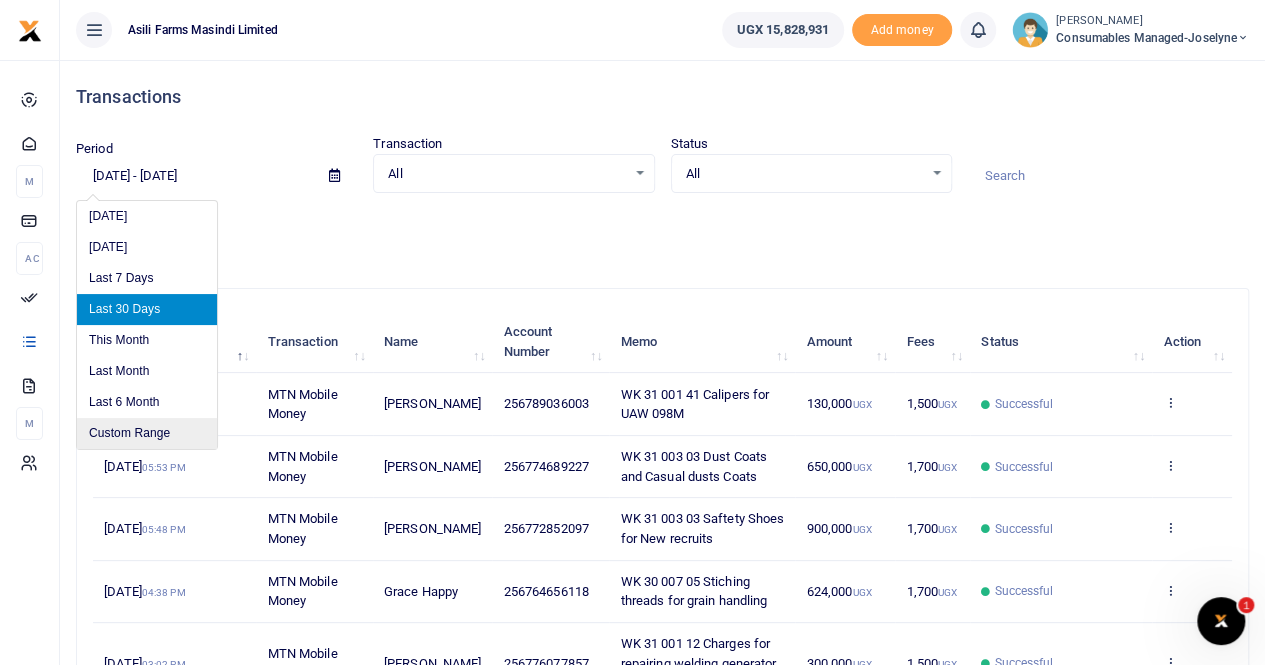 click on "Custom Range" at bounding box center [147, 433] 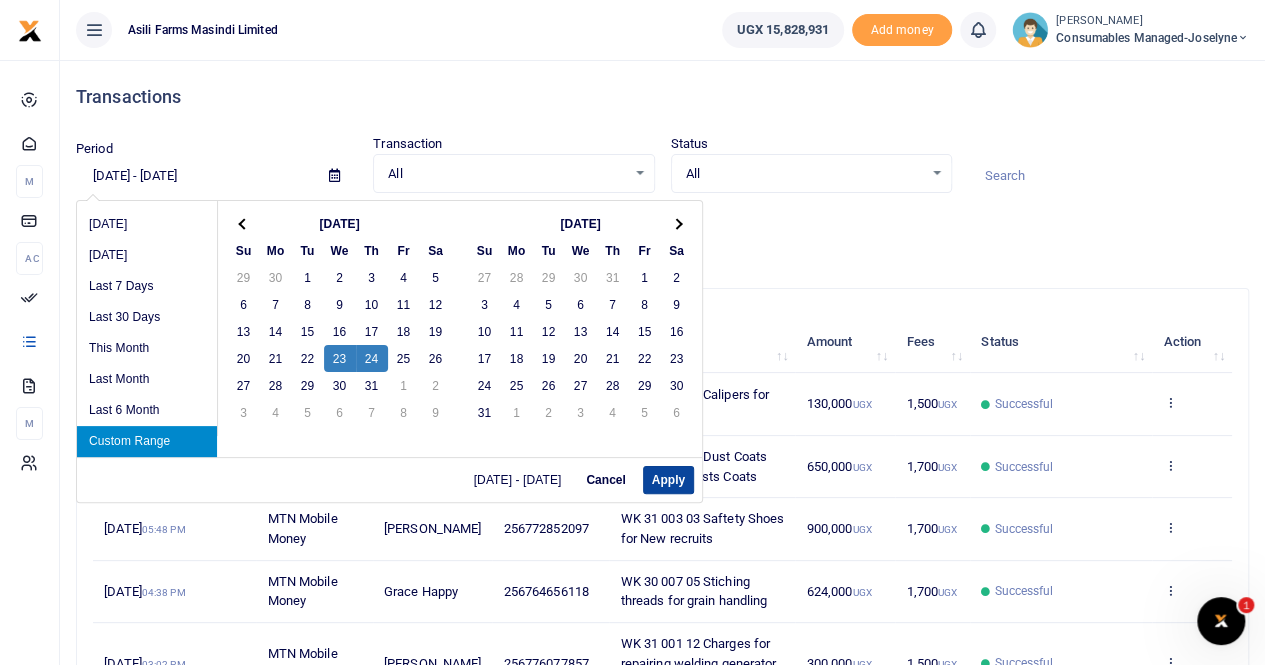 click on "Apply" at bounding box center (668, 480) 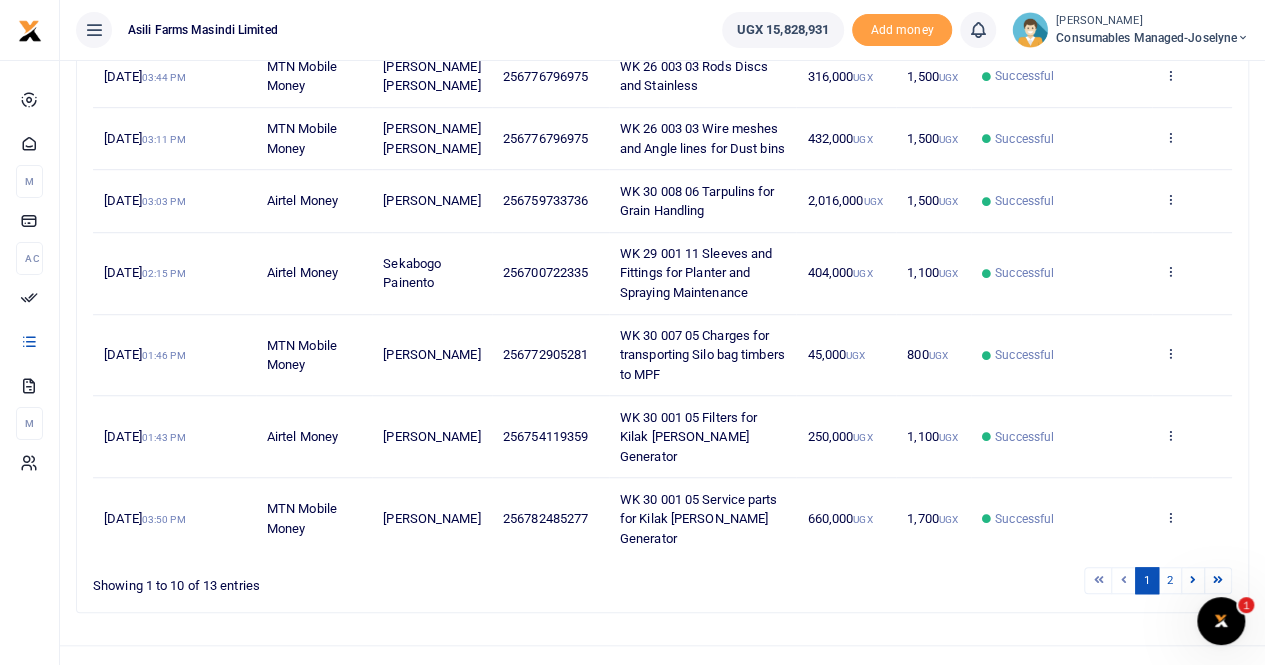 scroll, scrollTop: 600, scrollLeft: 0, axis: vertical 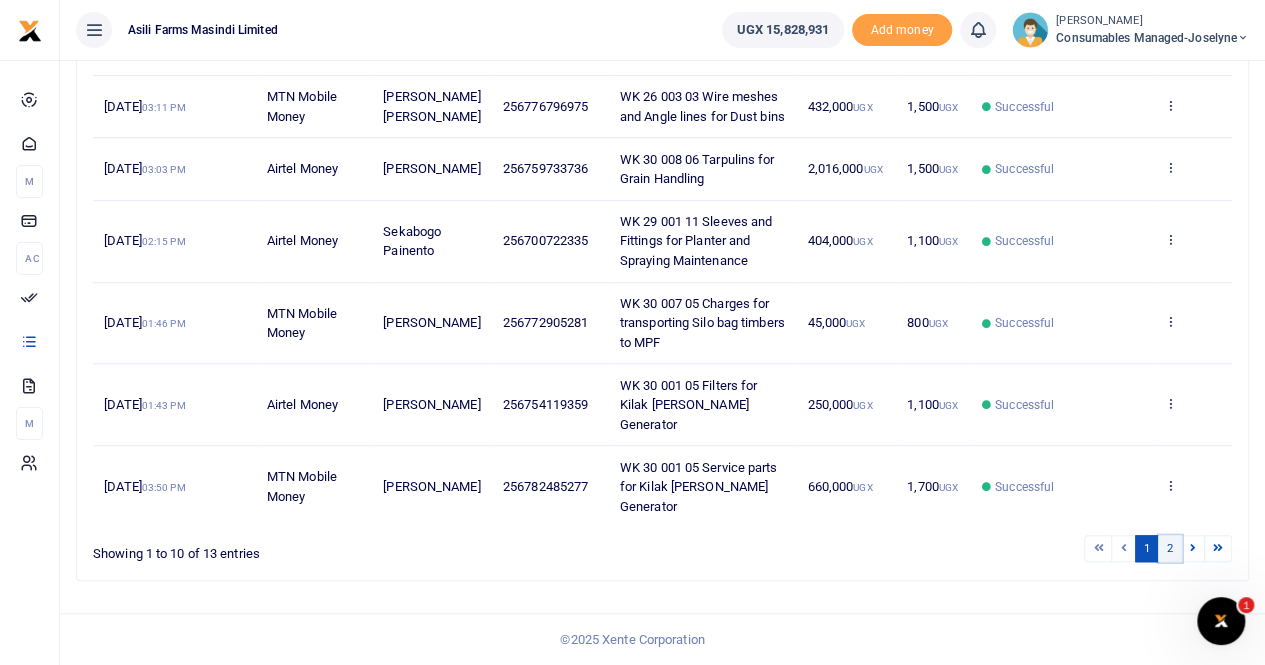 click on "2" at bounding box center (1170, 548) 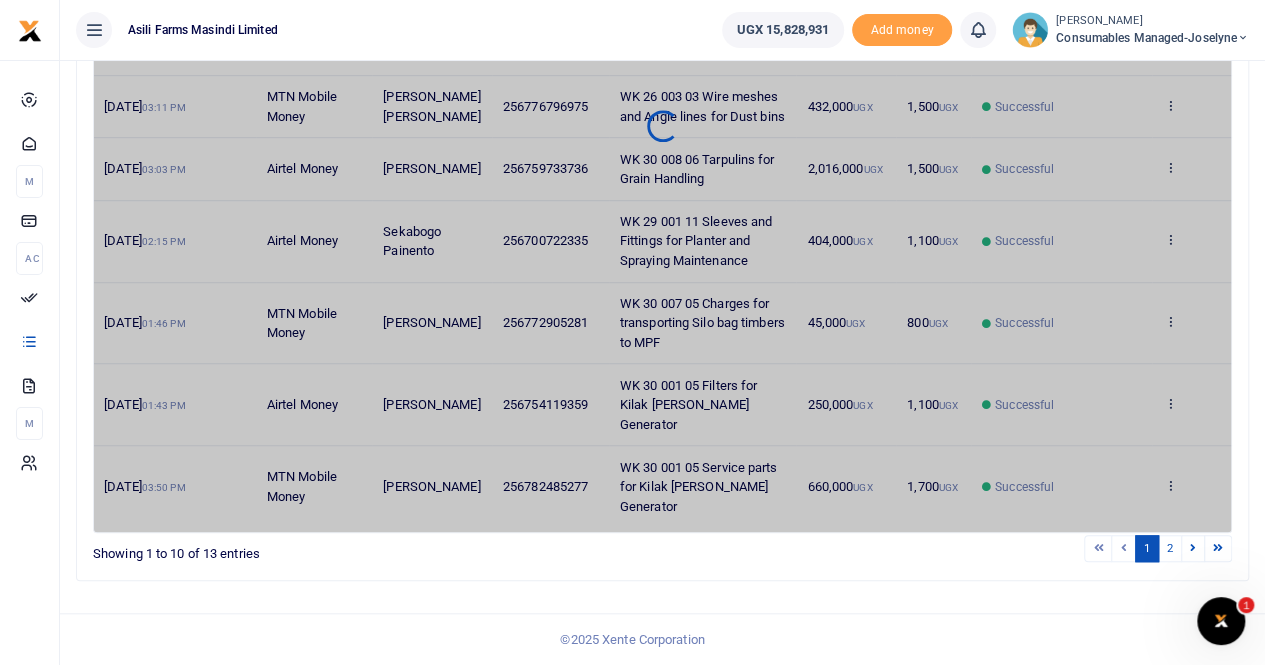 scroll, scrollTop: 68, scrollLeft: 0, axis: vertical 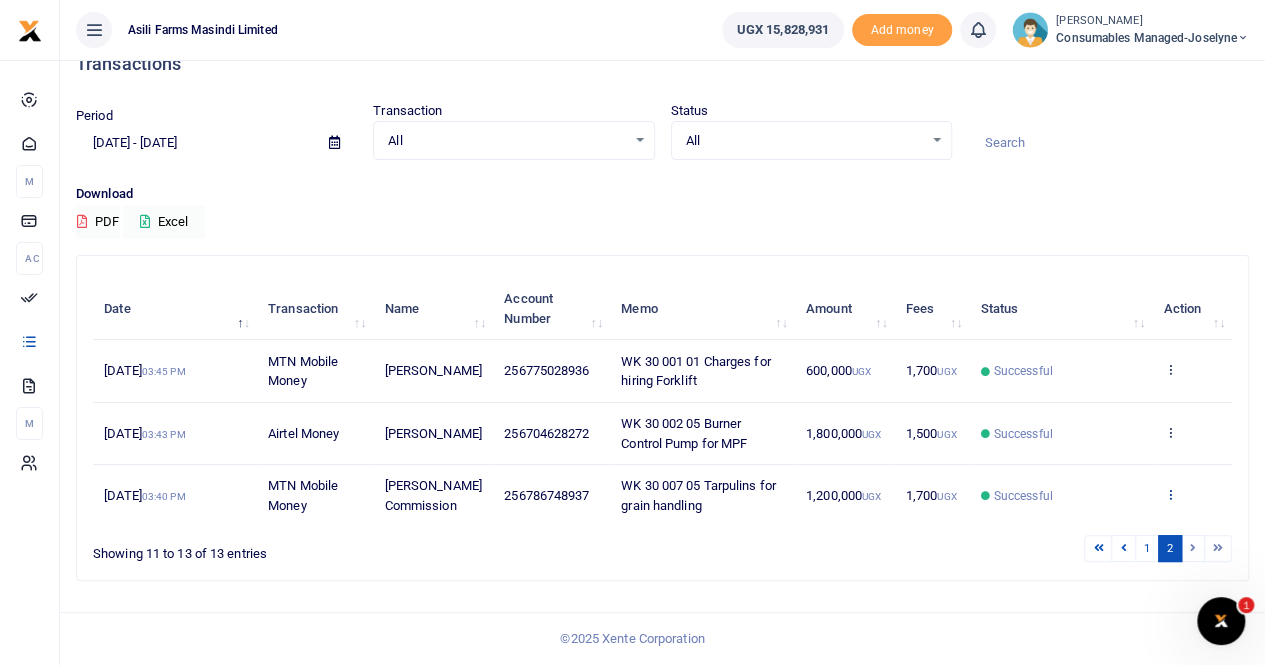 click at bounding box center (1169, 494) 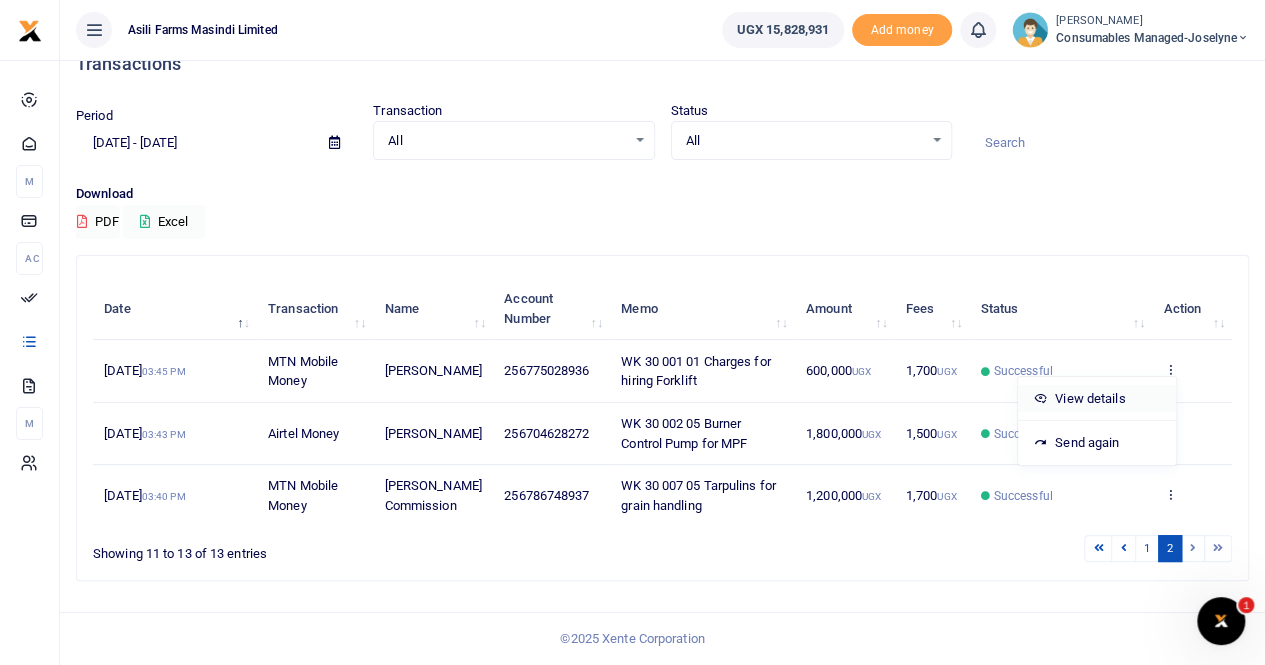 click on "View details" at bounding box center (1097, 399) 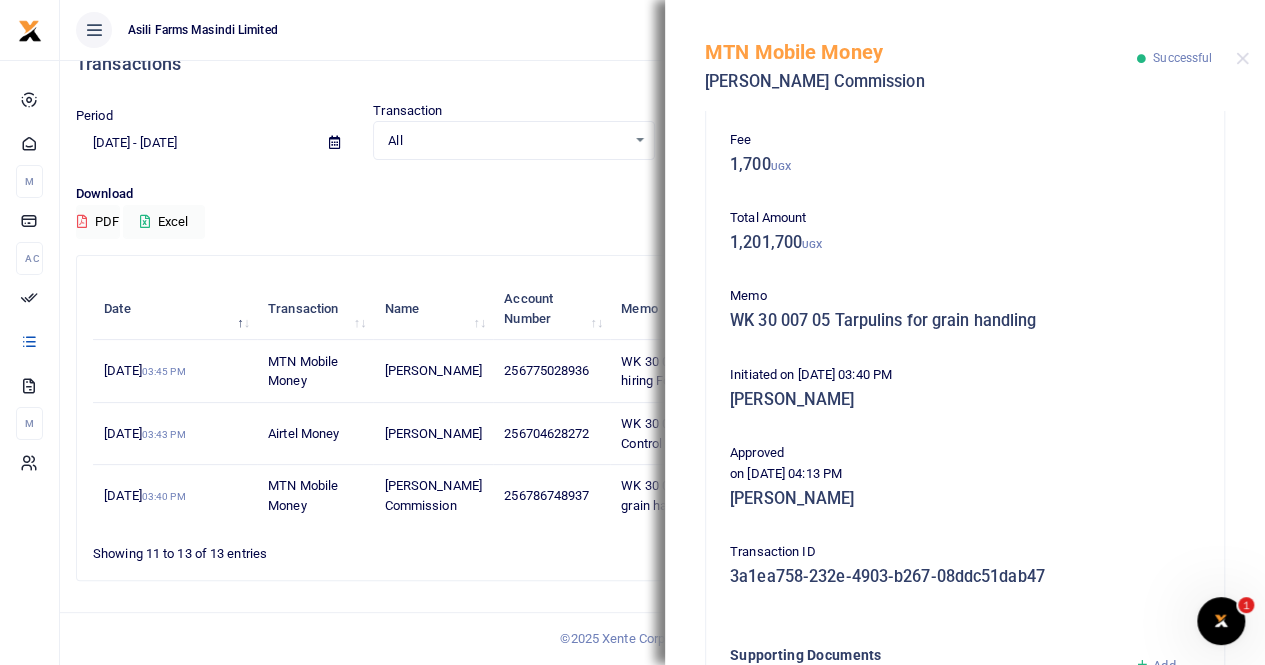 scroll, scrollTop: 482, scrollLeft: 0, axis: vertical 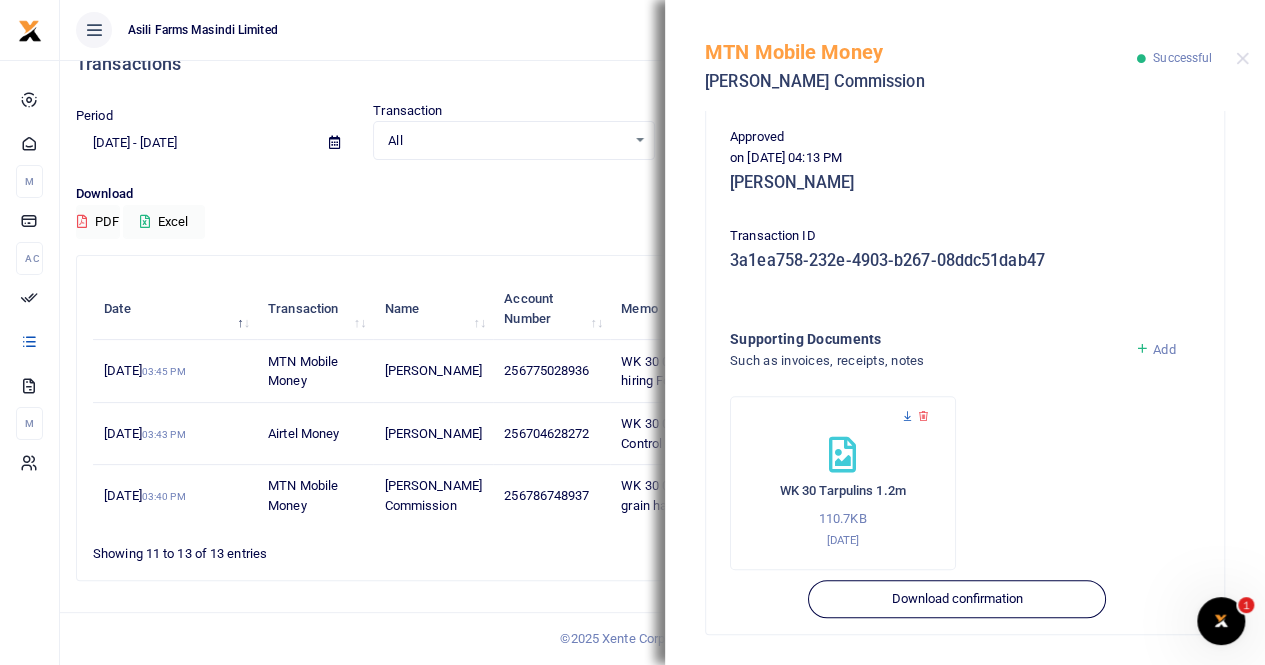 click at bounding box center [907, 416] 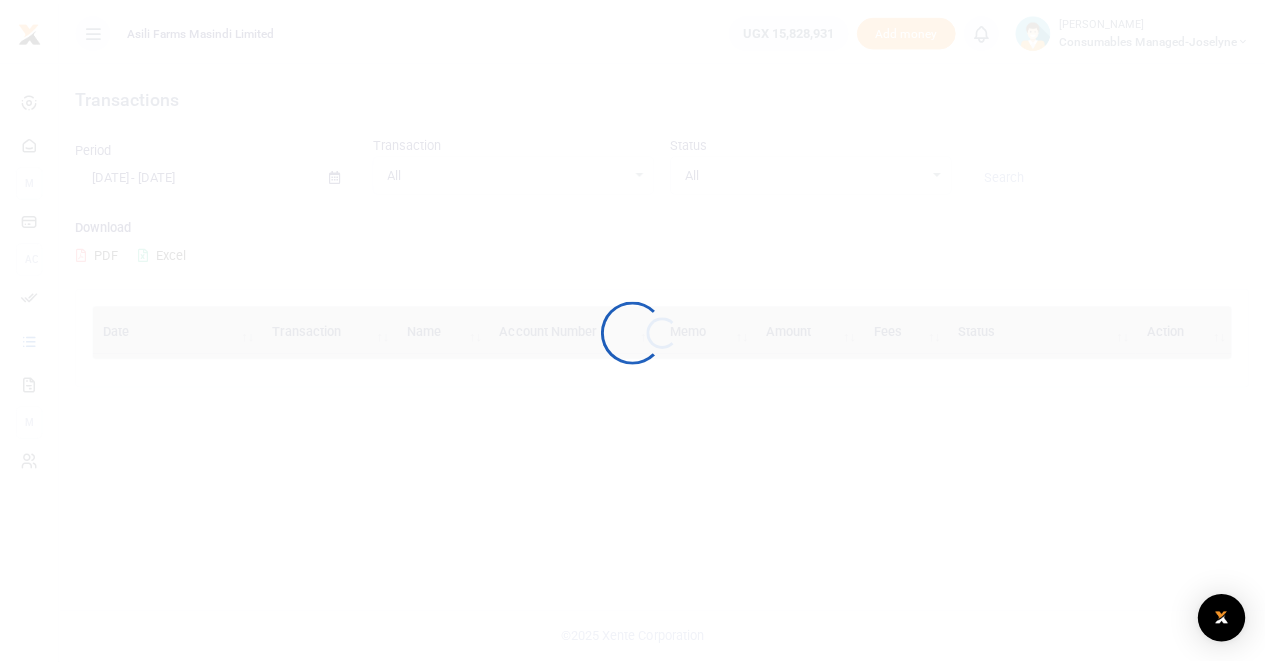scroll, scrollTop: 0, scrollLeft: 0, axis: both 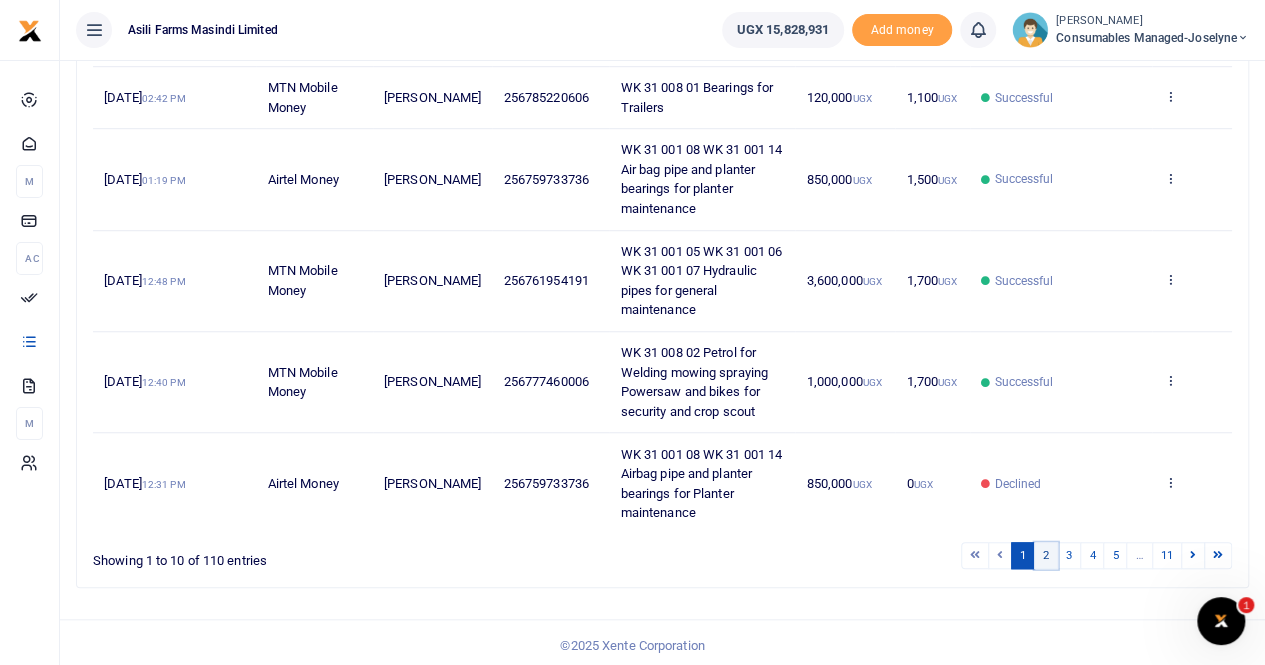 click on "2" at bounding box center (1046, 555) 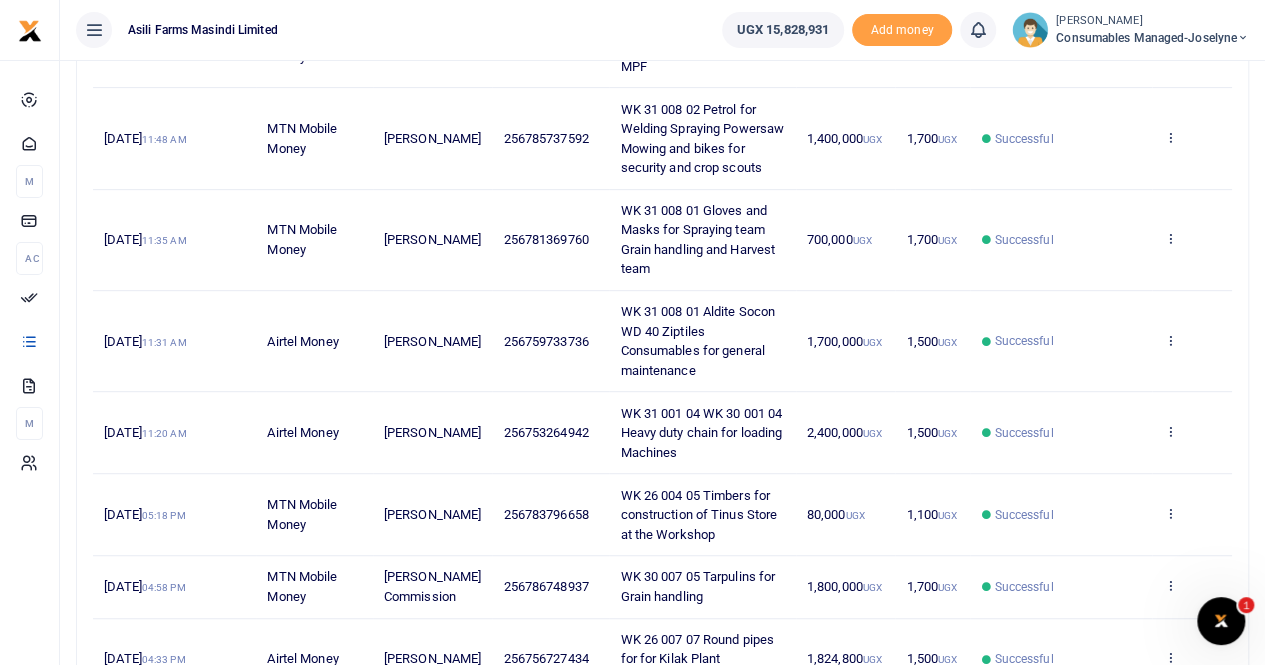 scroll, scrollTop: 138, scrollLeft: 0, axis: vertical 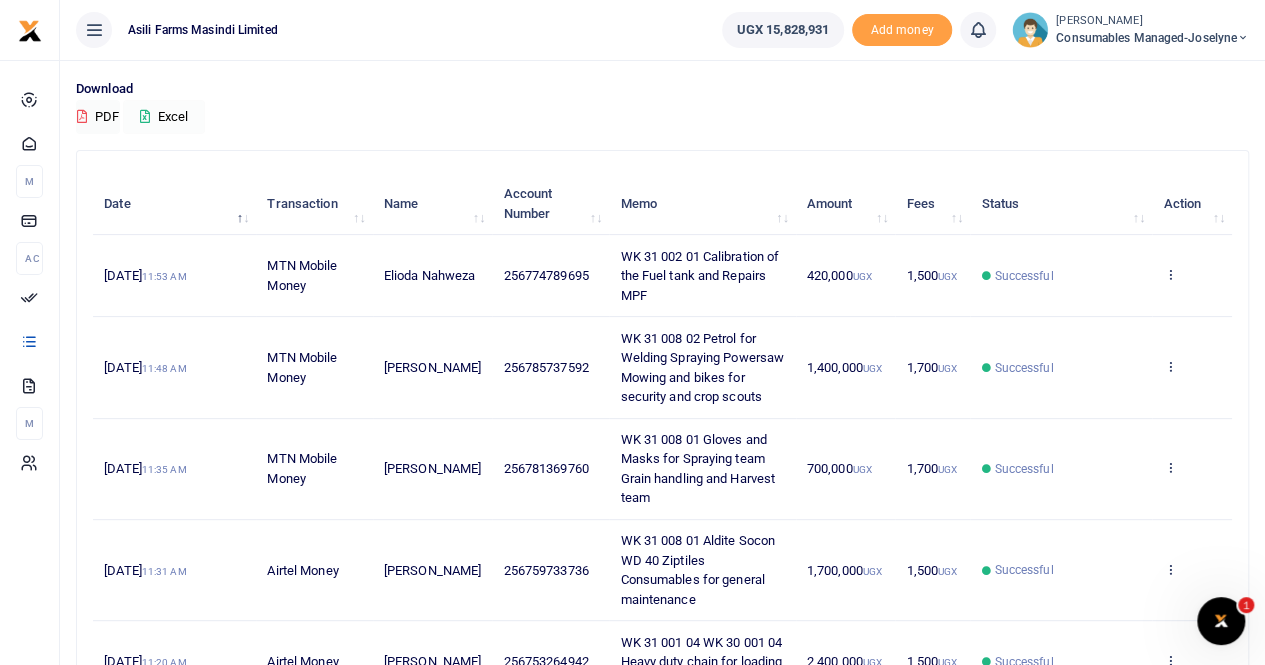 click on "Excel" at bounding box center [164, 117] 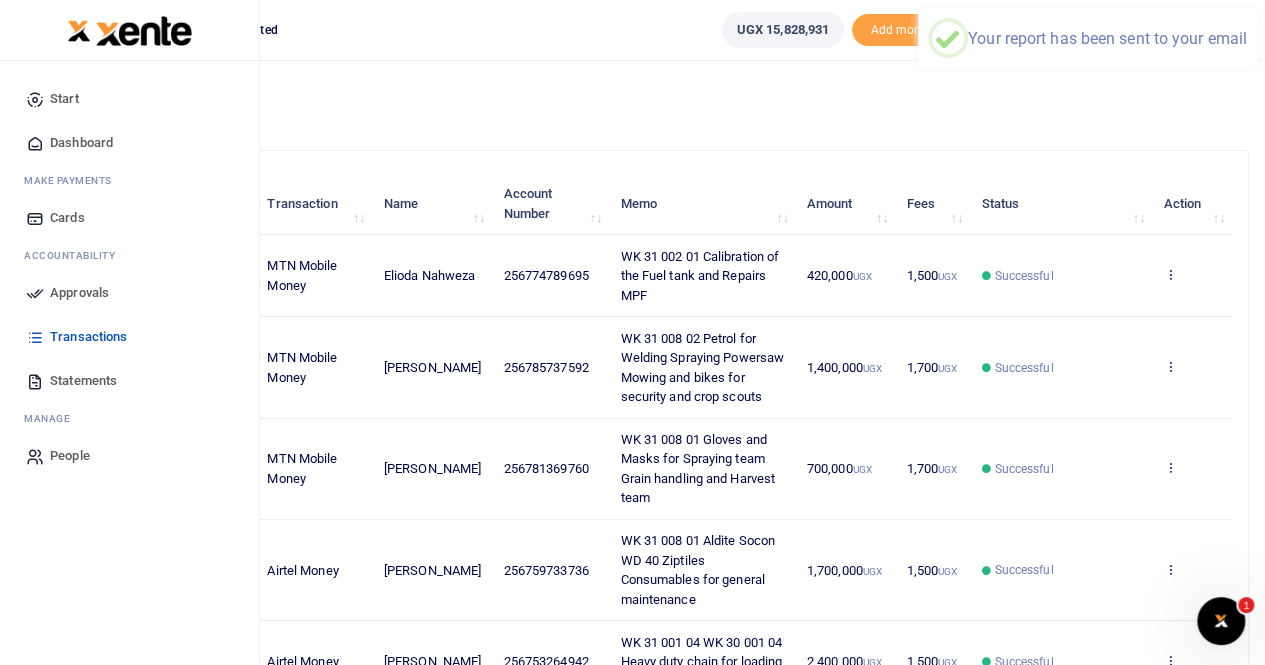 scroll, scrollTop: 0, scrollLeft: 0, axis: both 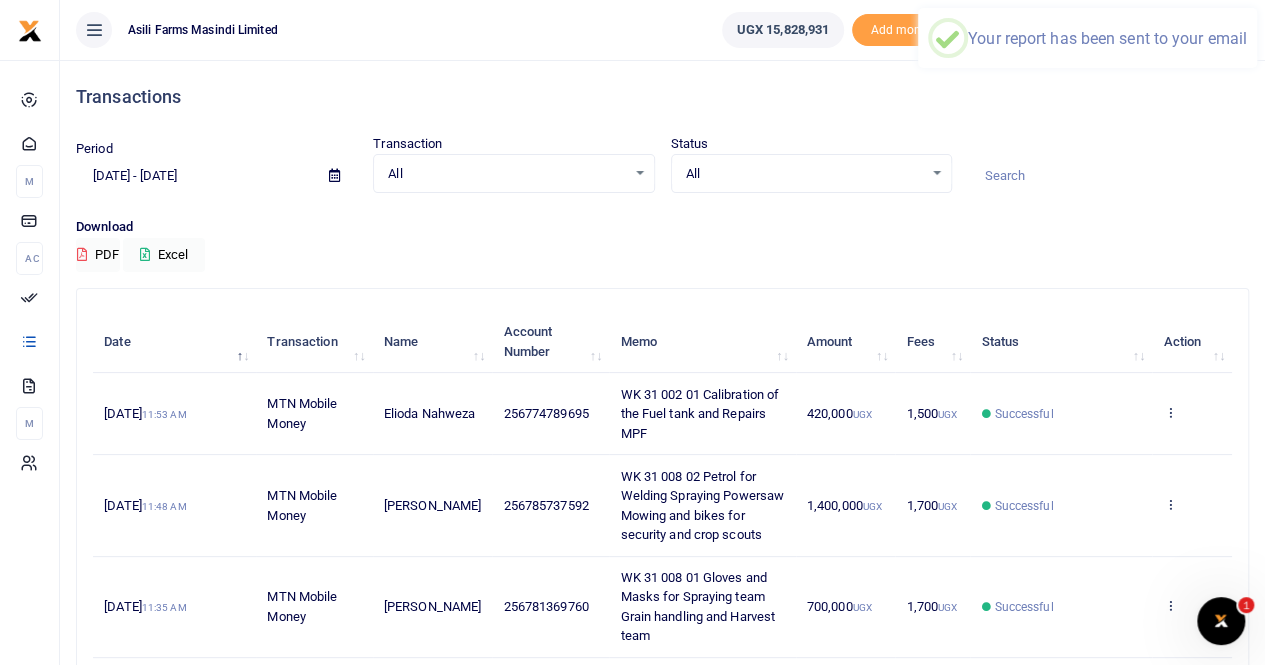 click at bounding box center [334, 175] 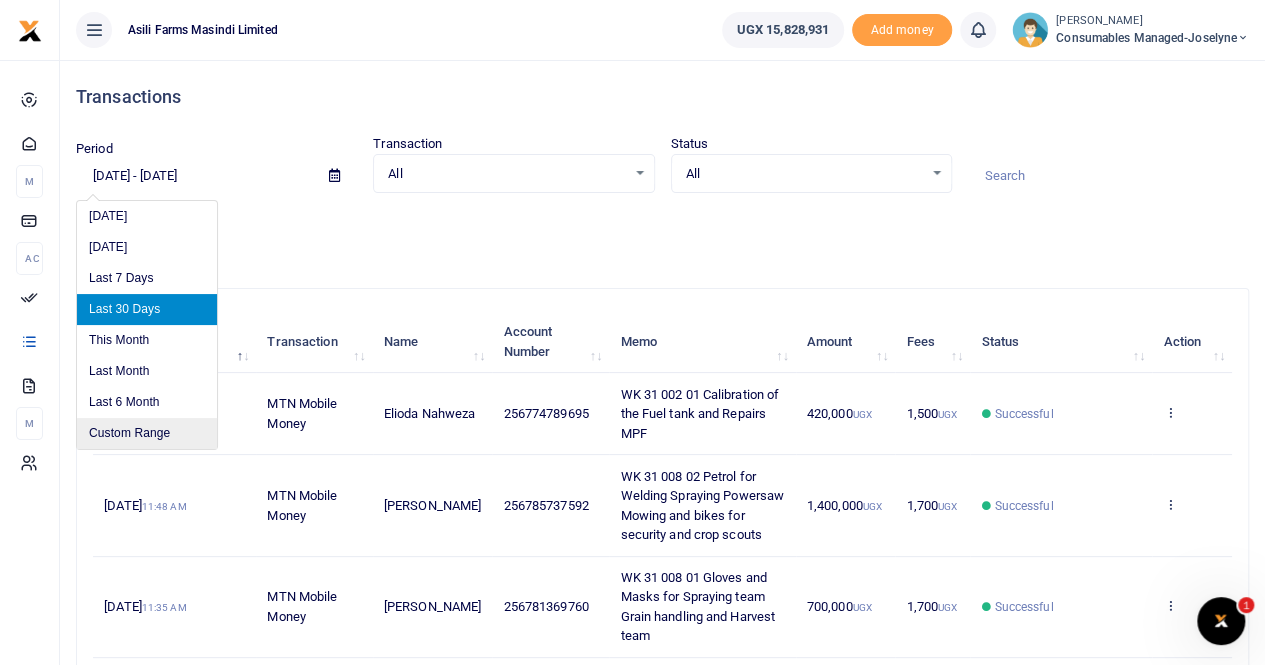 click on "Custom Range" at bounding box center [147, 433] 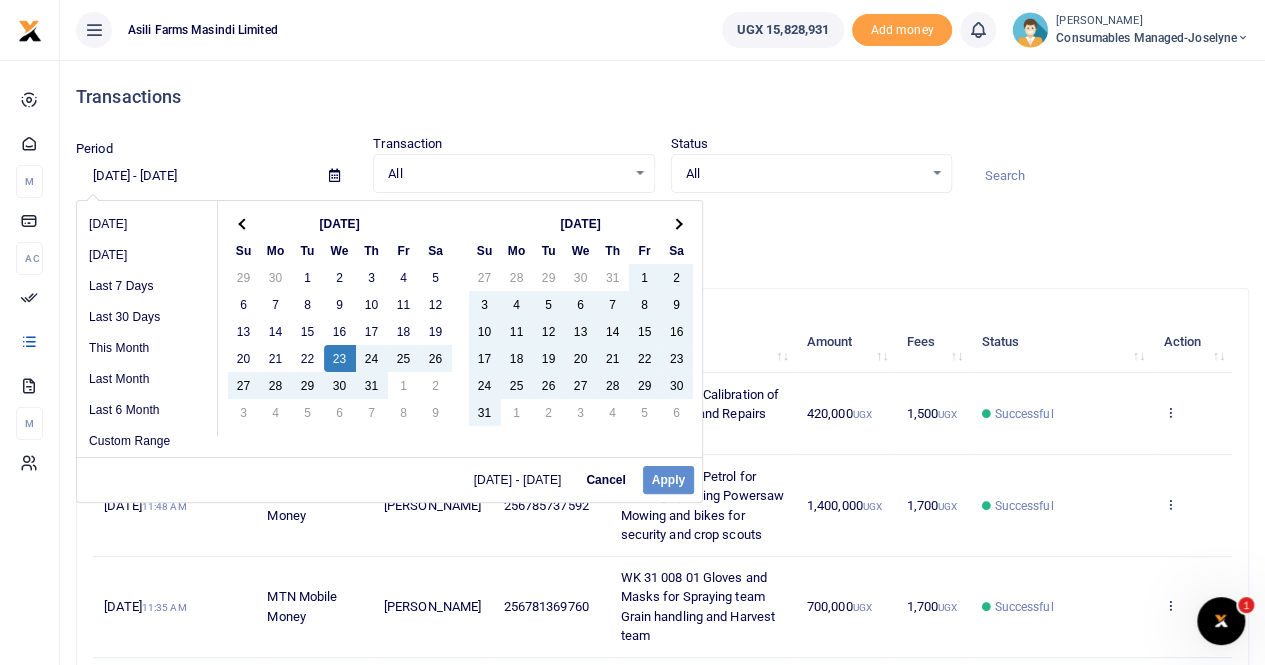 click on "[DATE] - [DATE] Cancel Apply" at bounding box center (389, 479) 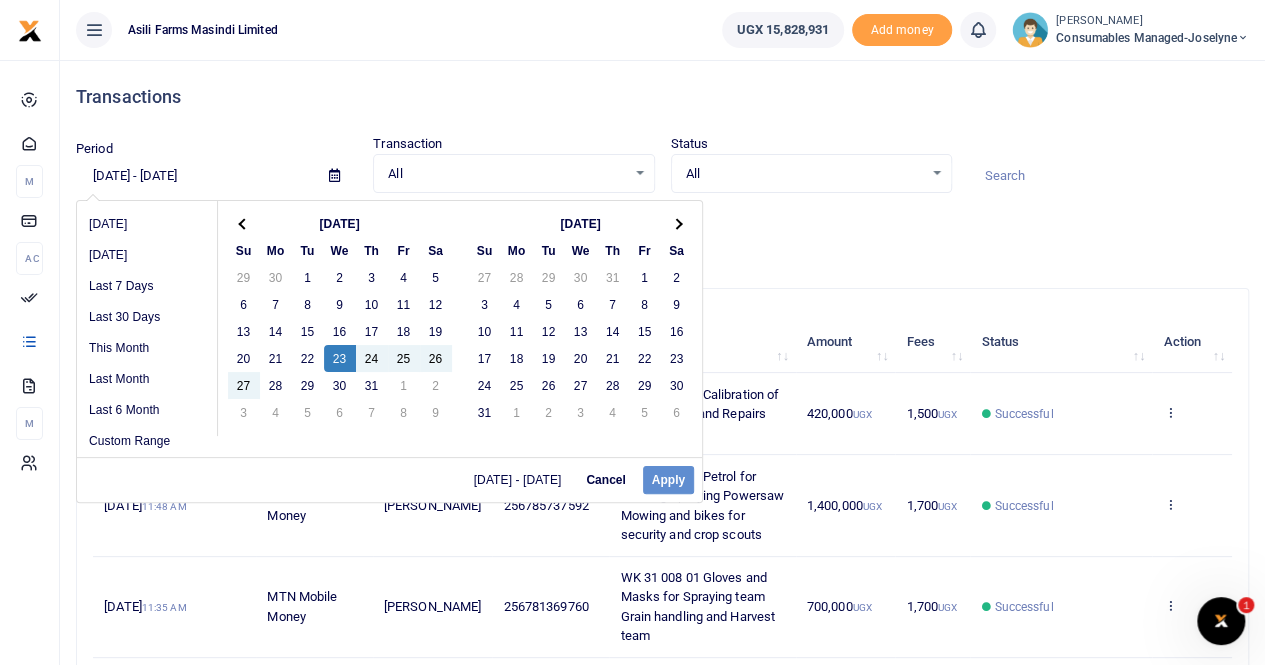 type on "[DATE] - [DATE]" 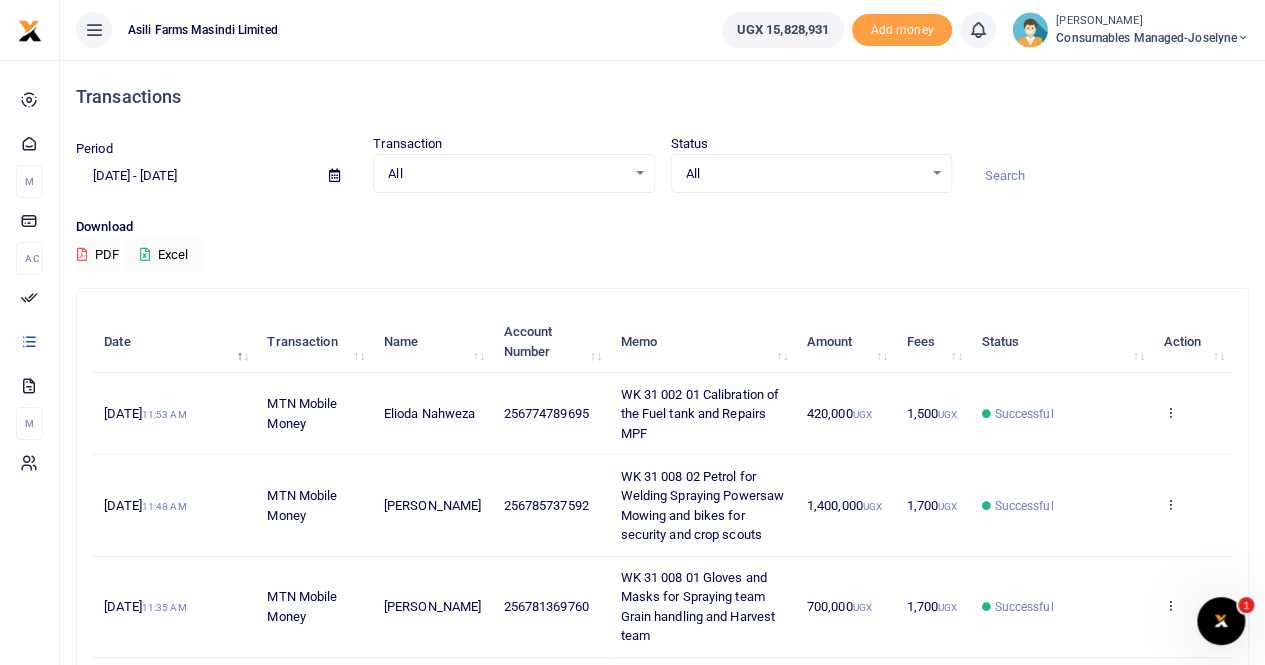 drag, startPoint x: 530, startPoint y: 31, endPoint x: 548, endPoint y: 18, distance: 22.203604 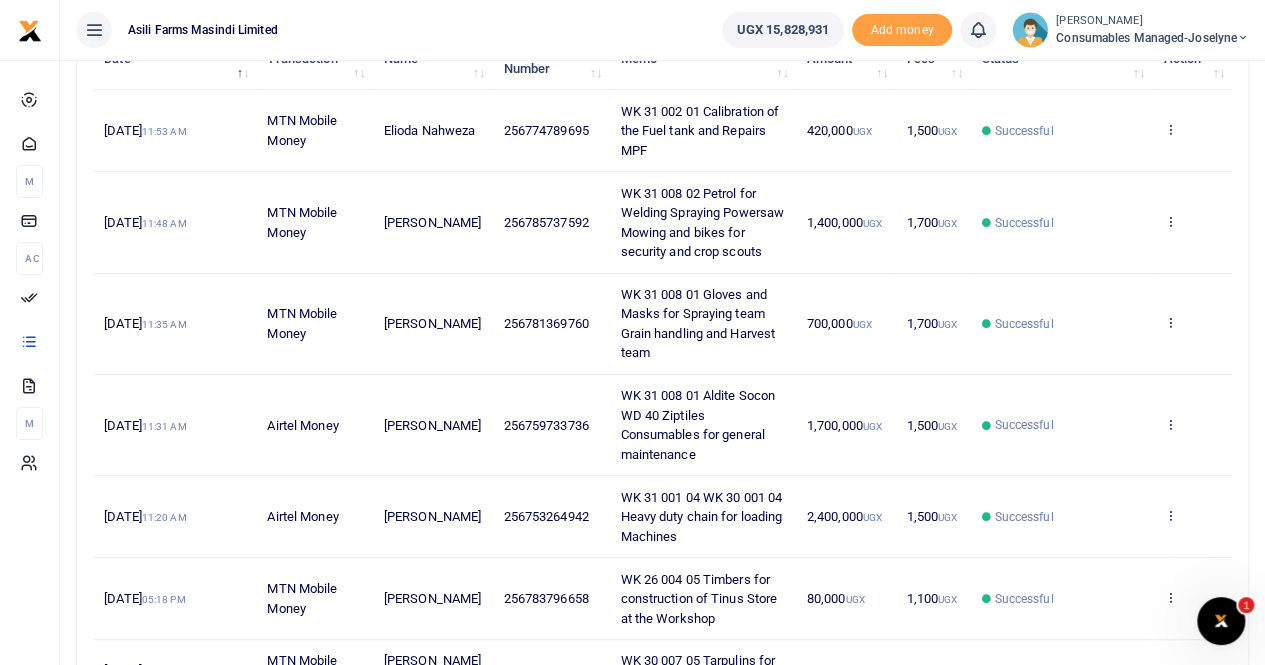 scroll, scrollTop: 400, scrollLeft: 0, axis: vertical 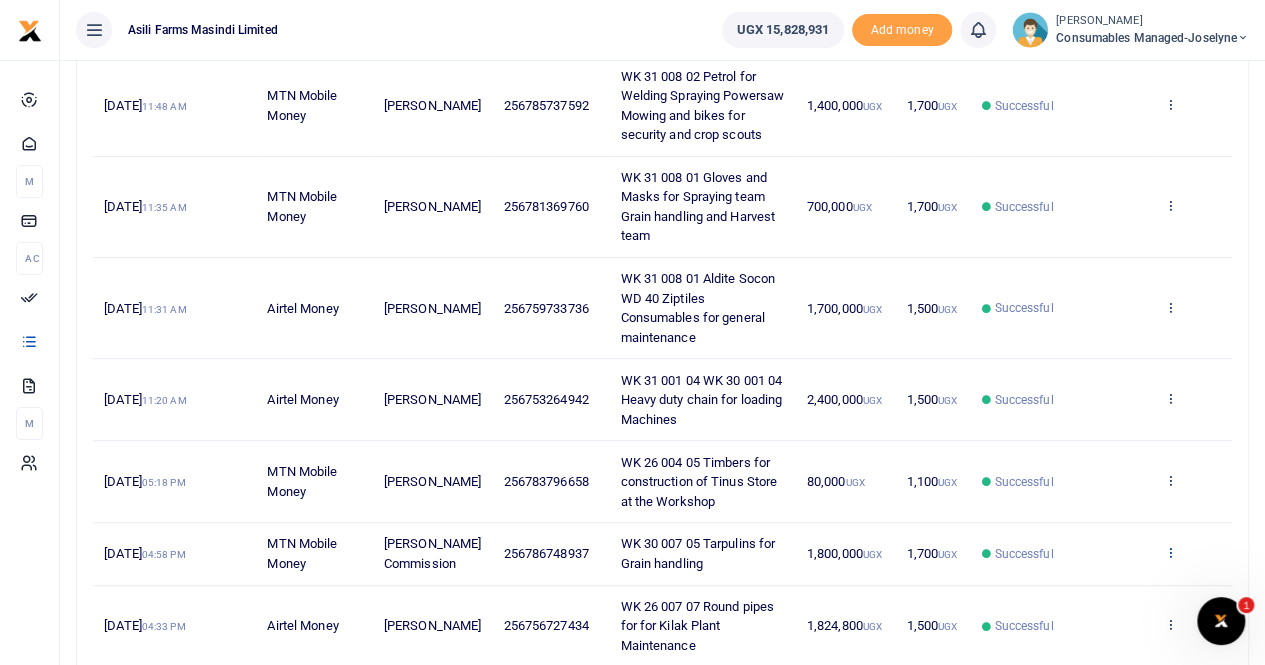 click at bounding box center (1169, 552) 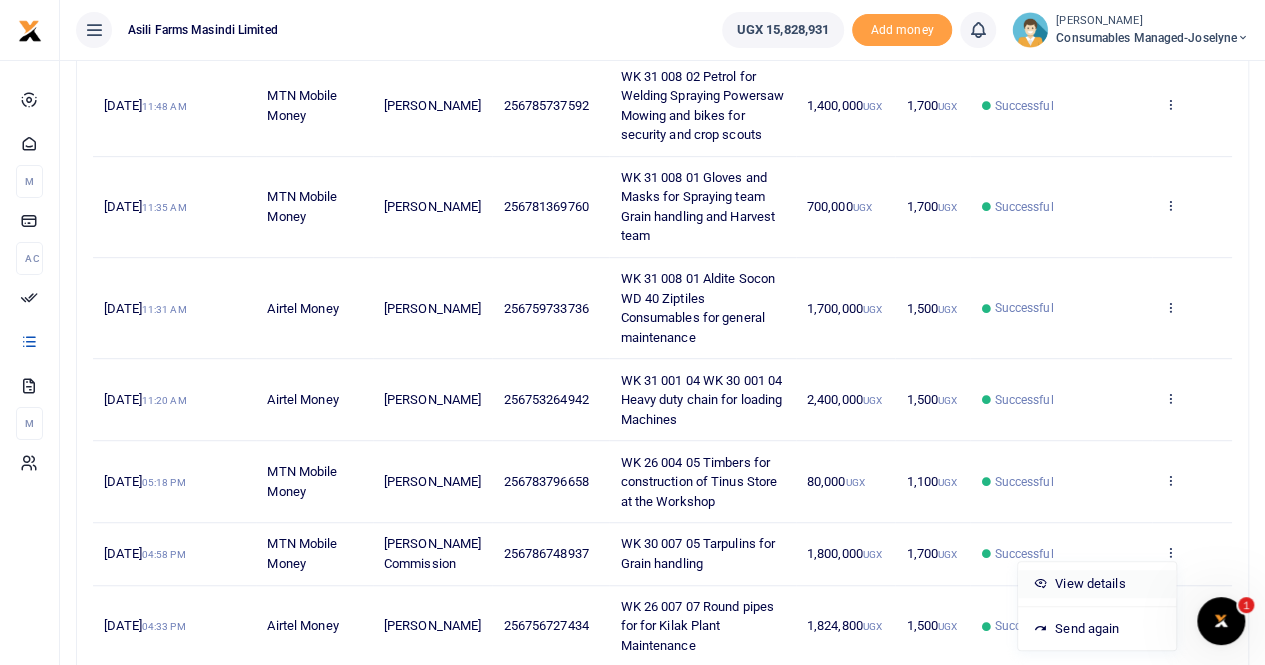click on "View details" at bounding box center (1097, 584) 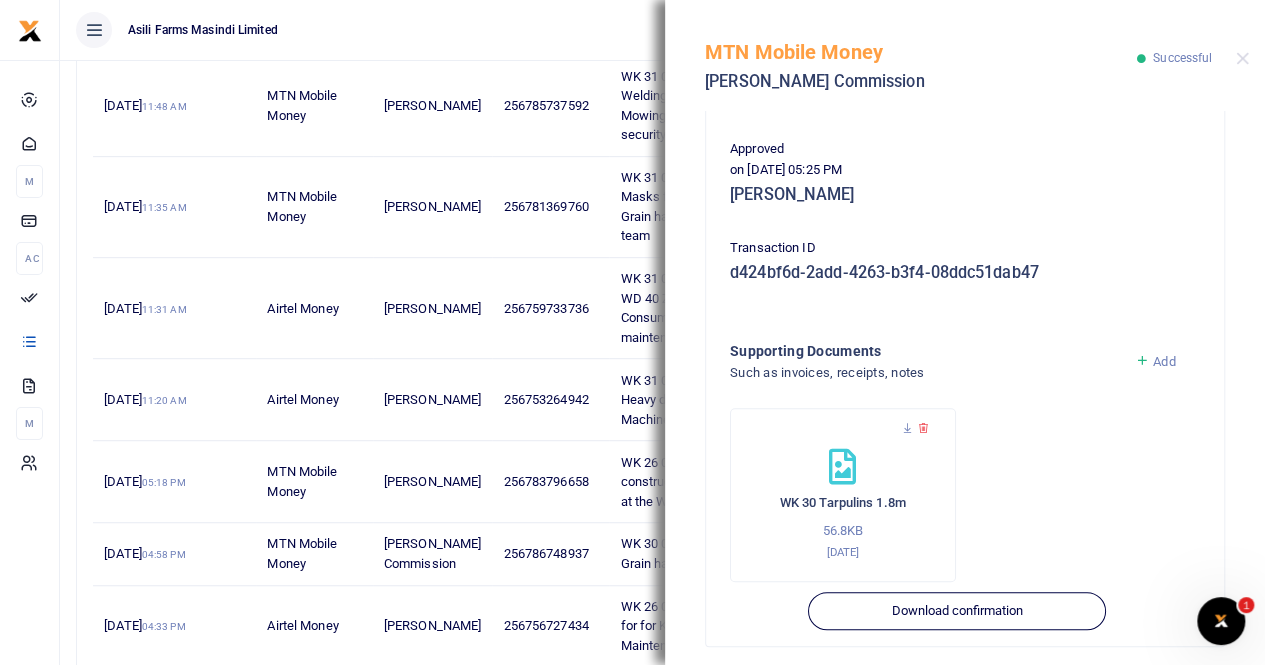 scroll, scrollTop: 482, scrollLeft: 0, axis: vertical 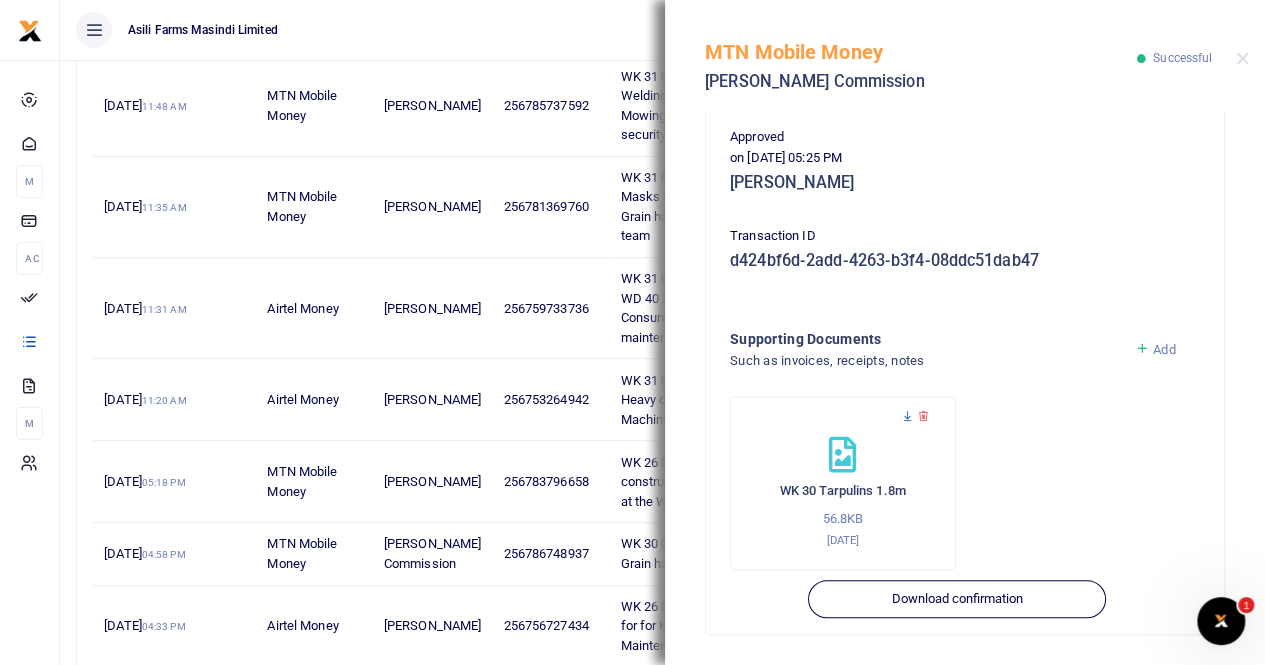 click at bounding box center [907, 416] 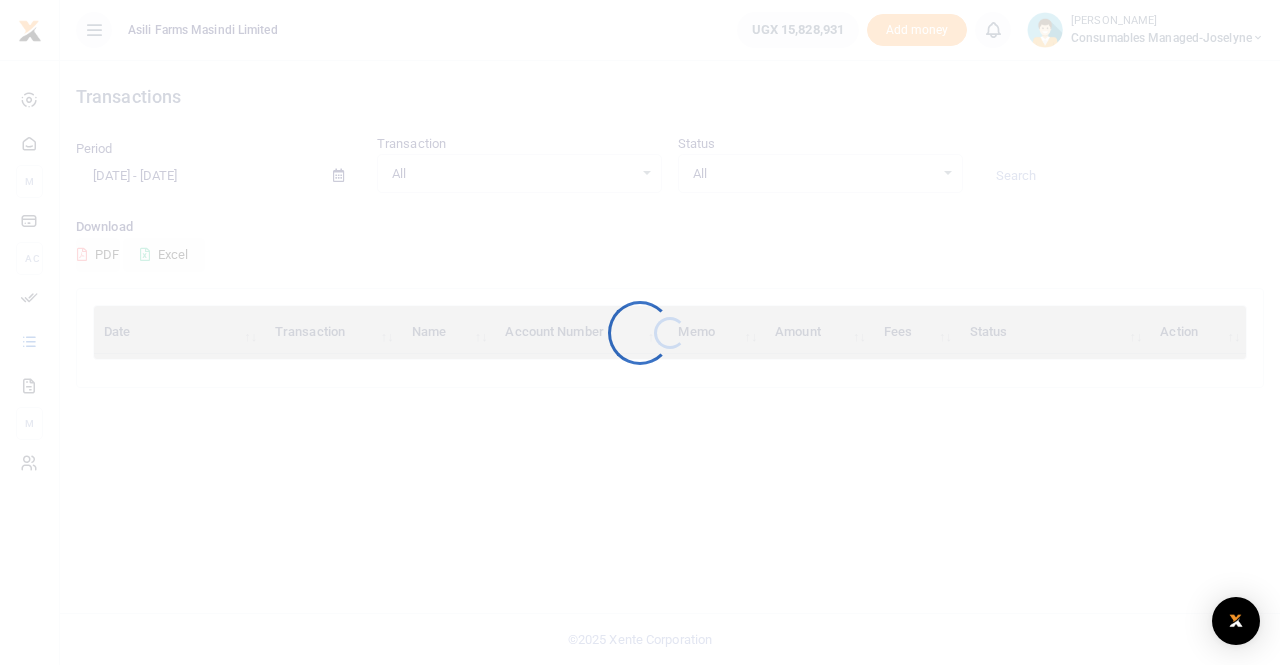scroll, scrollTop: 0, scrollLeft: 0, axis: both 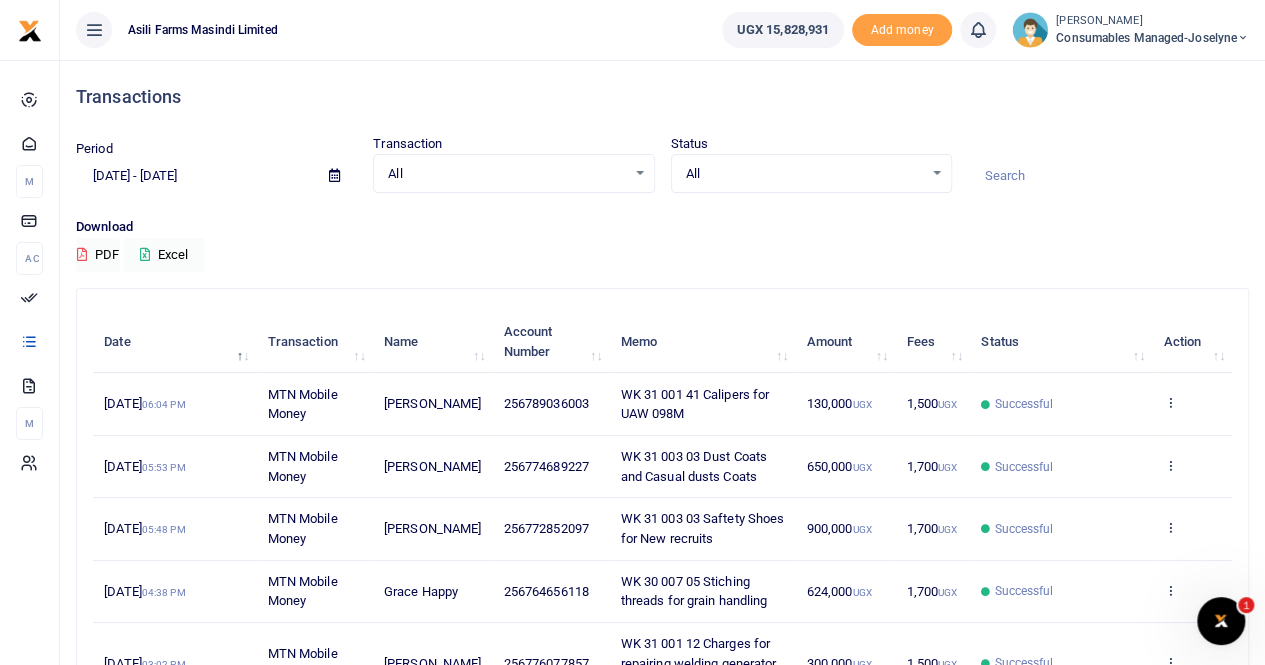 click at bounding box center (334, 175) 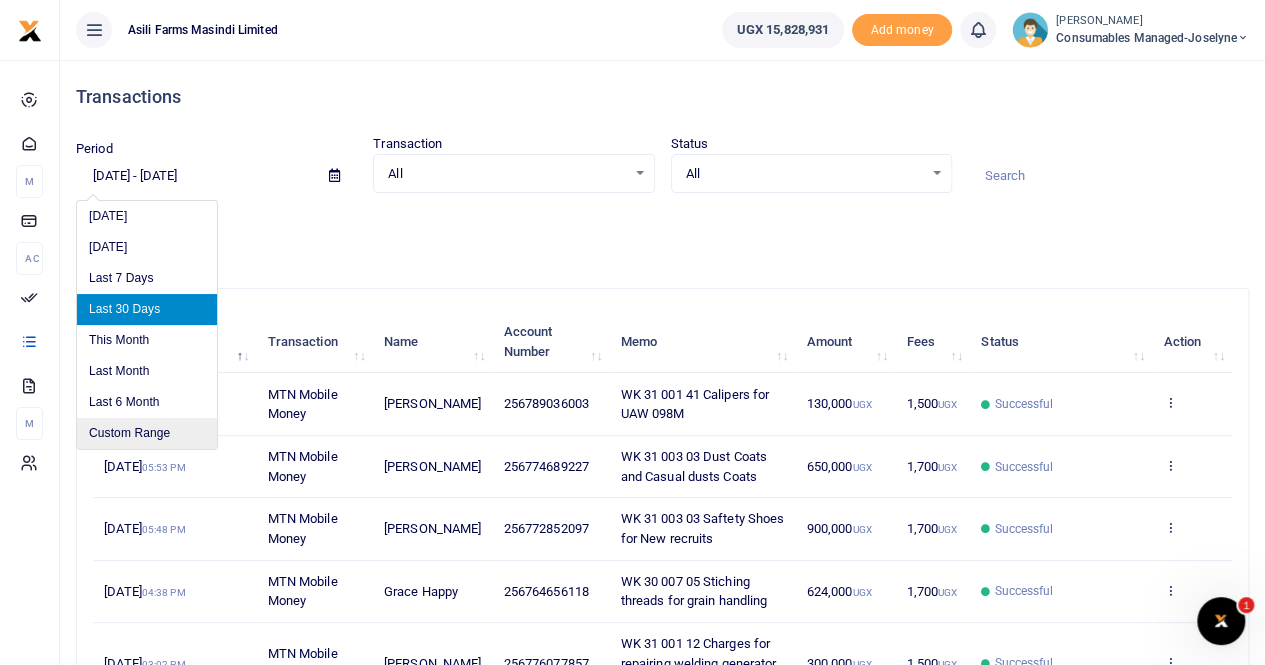 click on "Custom Range" at bounding box center (147, 433) 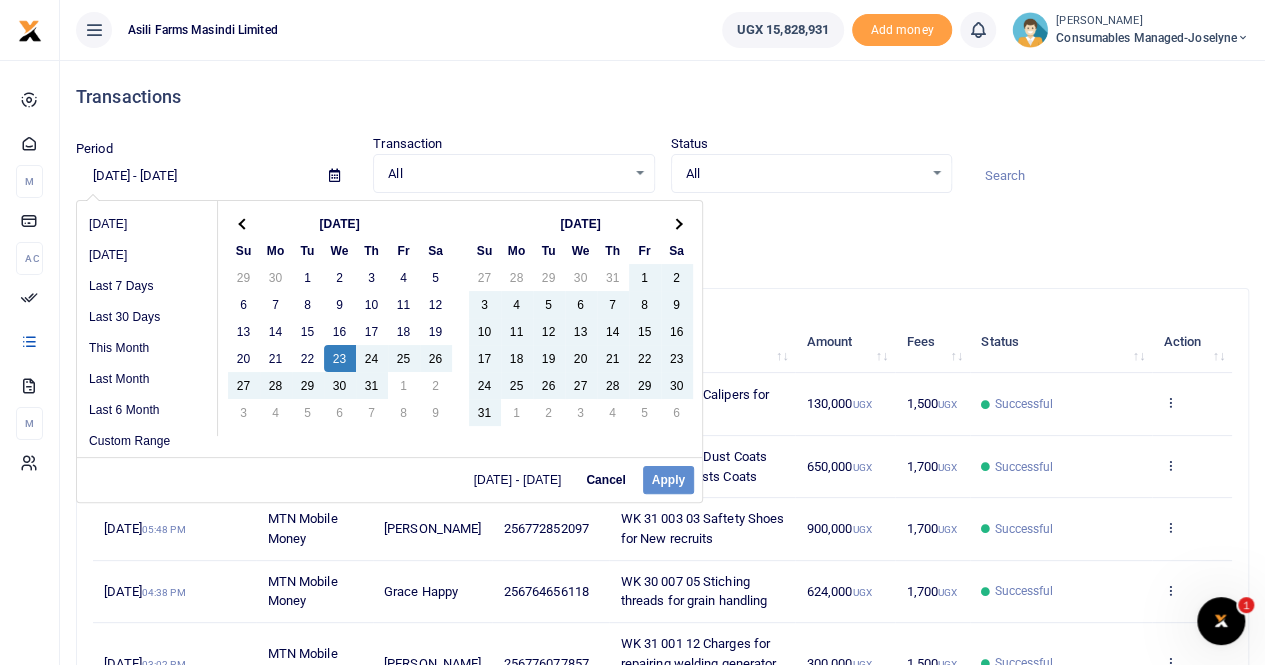 click on "[DATE] - [DATE] Cancel Apply" at bounding box center (389, 479) 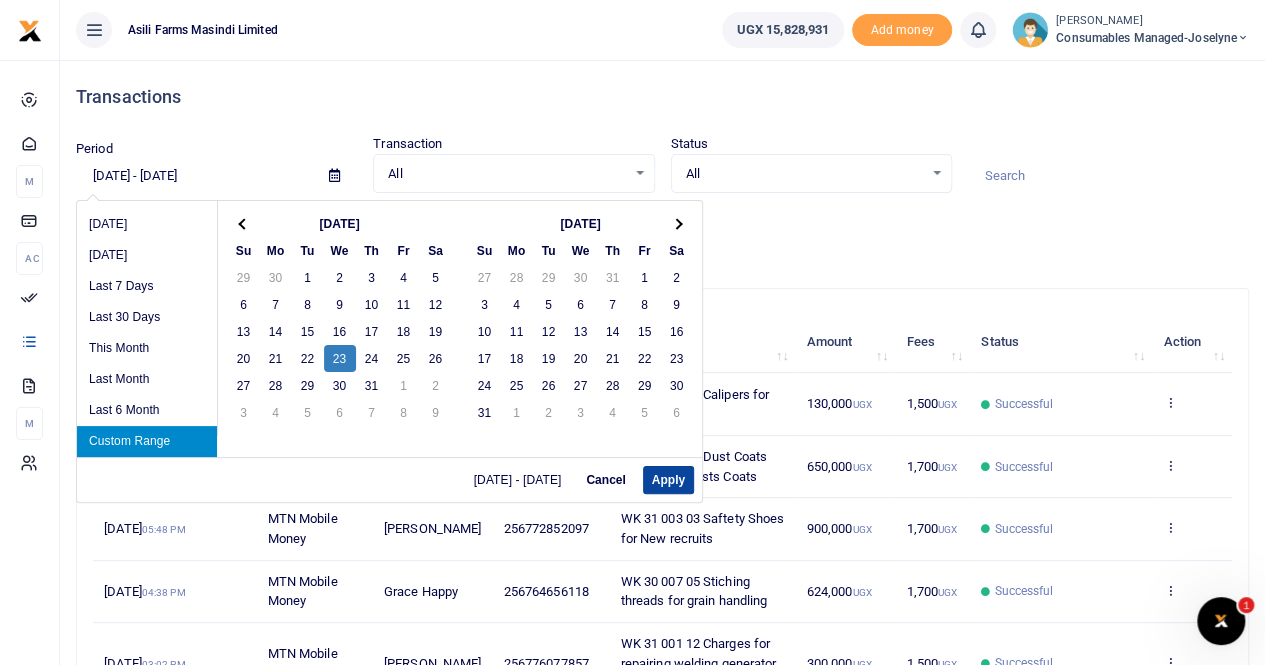 click on "Apply" at bounding box center [668, 480] 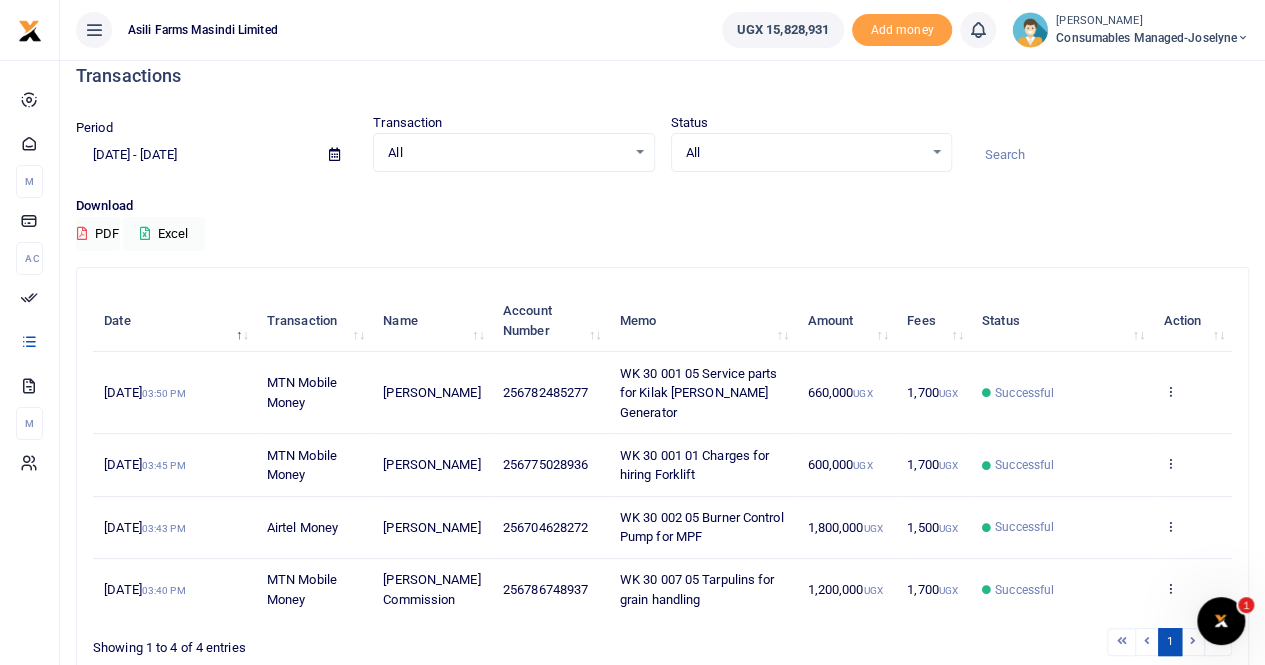 scroll, scrollTop: 0, scrollLeft: 0, axis: both 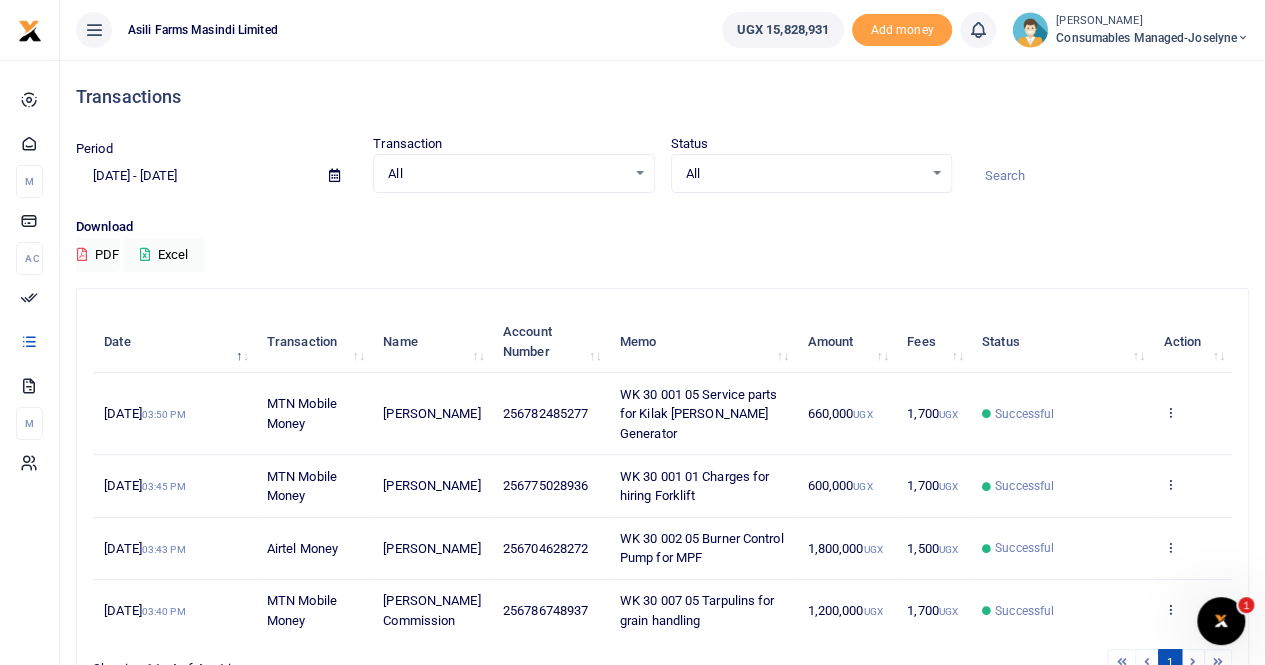 click at bounding box center [334, 175] 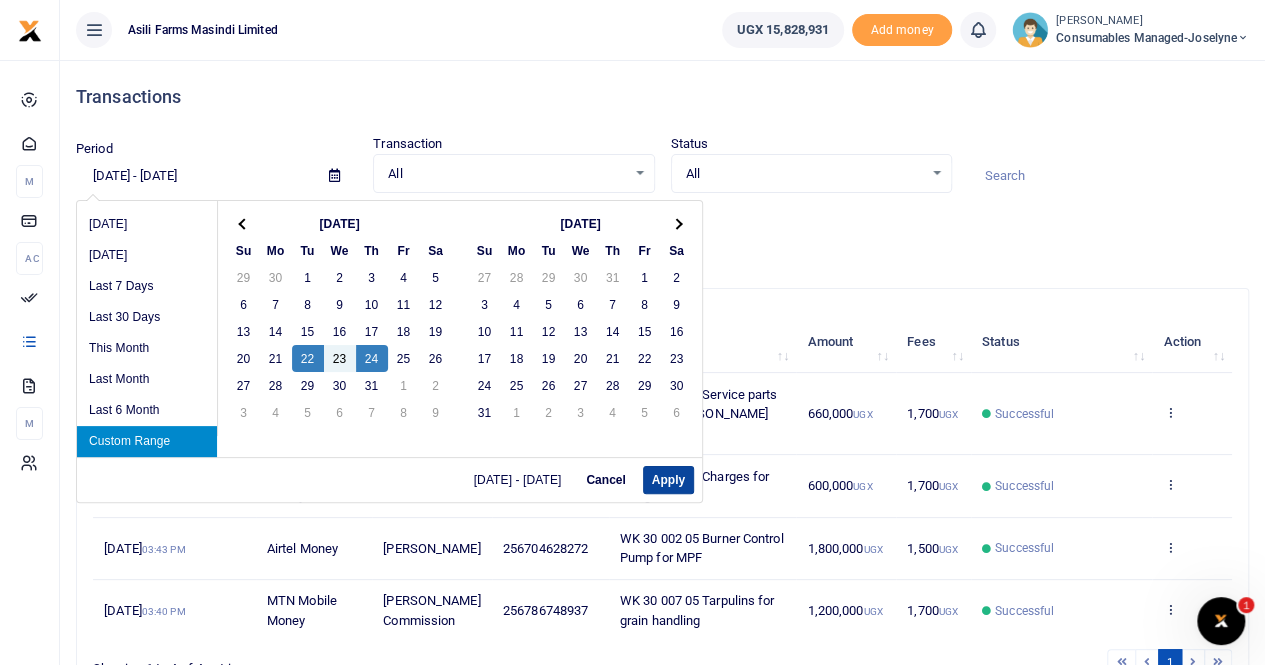 click on "Apply" at bounding box center (668, 480) 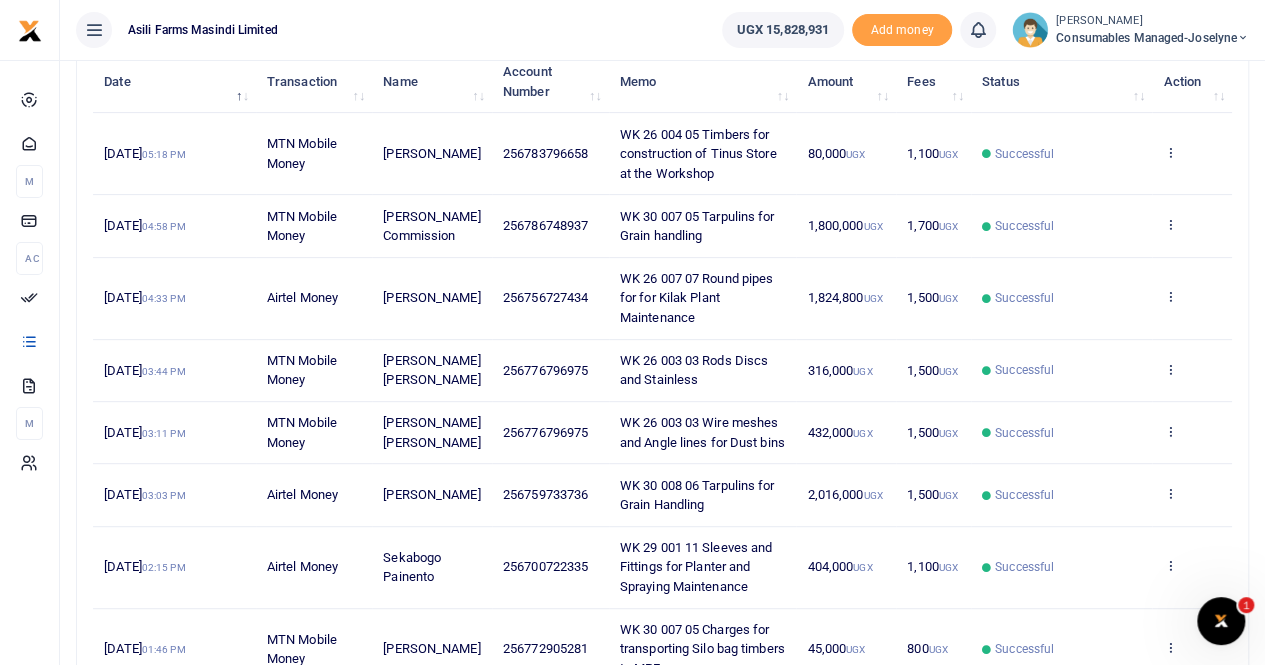 scroll, scrollTop: 619, scrollLeft: 0, axis: vertical 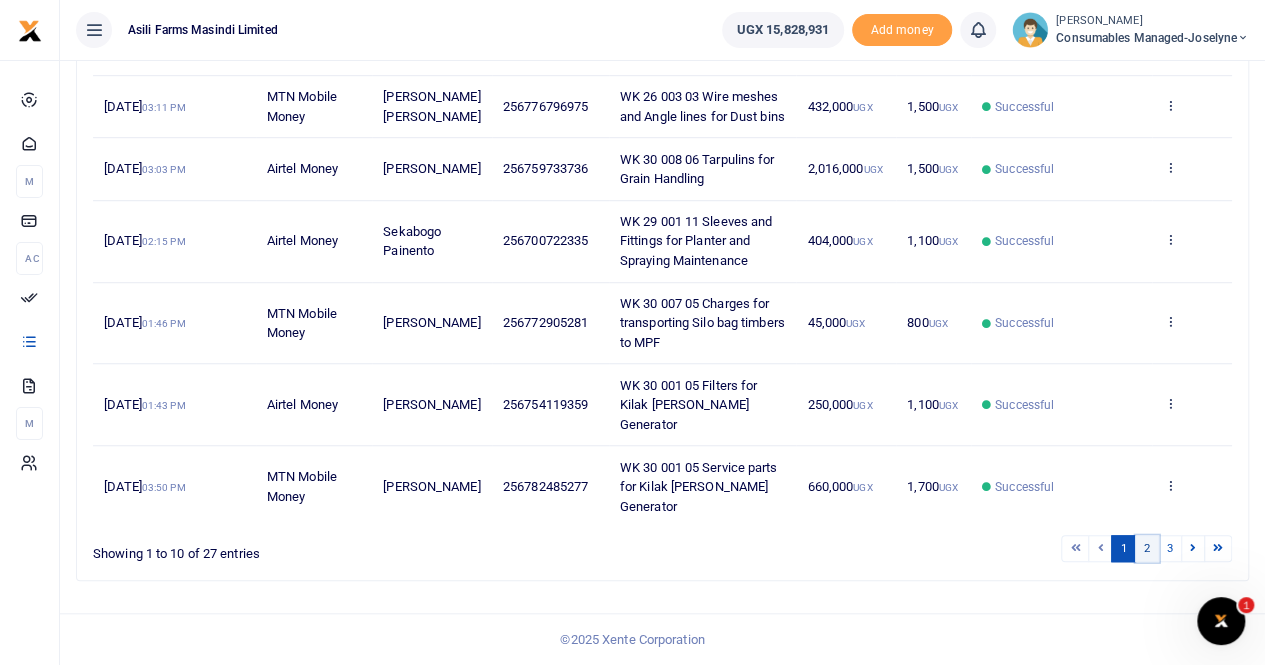 click on "2" at bounding box center [1147, 548] 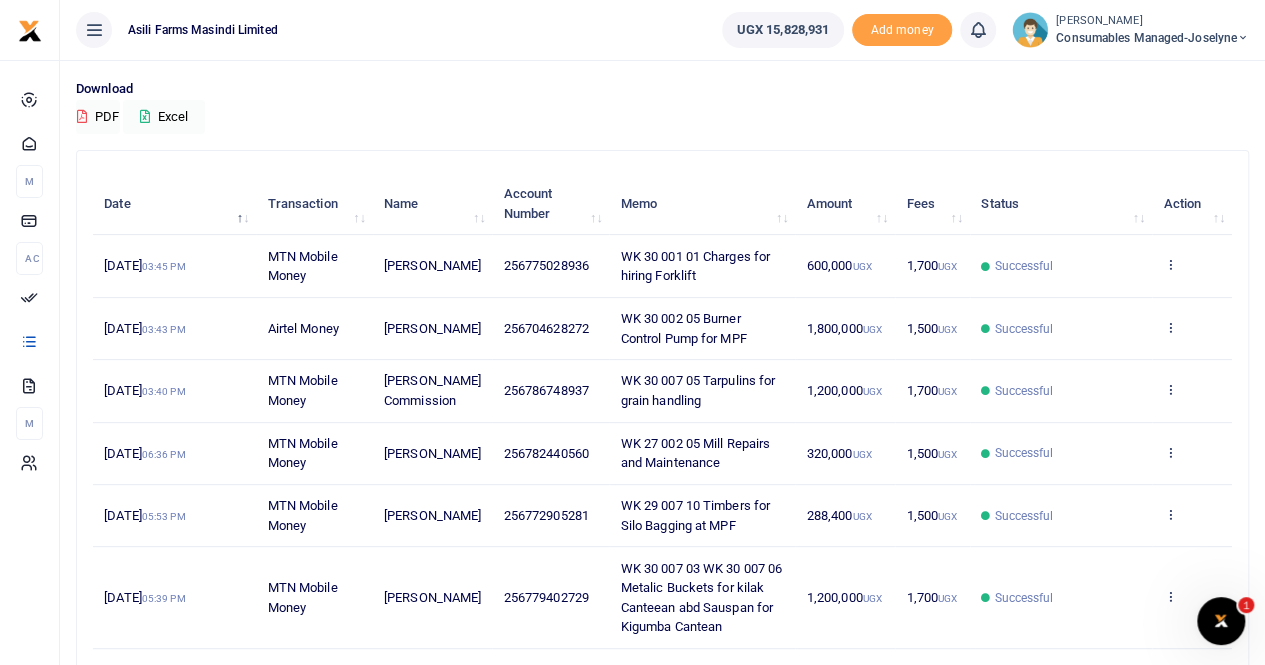 scroll, scrollTop: 119, scrollLeft: 0, axis: vertical 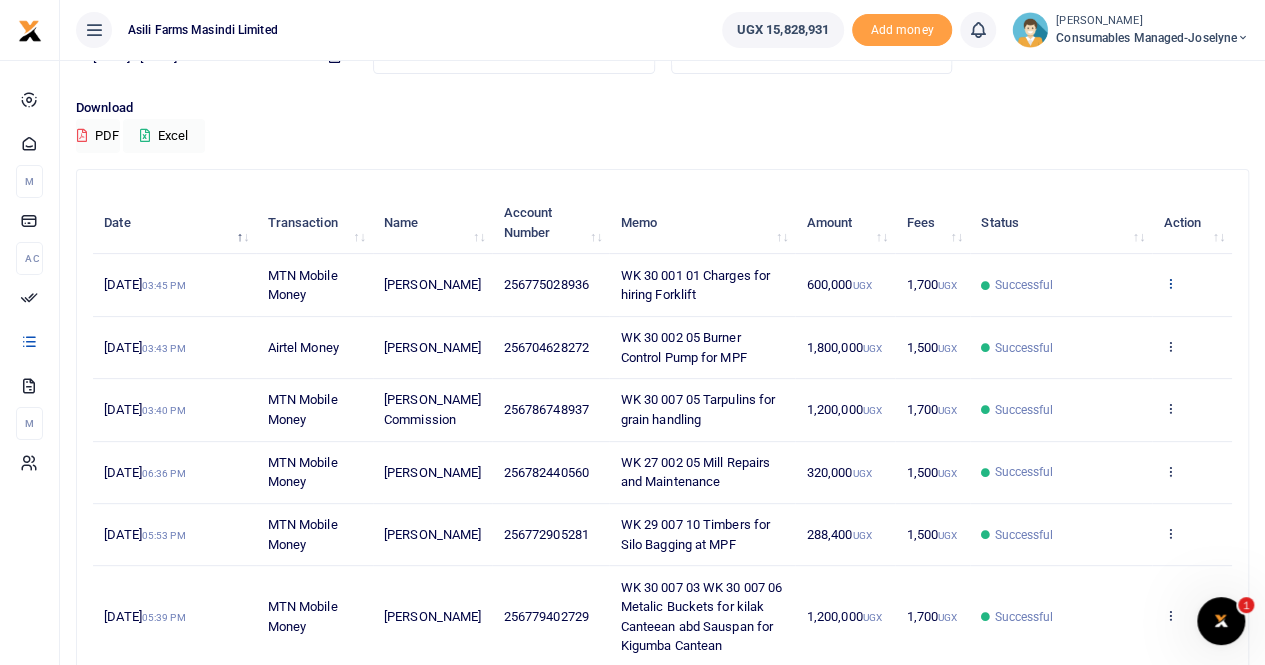 click at bounding box center (1169, 283) 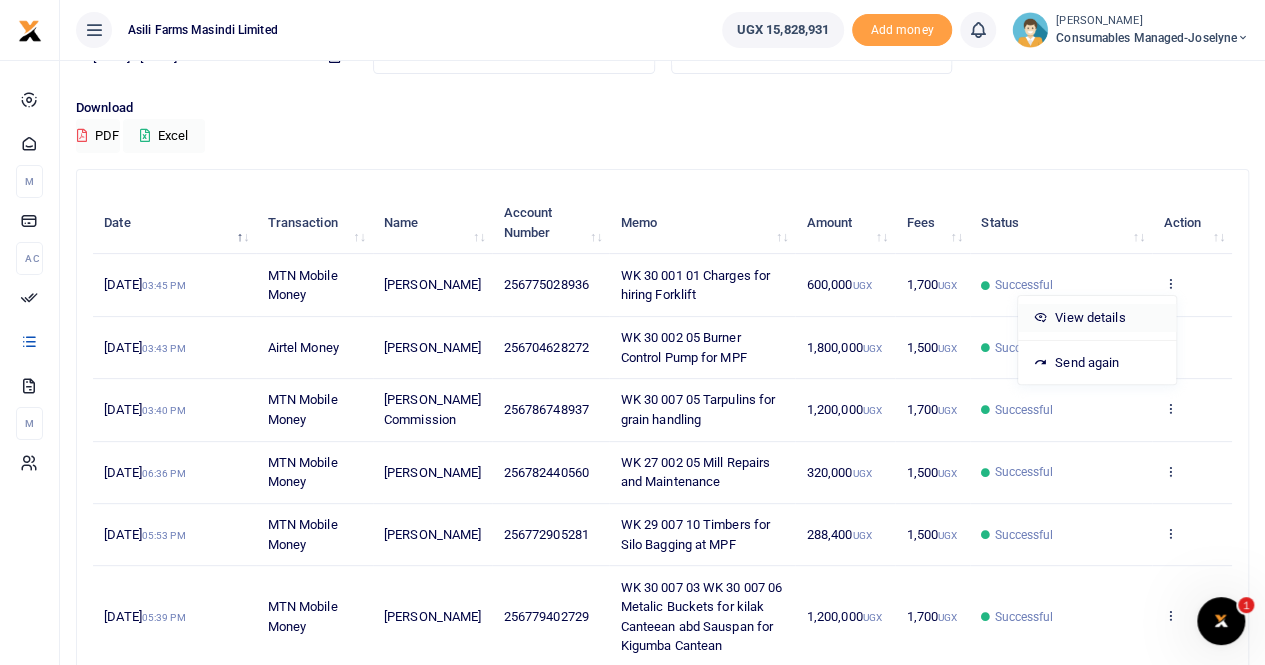 click on "View details" at bounding box center (1097, 318) 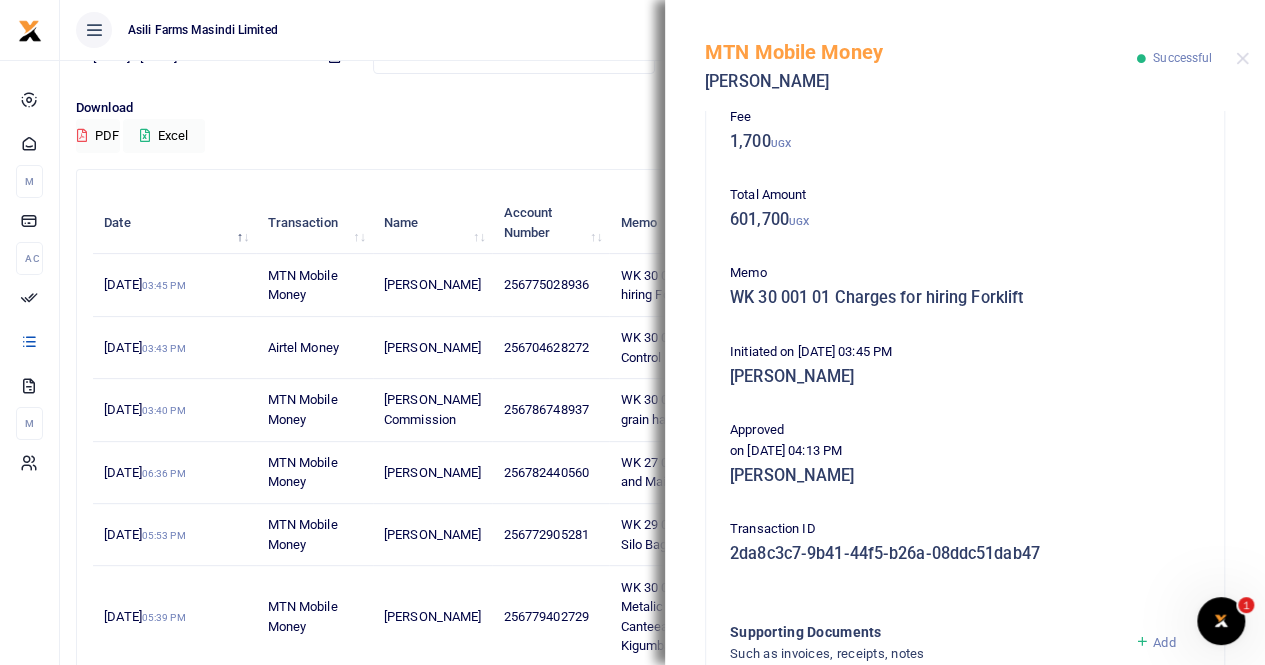 scroll, scrollTop: 482, scrollLeft: 0, axis: vertical 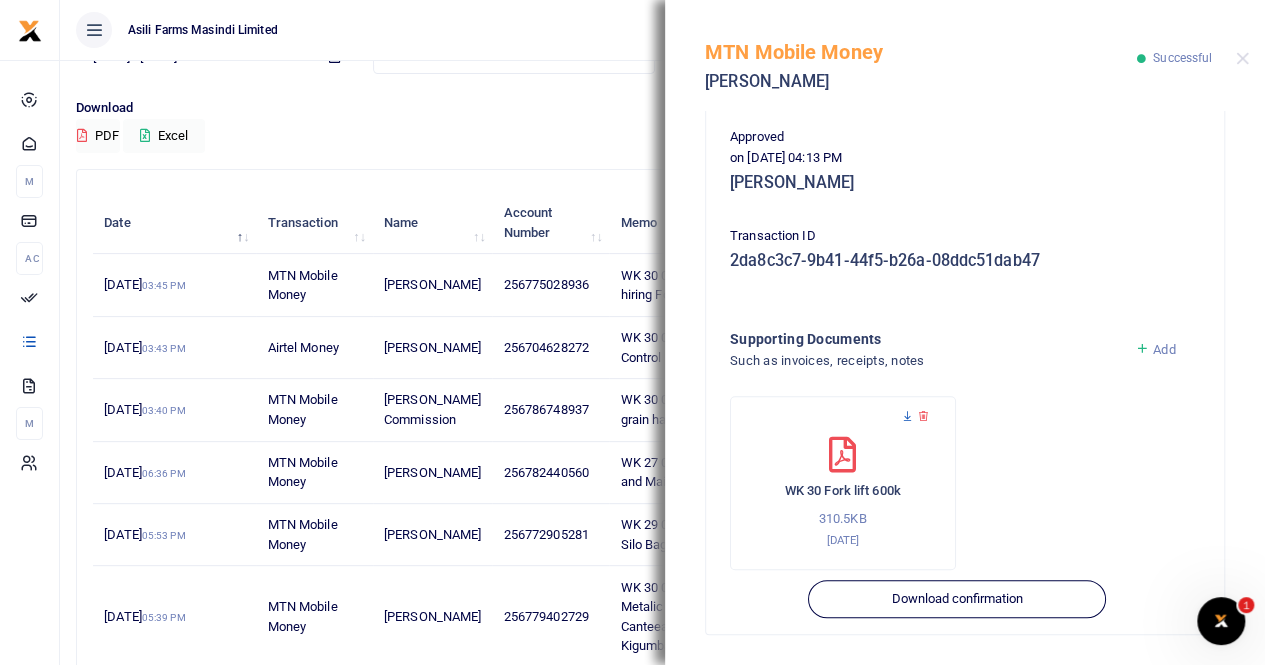 click at bounding box center [907, 416] 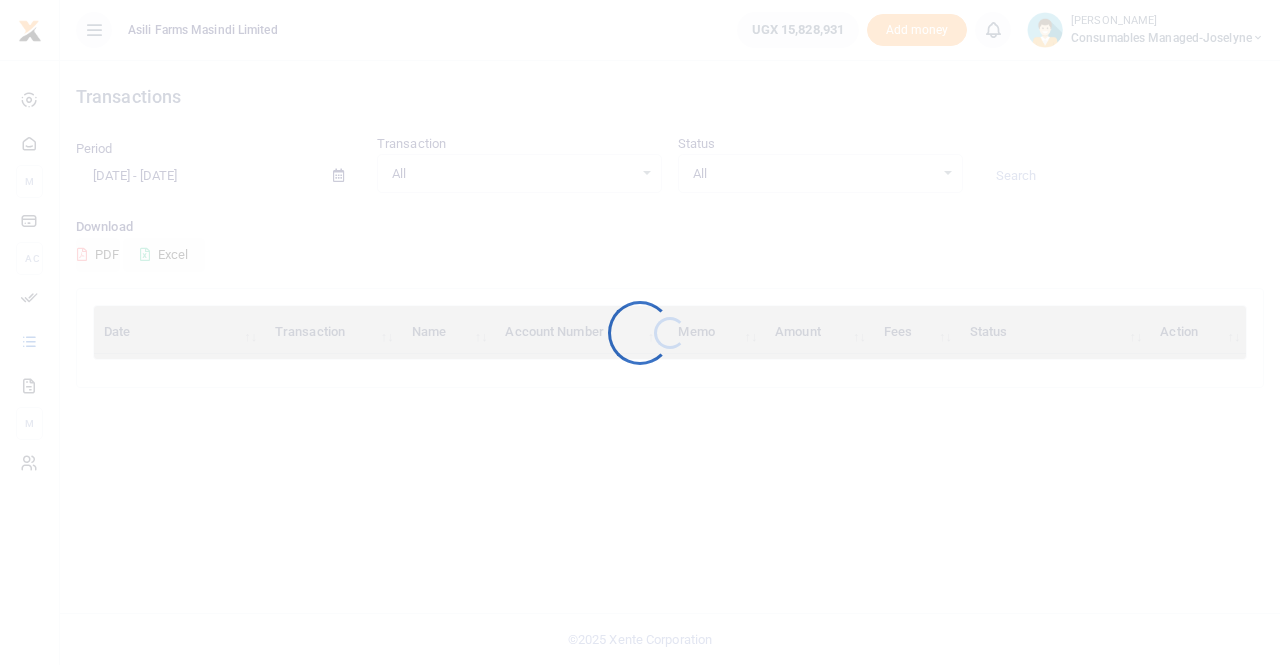 scroll, scrollTop: 0, scrollLeft: 0, axis: both 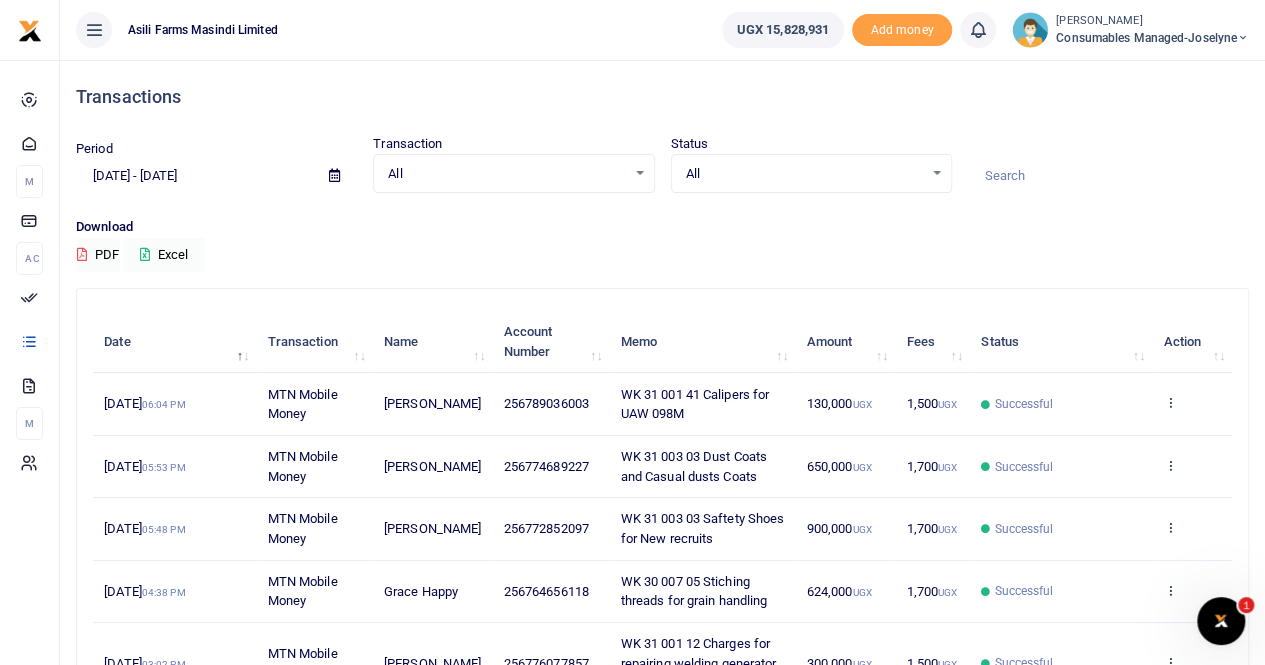 click at bounding box center (334, 175) 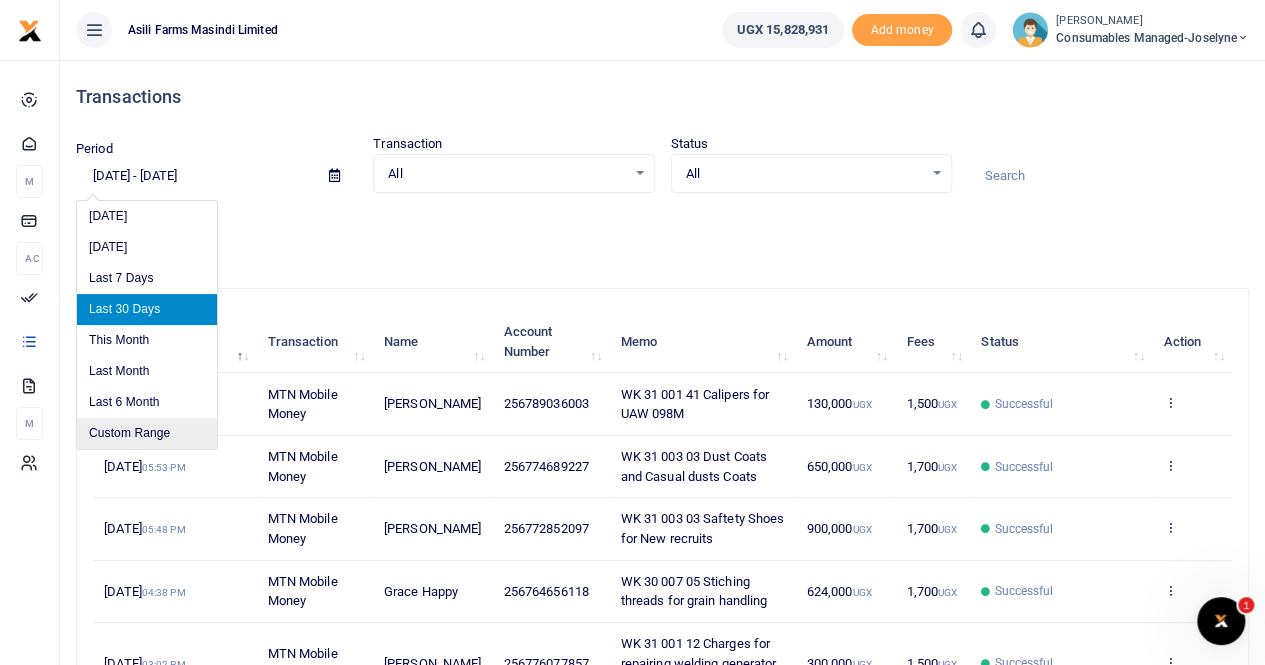 click on "Custom Range" at bounding box center (147, 433) 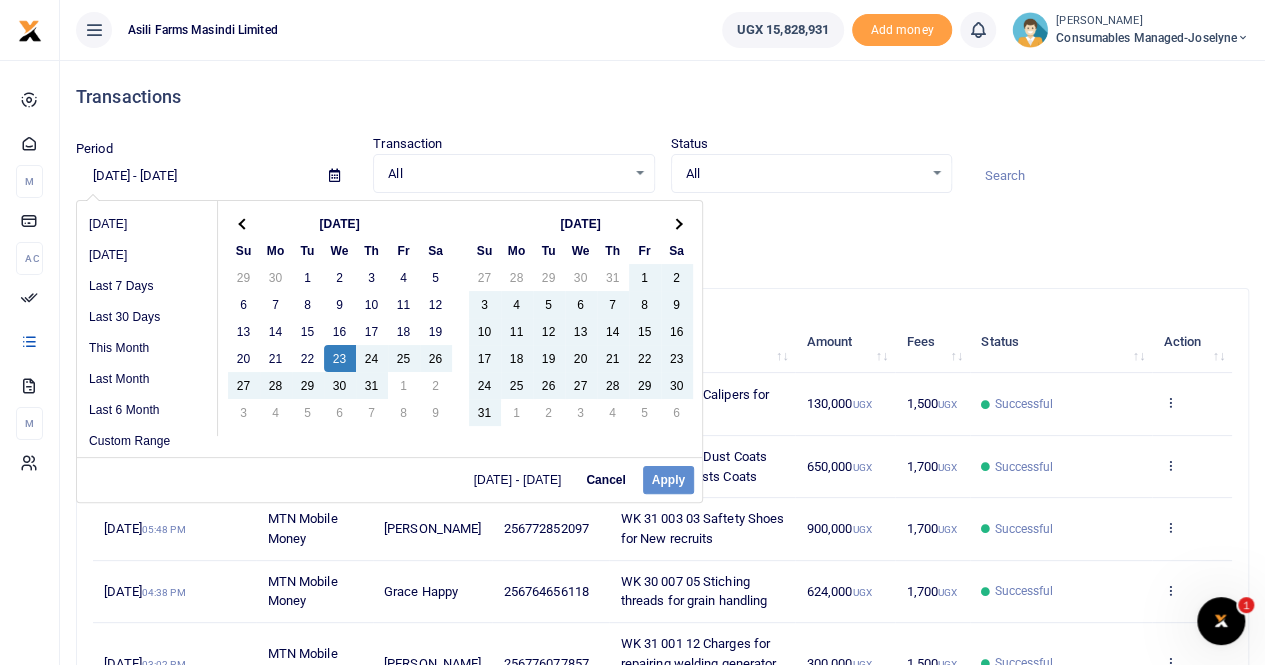 click on "07/01/2025 - 07/30/2025 Cancel Apply" at bounding box center [389, 479] 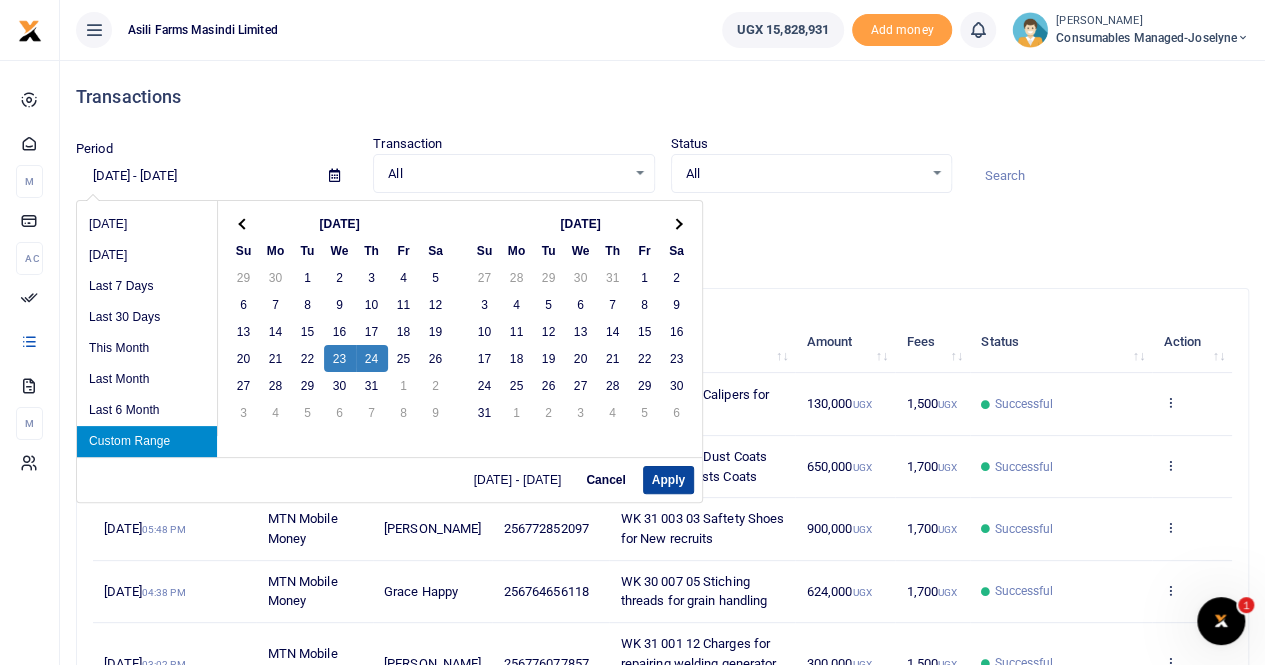 click on "Apply" at bounding box center (668, 480) 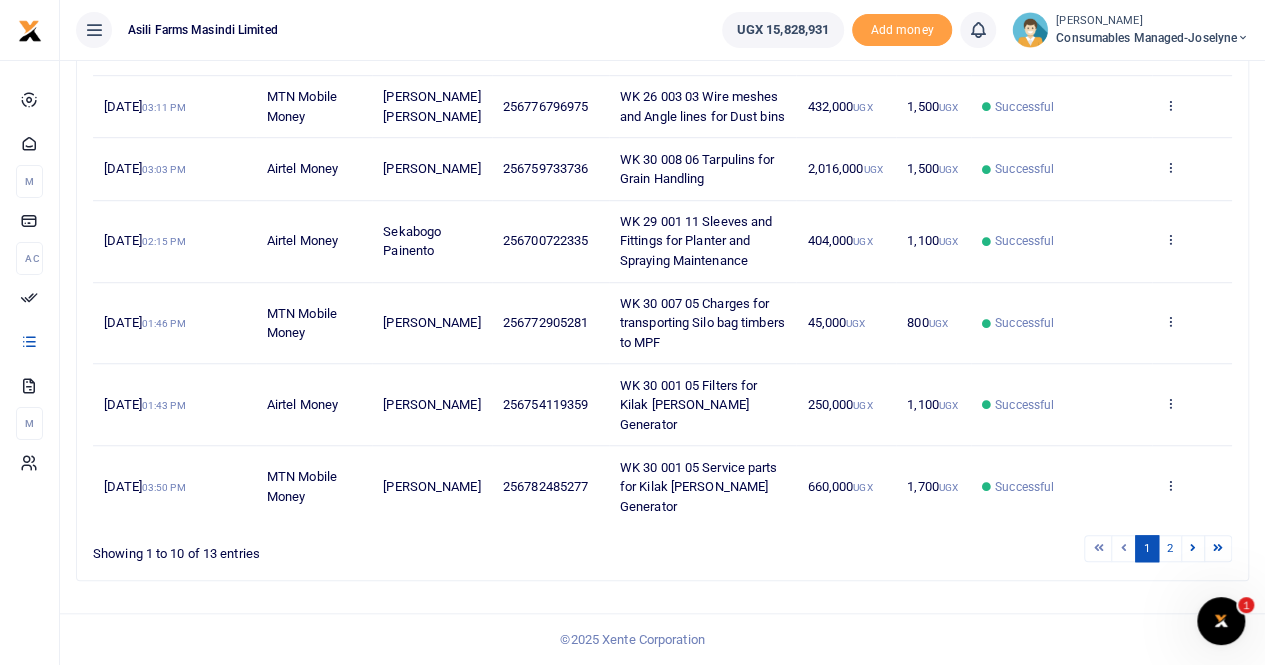 scroll, scrollTop: 619, scrollLeft: 0, axis: vertical 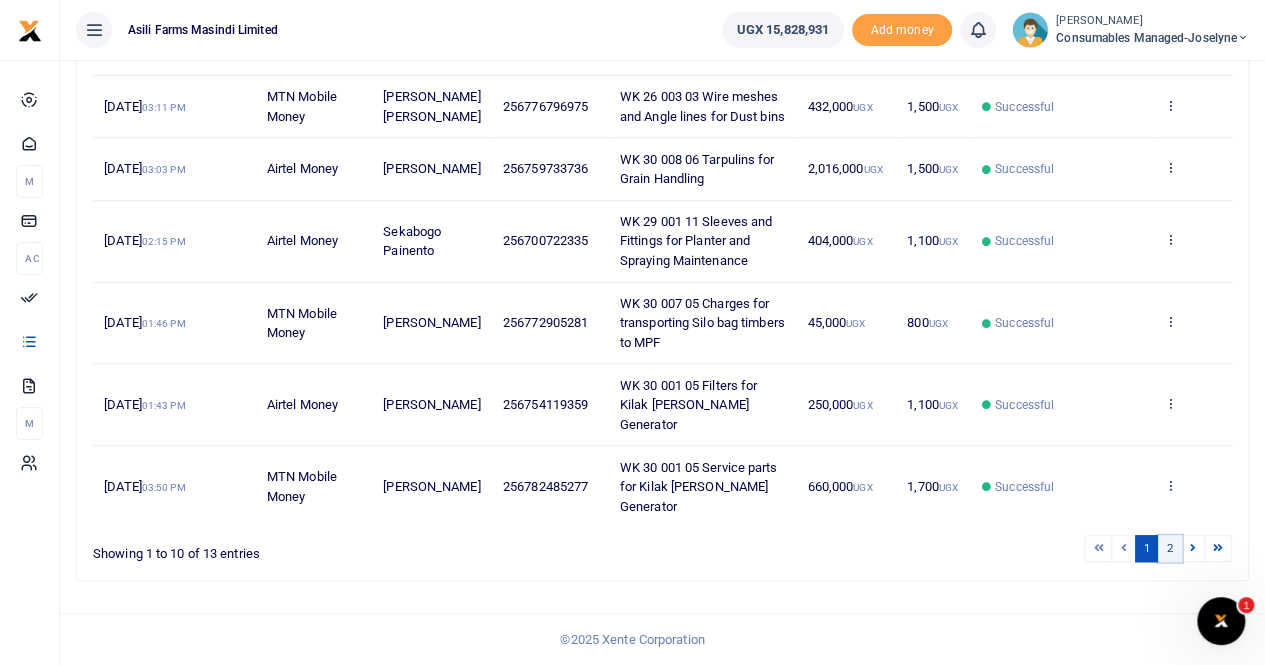 click on "2" at bounding box center [1170, 548] 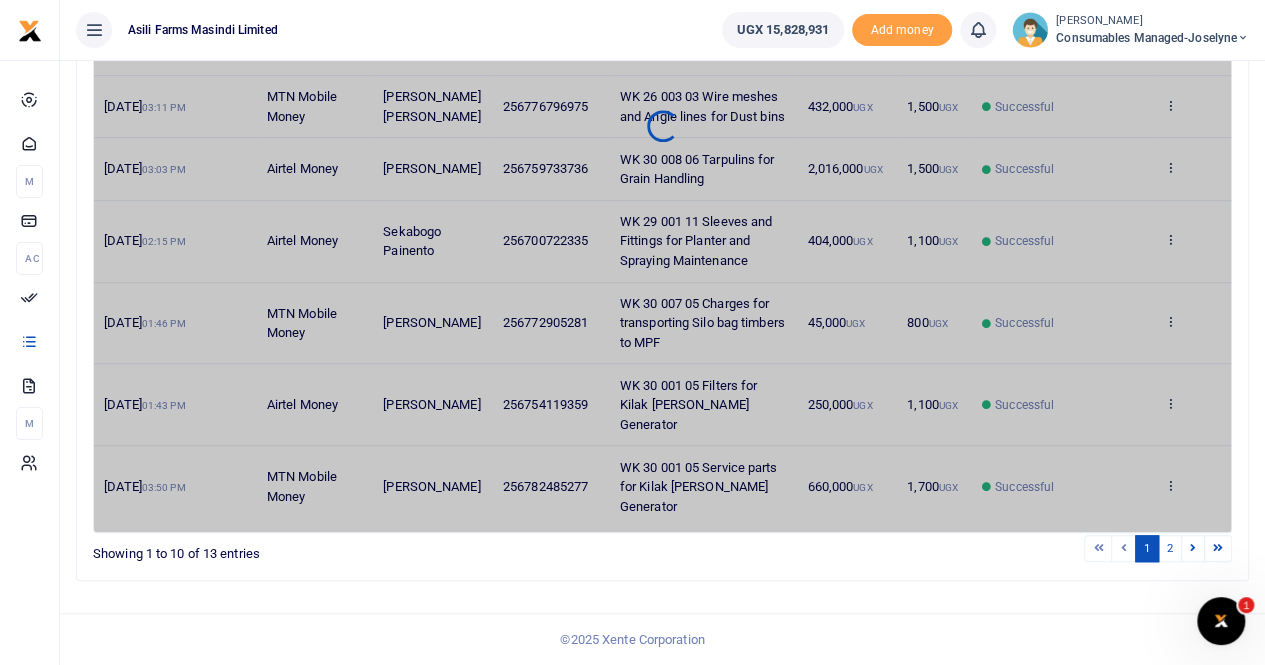 scroll, scrollTop: 68, scrollLeft: 0, axis: vertical 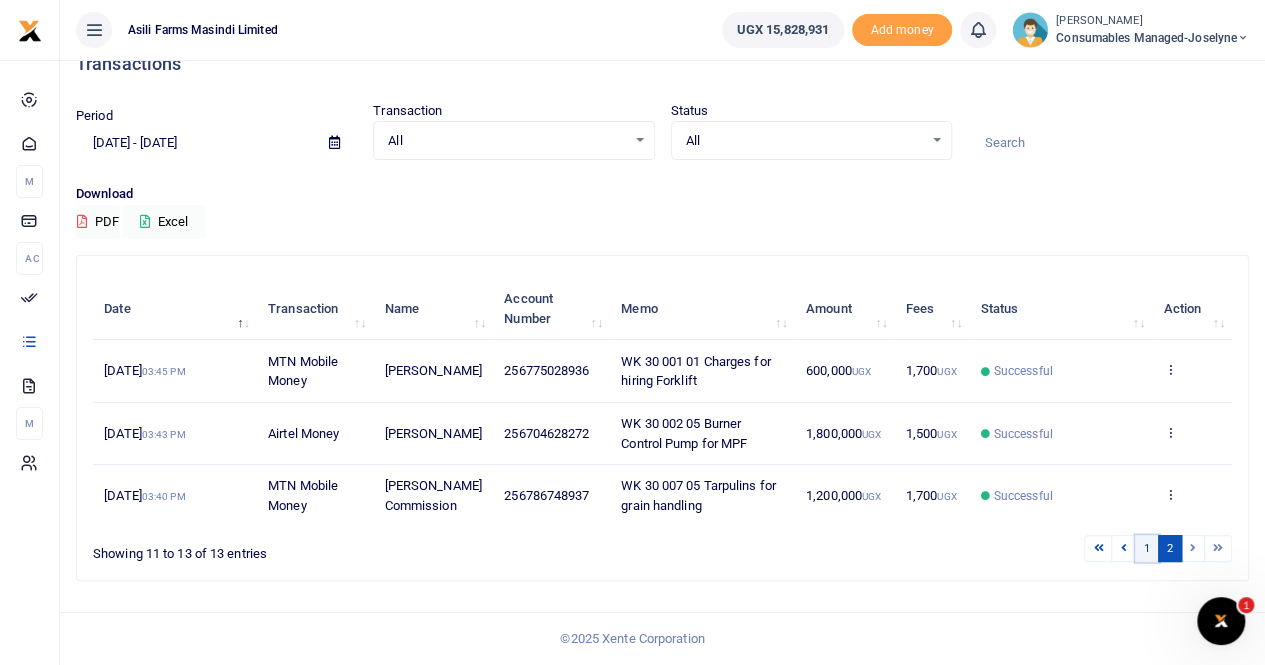 click on "1" at bounding box center [1147, 548] 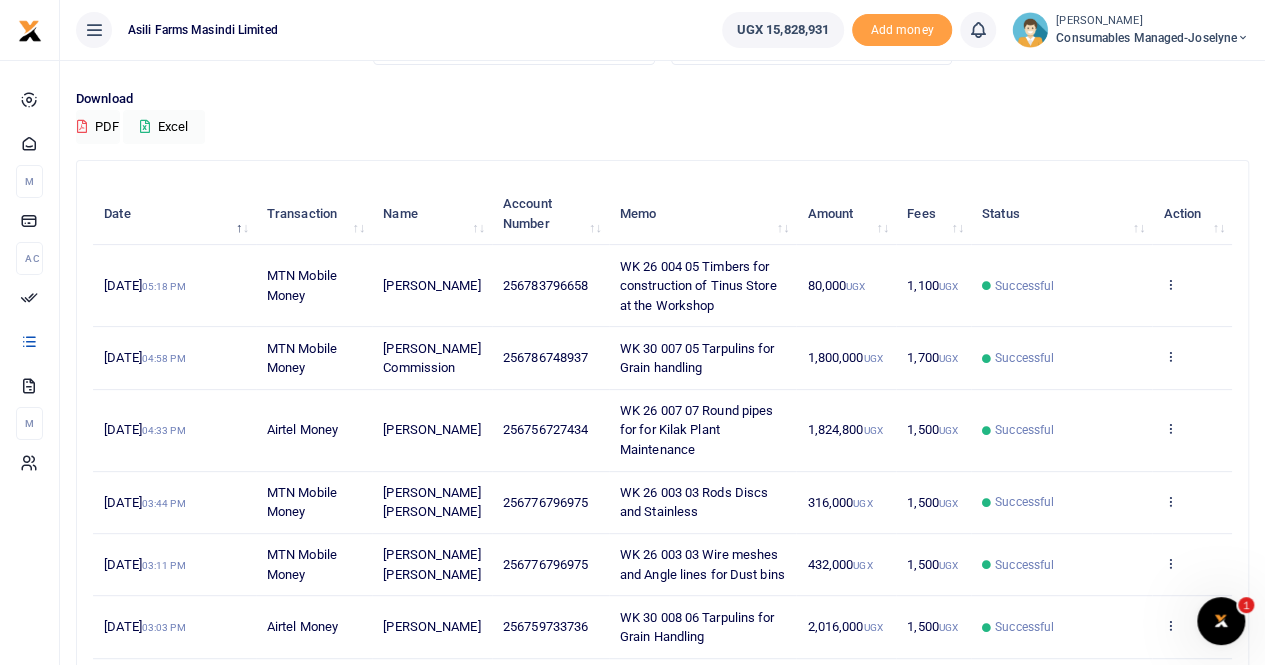 scroll, scrollTop: 19, scrollLeft: 0, axis: vertical 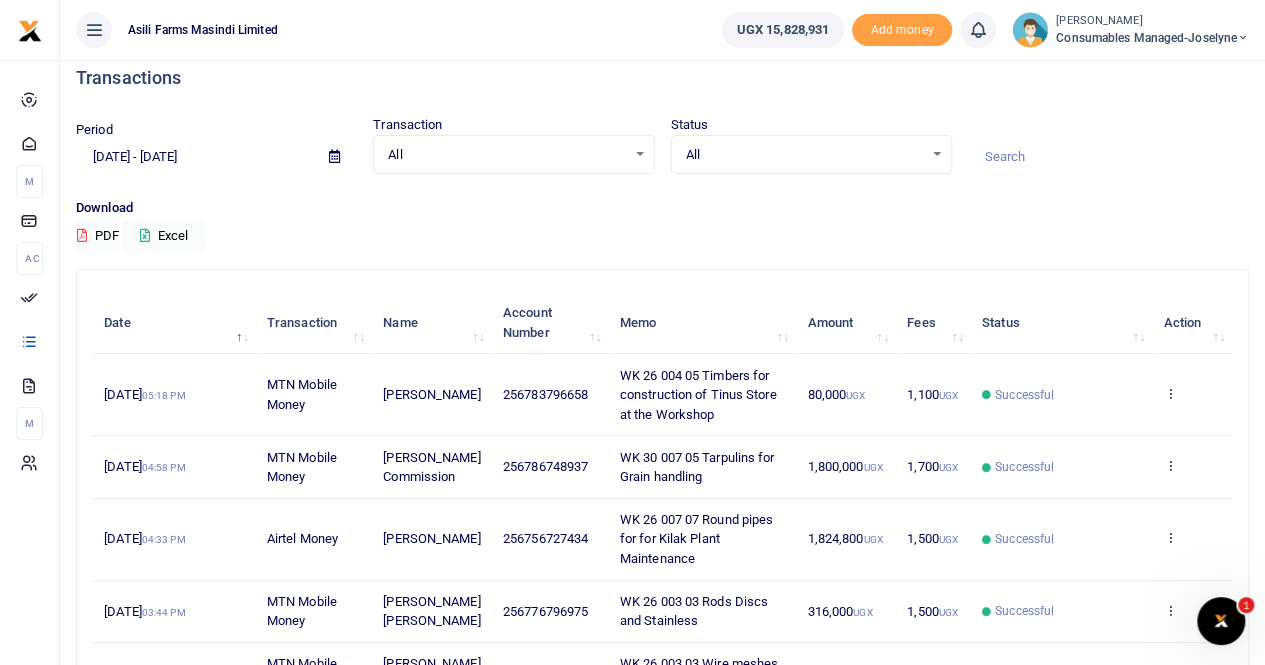 click at bounding box center (334, 156) 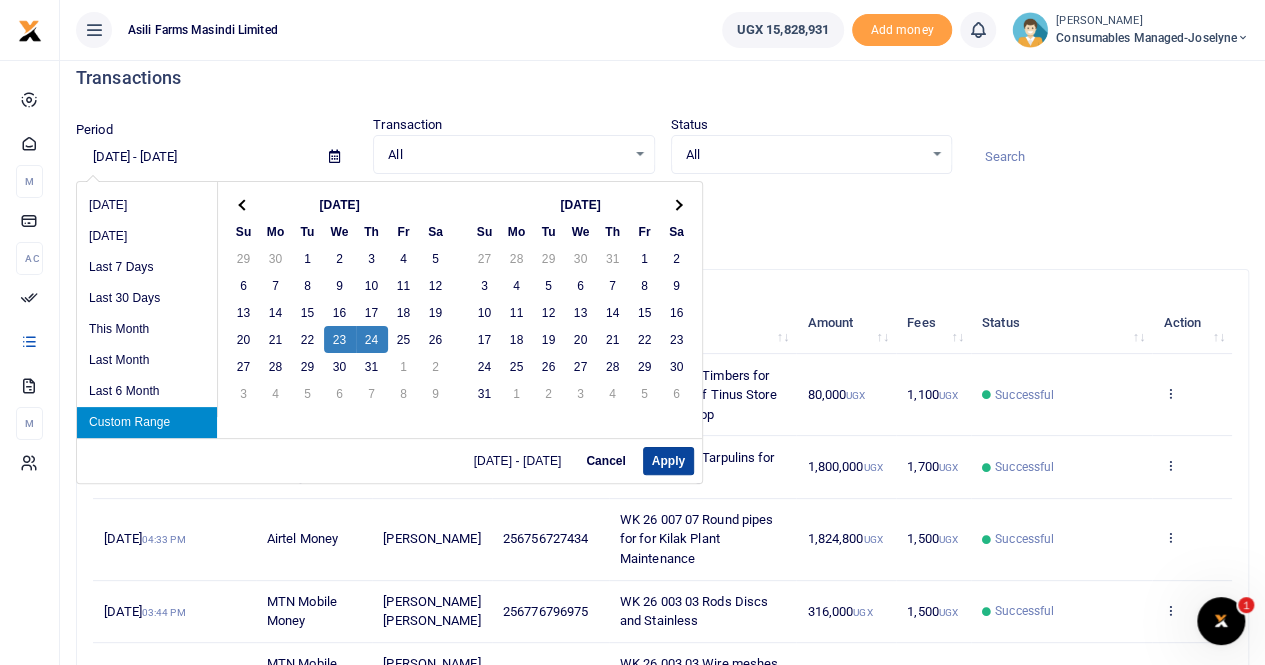 click on "Apply" at bounding box center [668, 461] 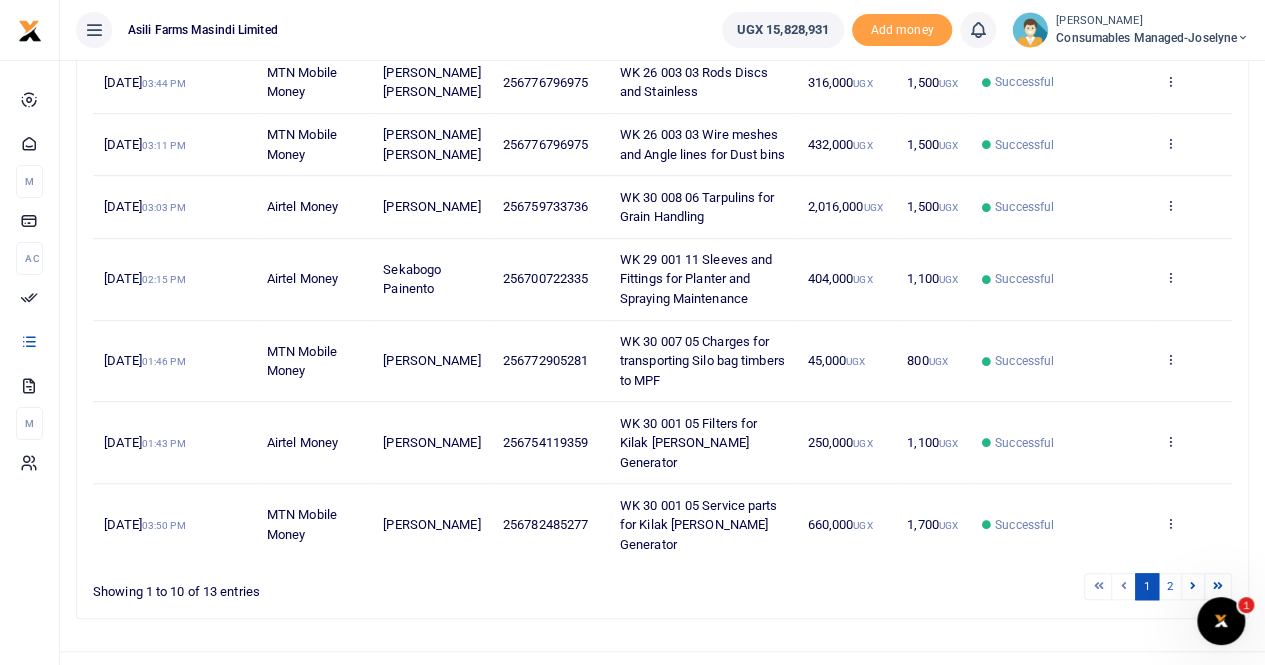 scroll, scrollTop: 619, scrollLeft: 0, axis: vertical 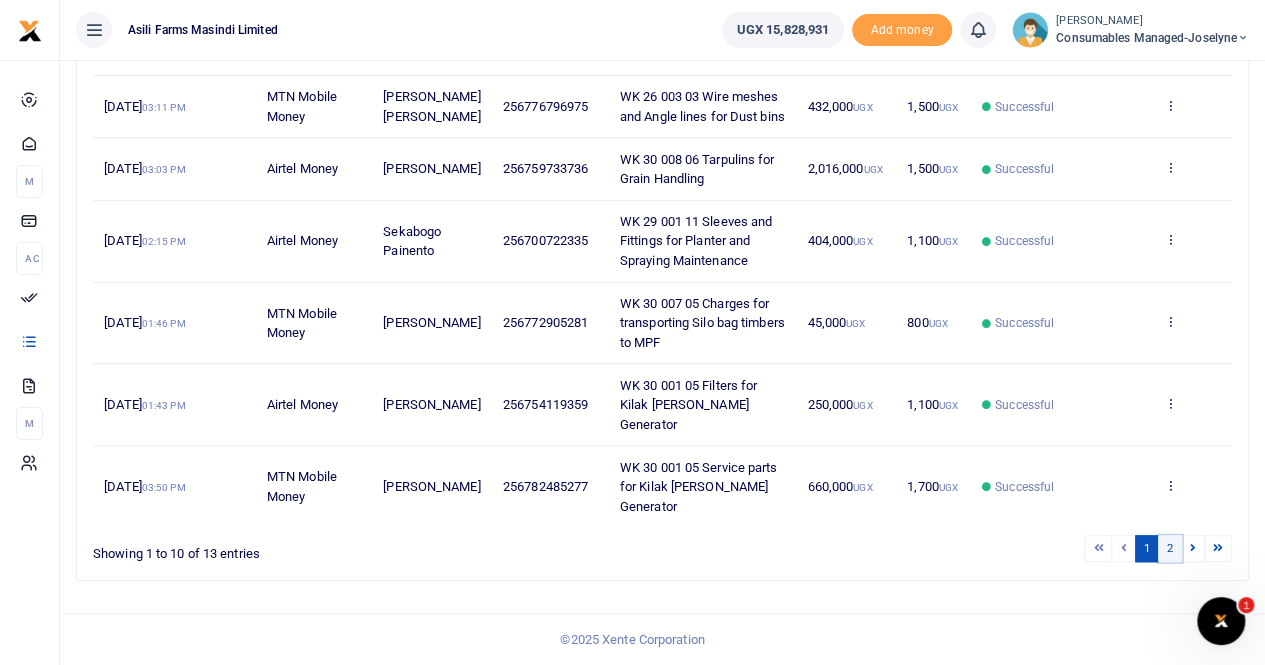 click on "2" at bounding box center (1170, 548) 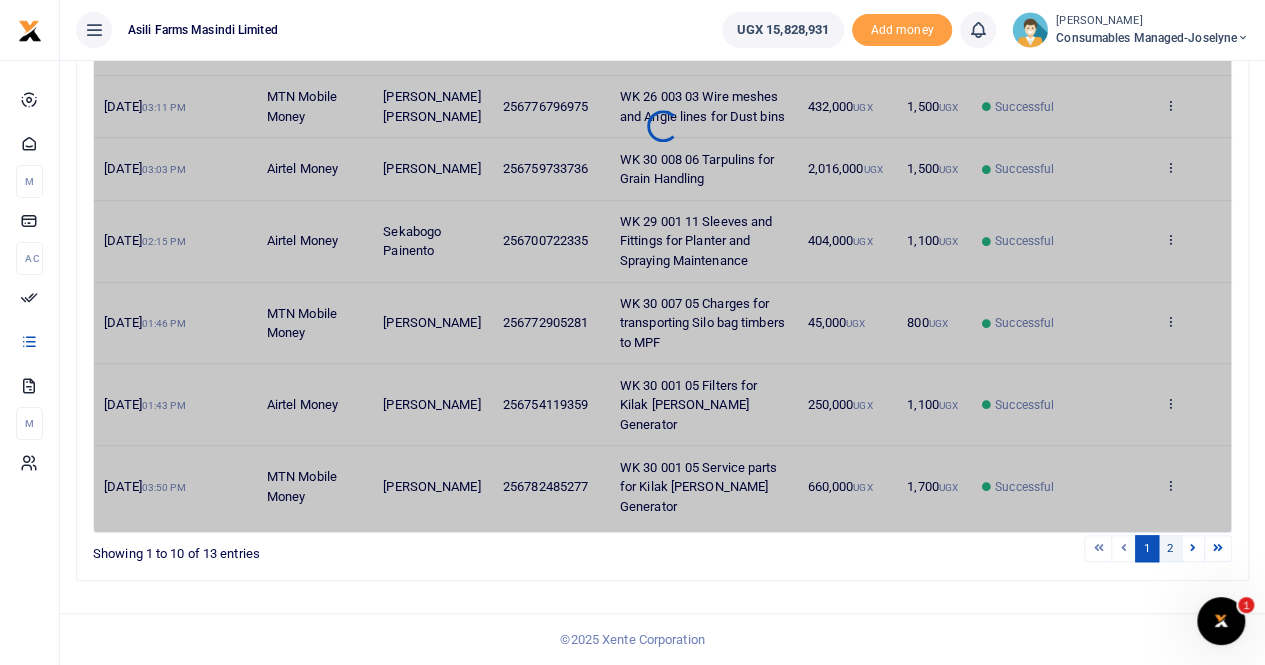 scroll, scrollTop: 68, scrollLeft: 0, axis: vertical 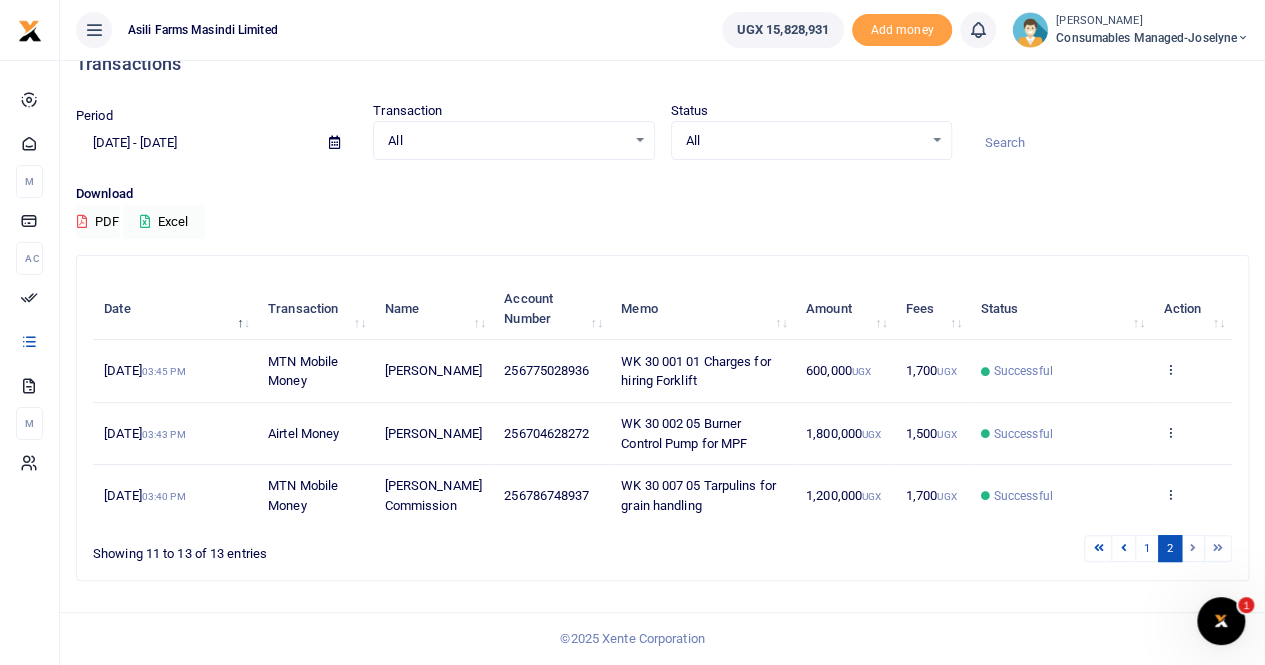 click at bounding box center [1193, 548] 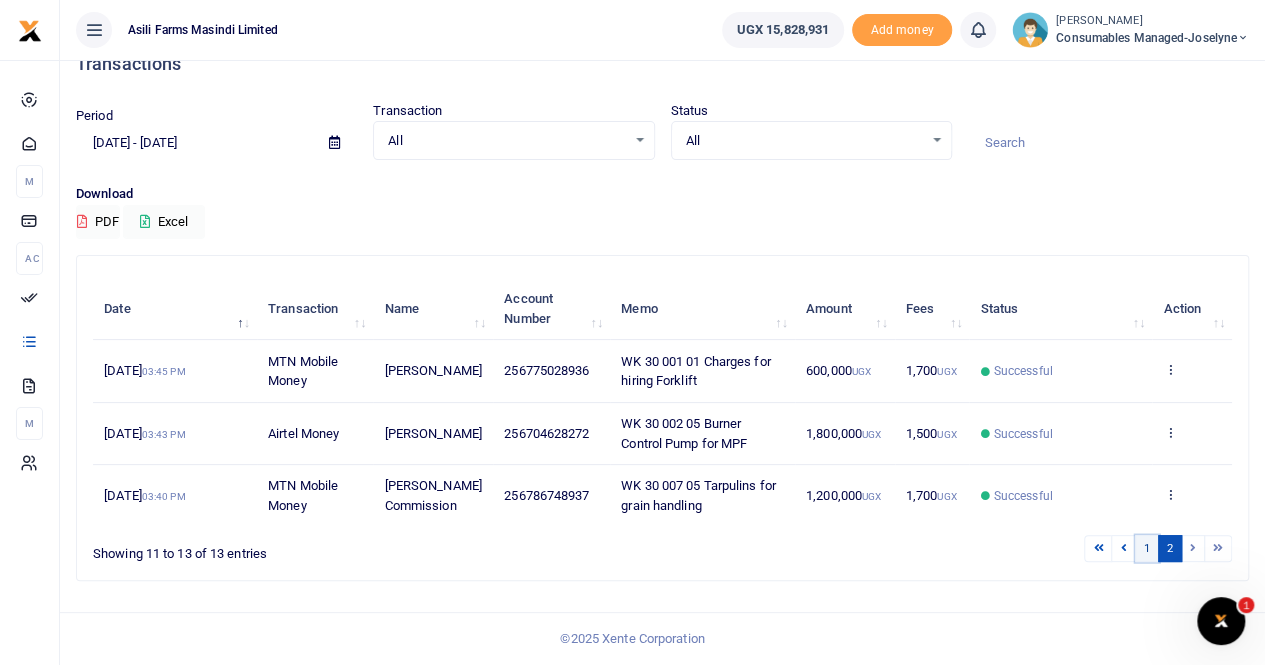 click on "1" at bounding box center (1147, 548) 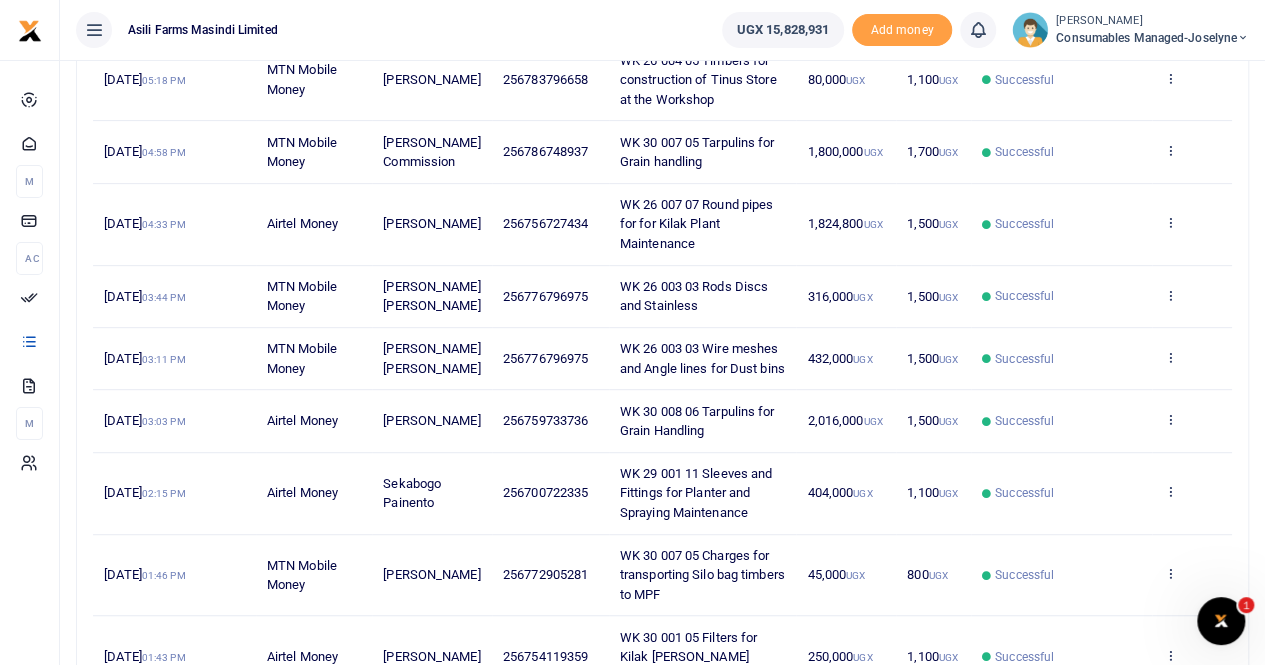 scroll, scrollTop: 319, scrollLeft: 0, axis: vertical 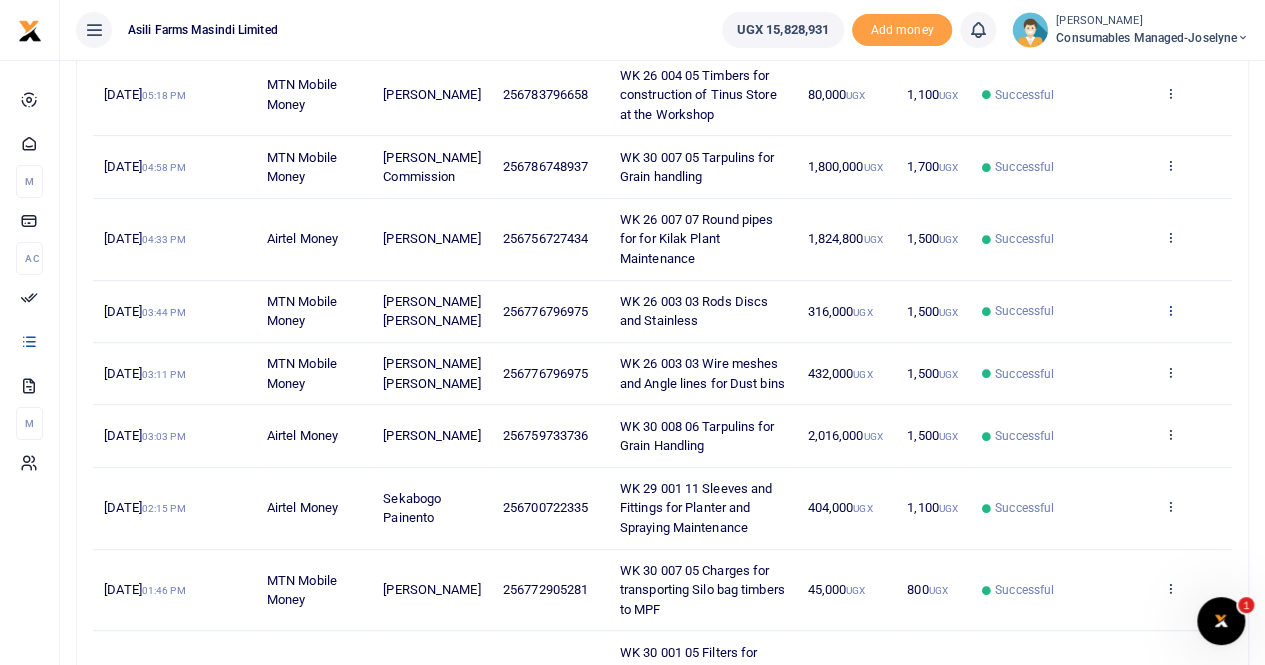 click at bounding box center [1169, 310] 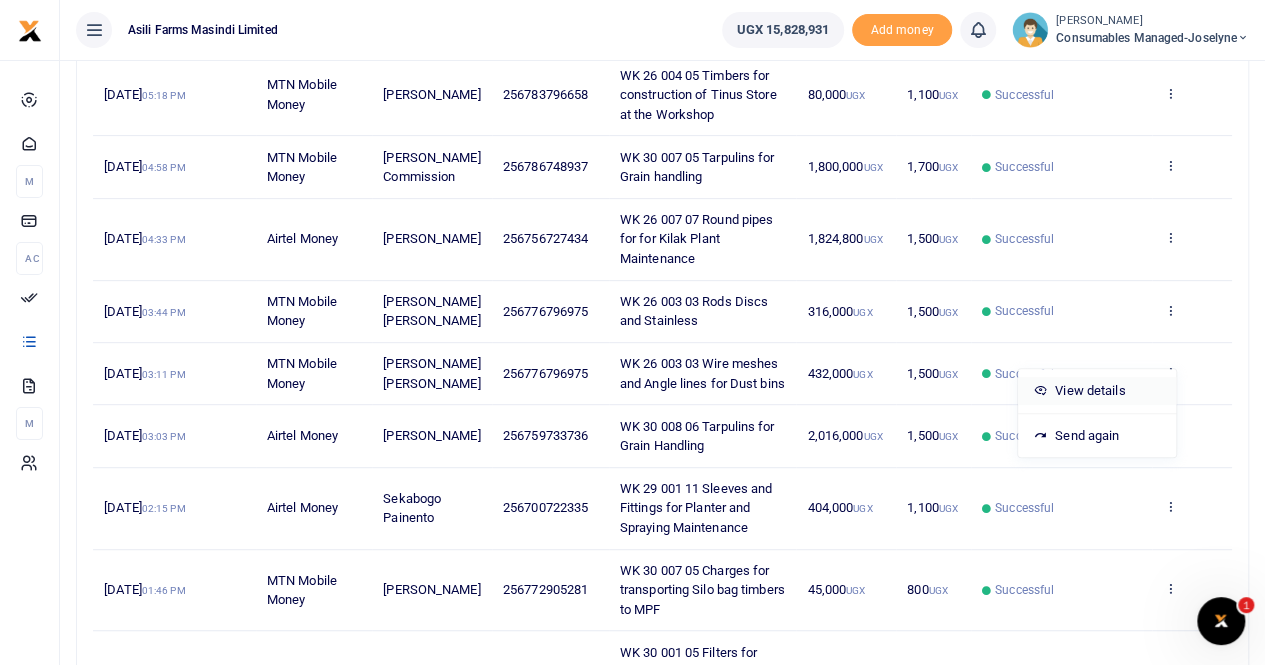 click on "View details" at bounding box center [1097, 391] 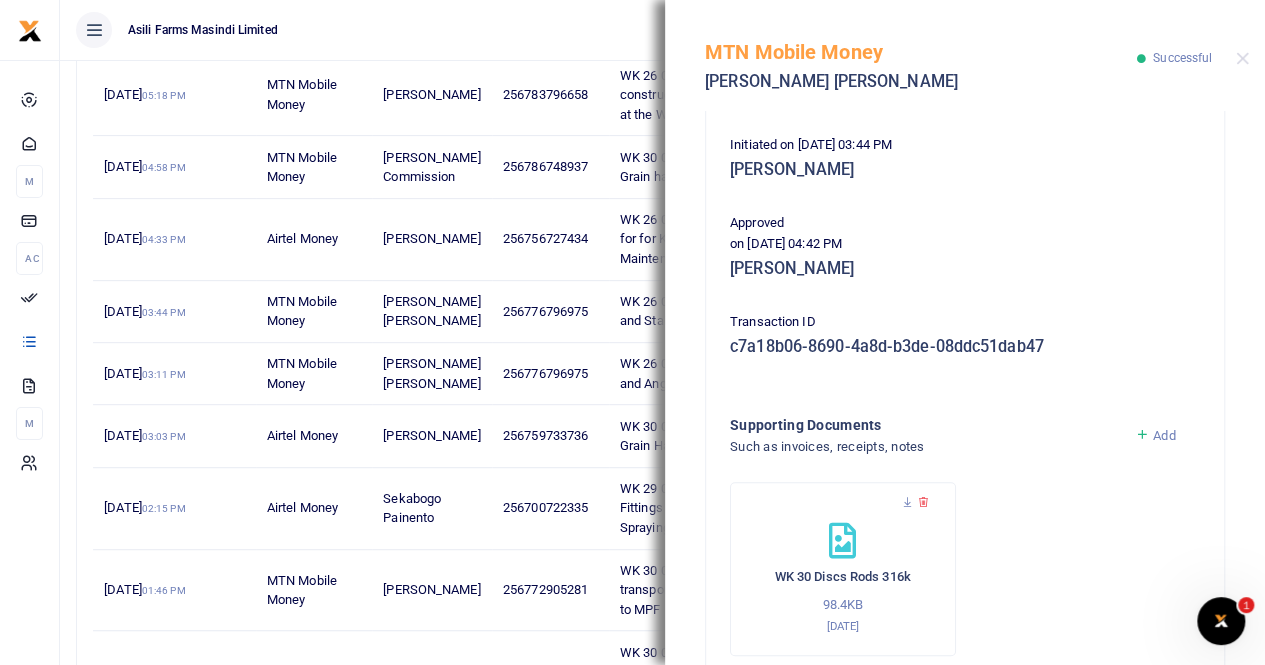 scroll, scrollTop: 400, scrollLeft: 0, axis: vertical 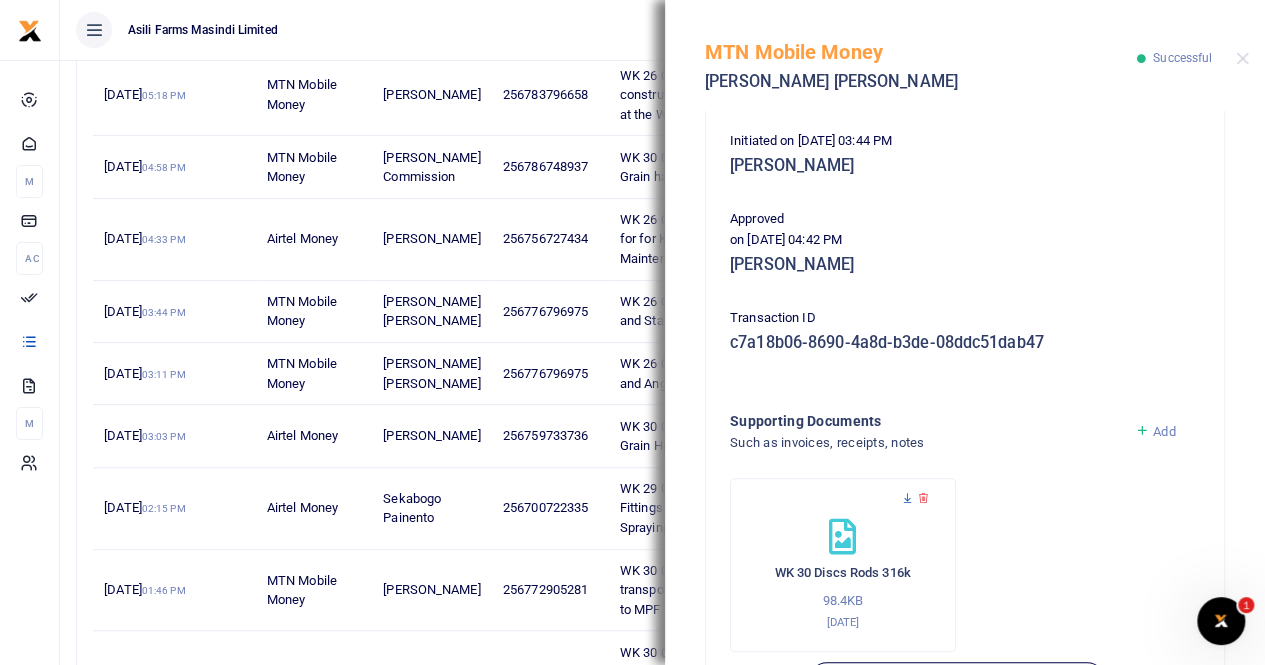 click at bounding box center [907, 498] 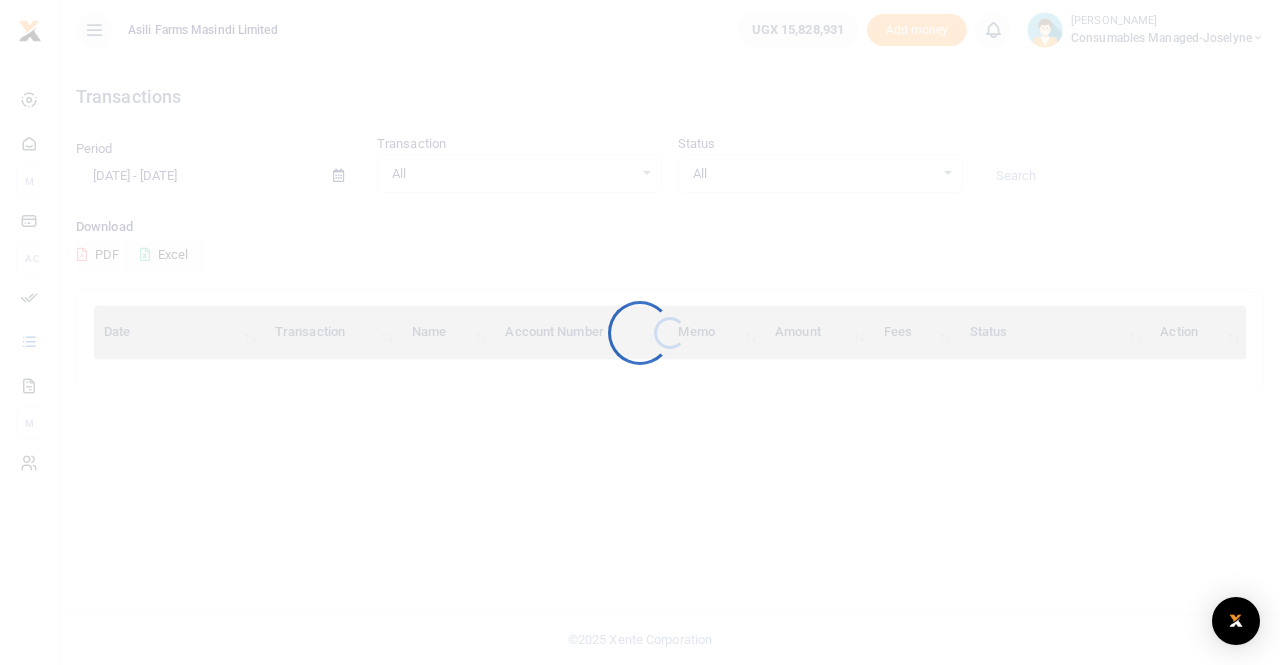 scroll, scrollTop: 0, scrollLeft: 0, axis: both 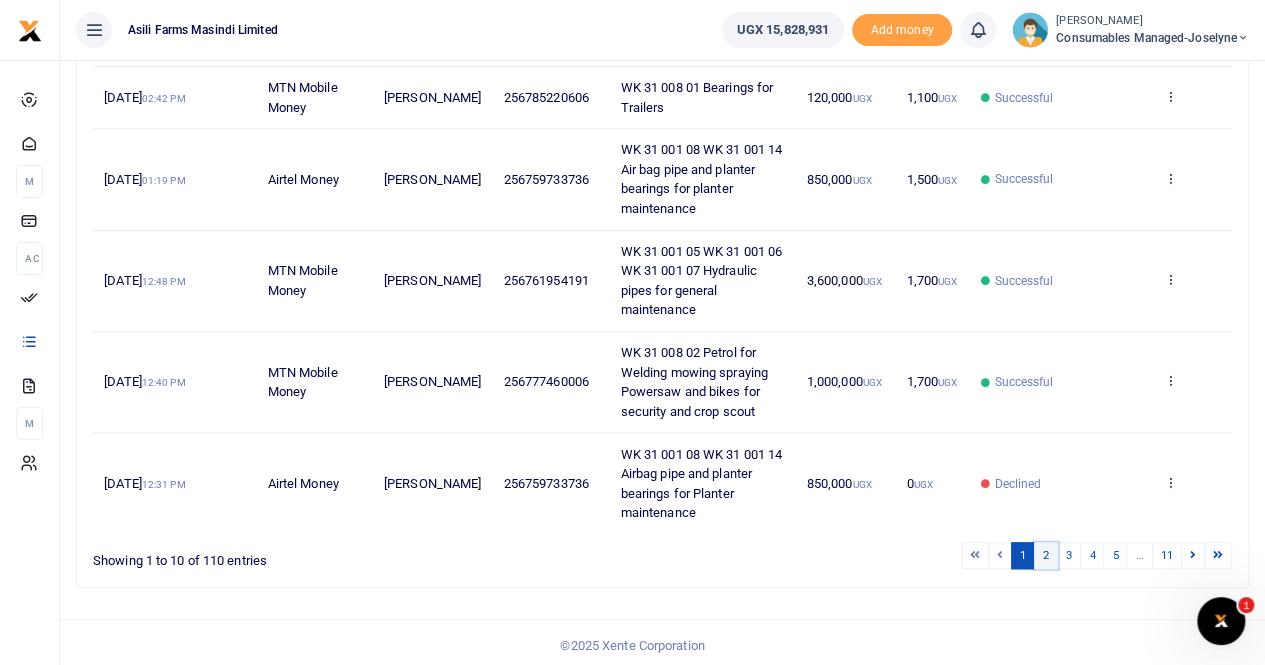 click on "2" at bounding box center (1046, 555) 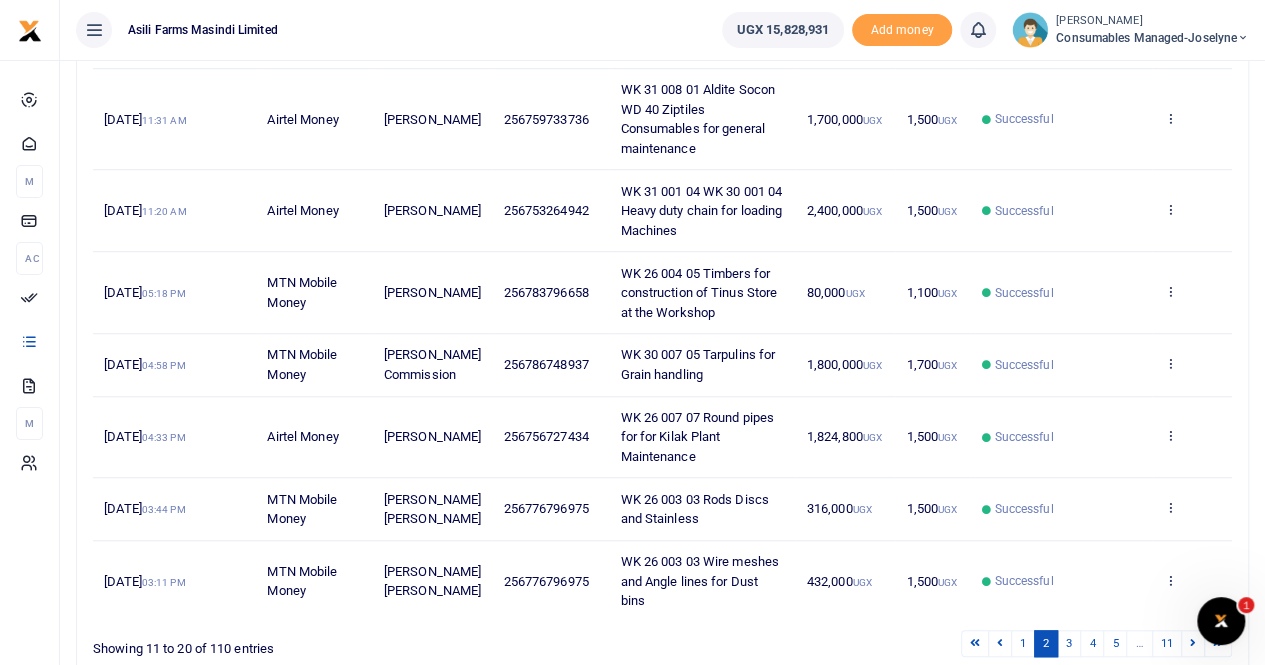 scroll, scrollTop: 438, scrollLeft: 0, axis: vertical 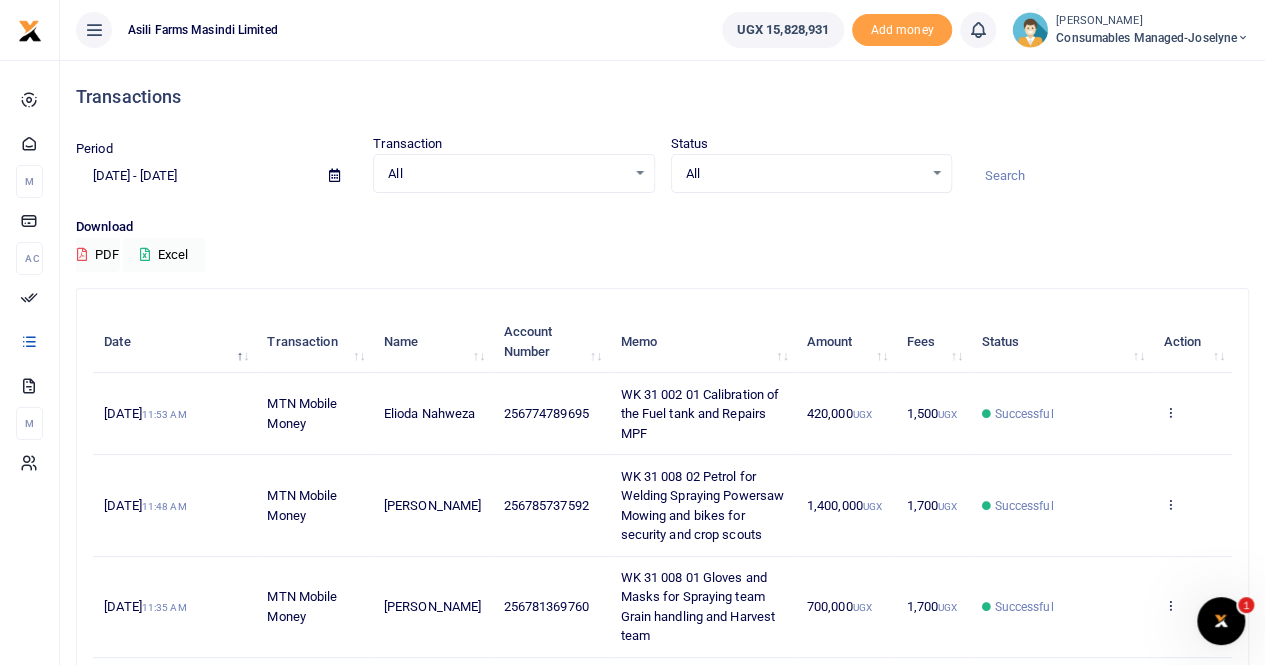 click at bounding box center (334, 175) 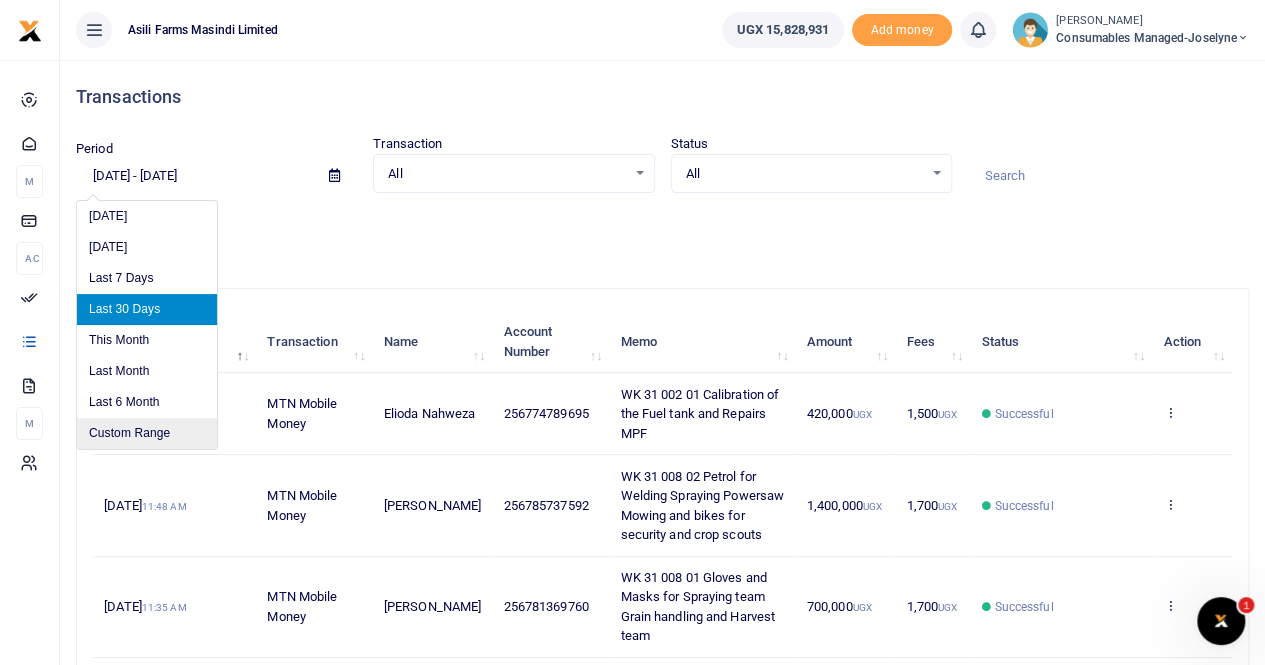 click on "Custom Range" at bounding box center [147, 433] 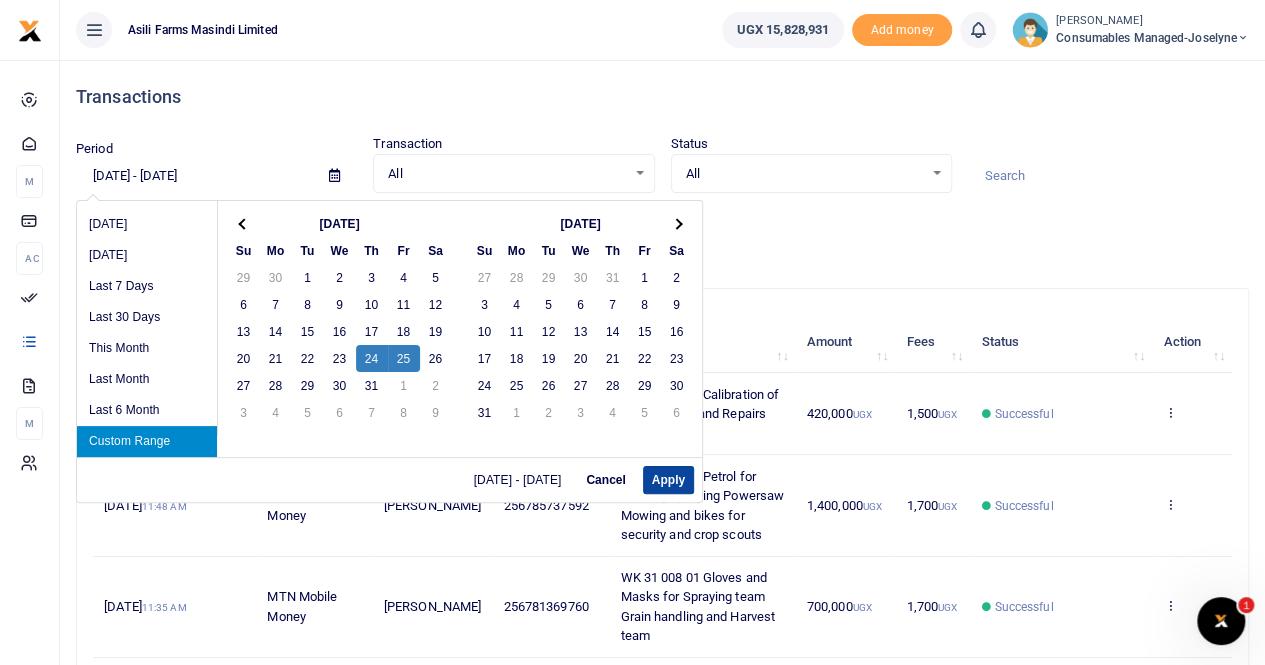 click on "Apply" at bounding box center (668, 480) 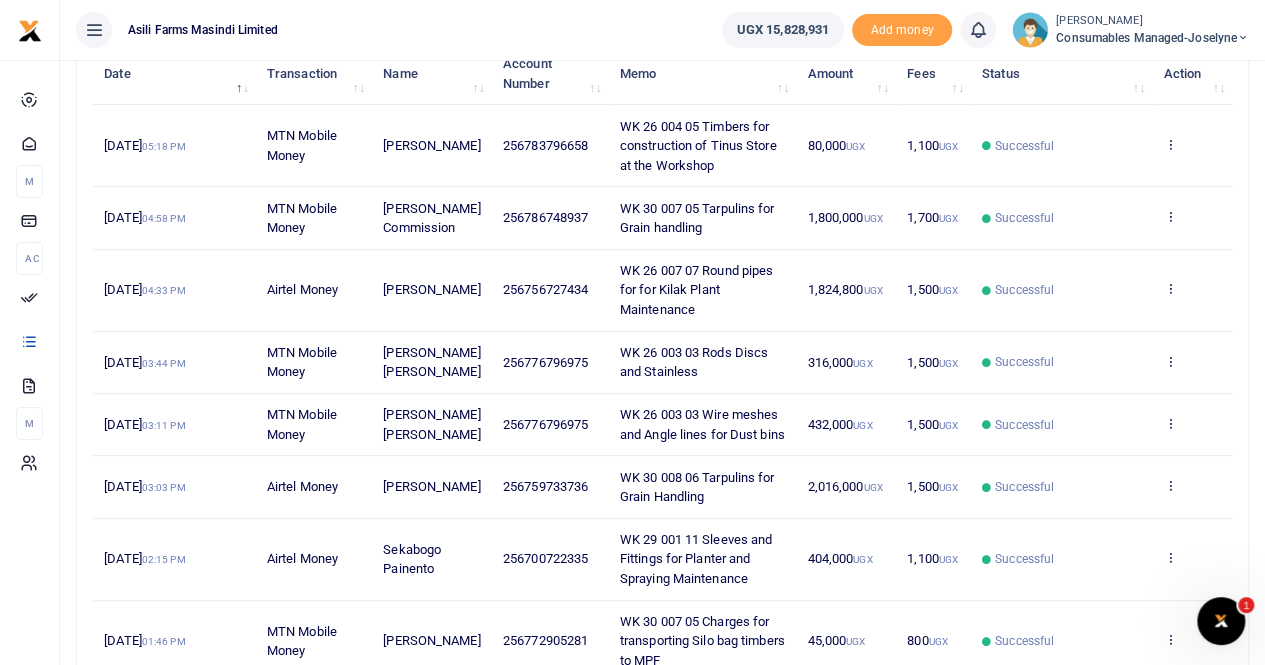 scroll, scrollTop: 300, scrollLeft: 0, axis: vertical 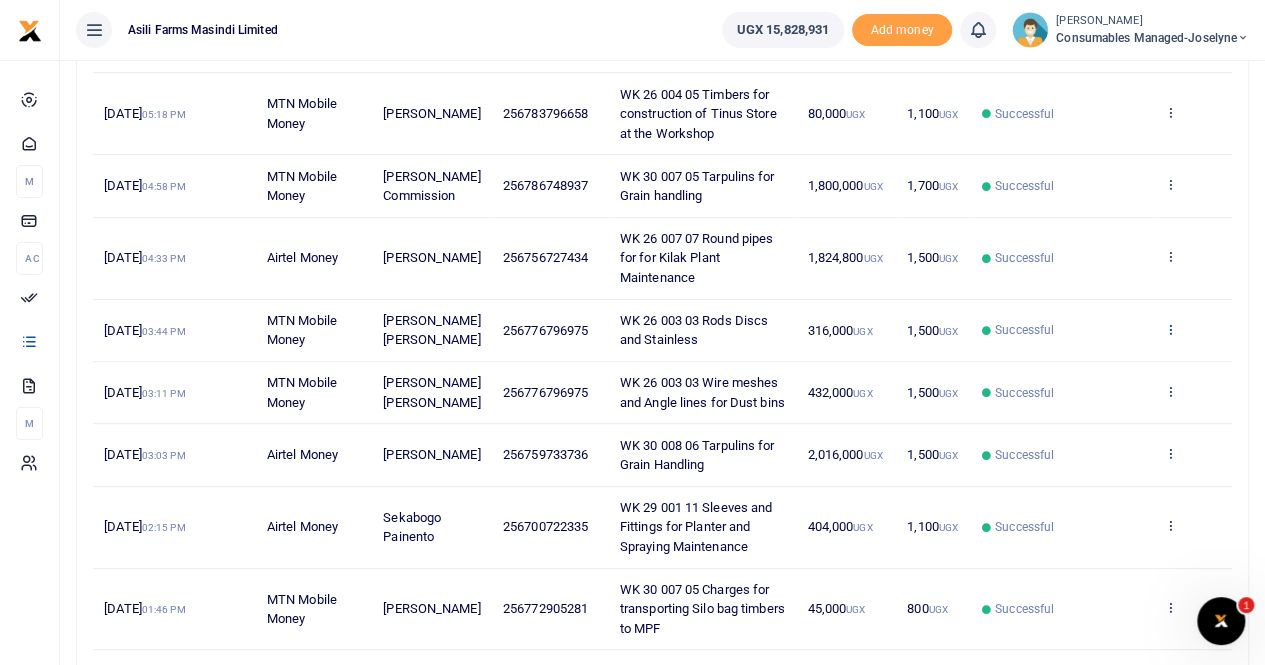 click at bounding box center (1169, 329) 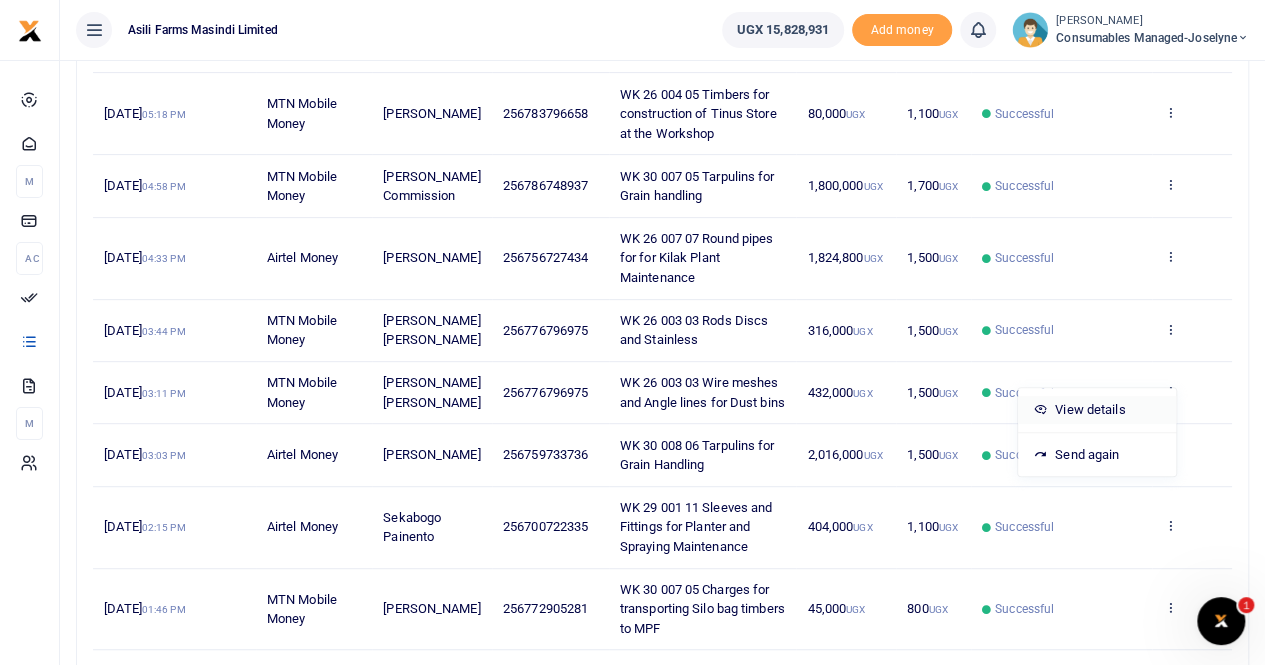 click on "View details" at bounding box center [1097, 410] 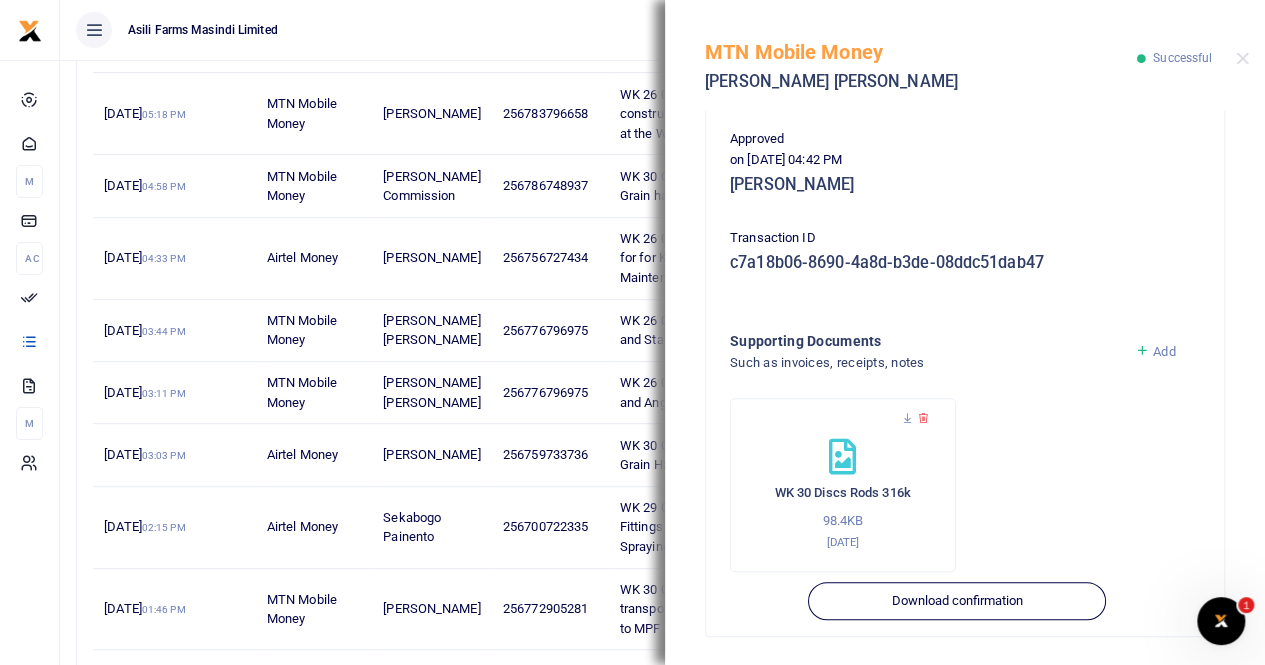 scroll, scrollTop: 482, scrollLeft: 0, axis: vertical 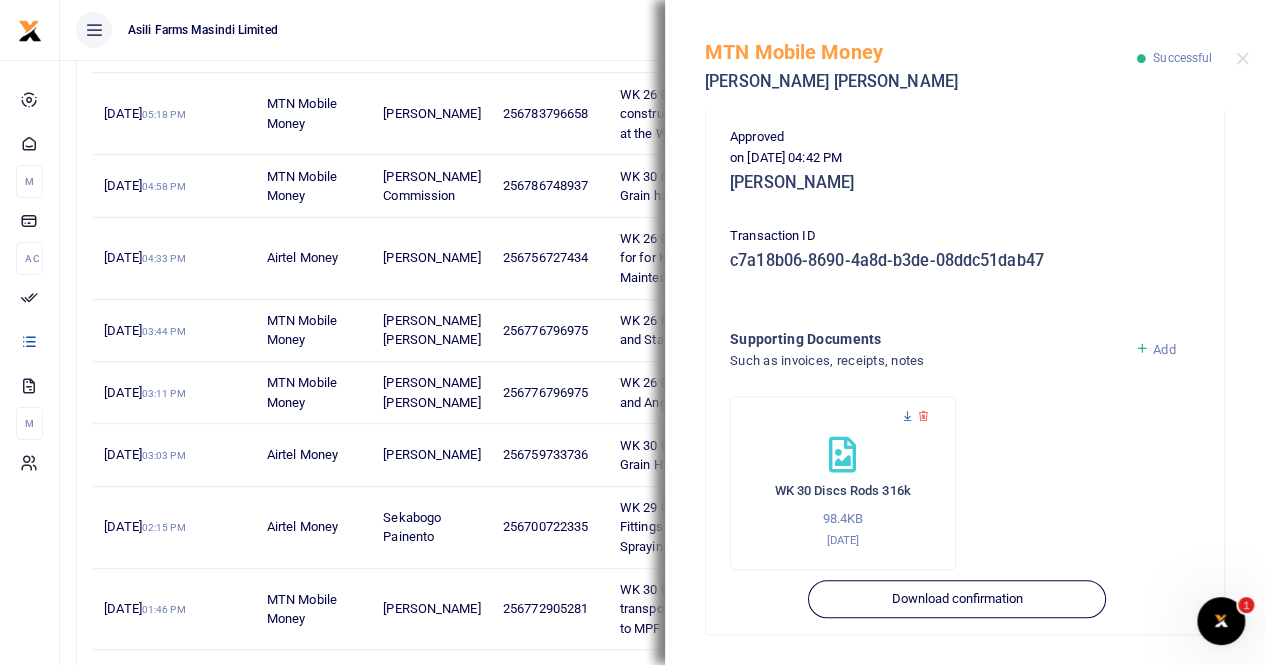 click at bounding box center (907, 416) 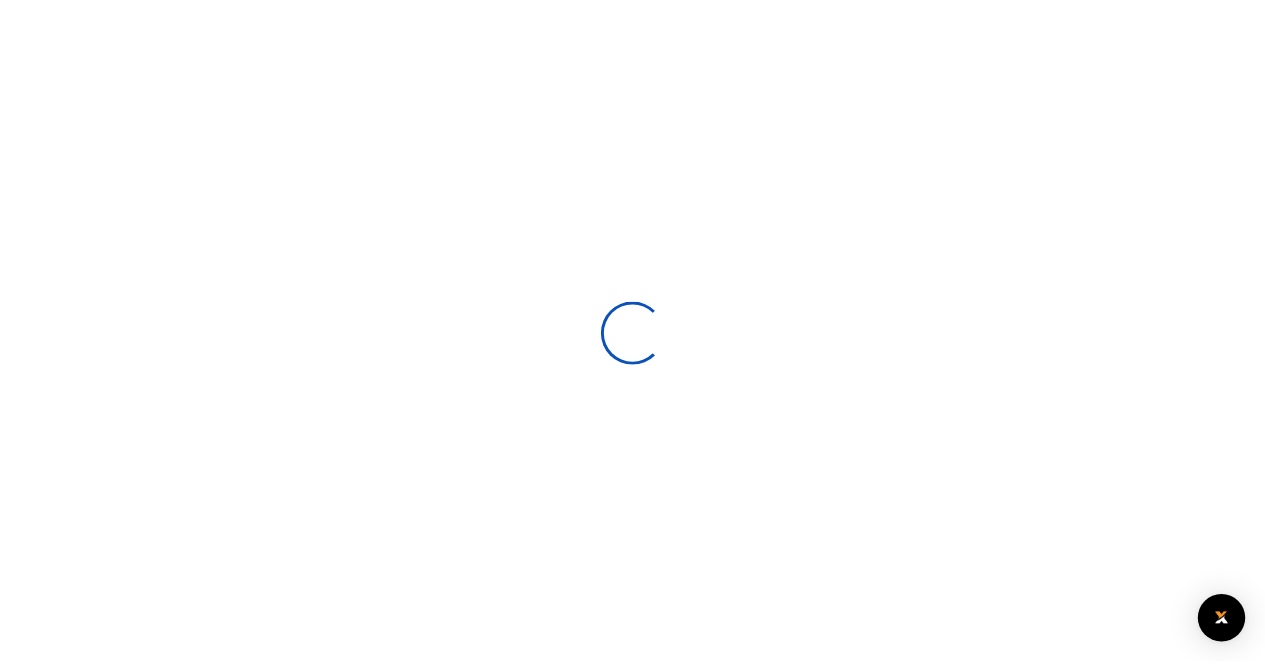 scroll, scrollTop: 0, scrollLeft: 0, axis: both 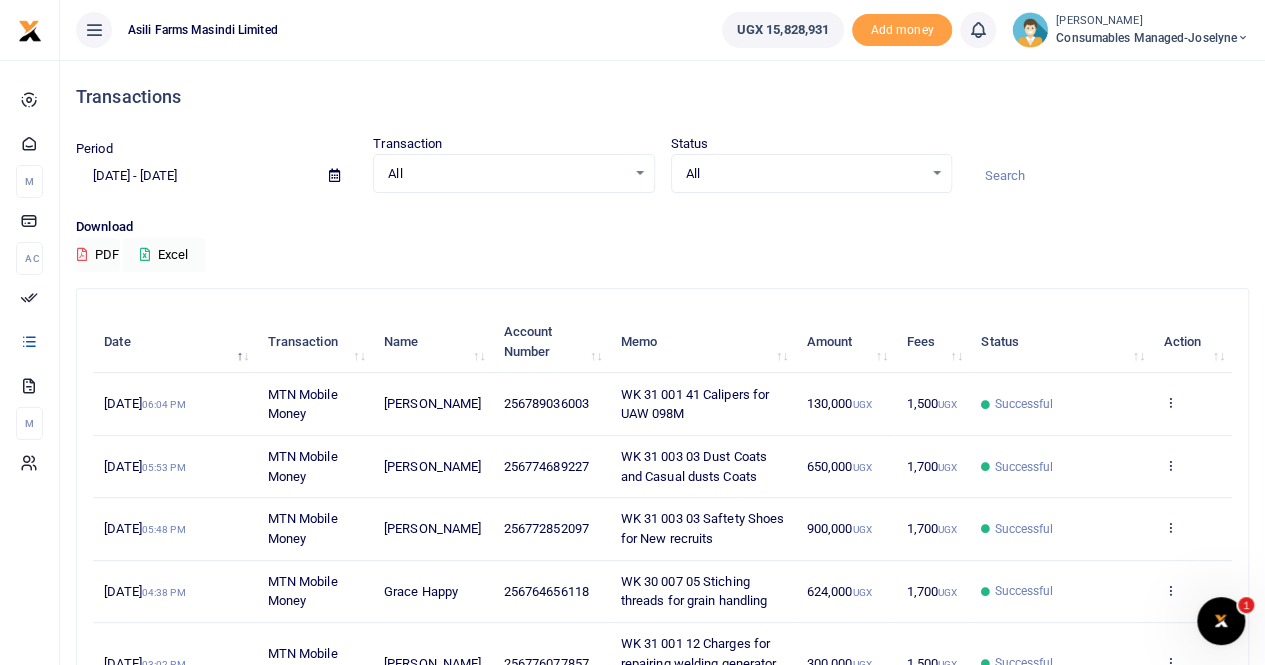 click at bounding box center [334, 175] 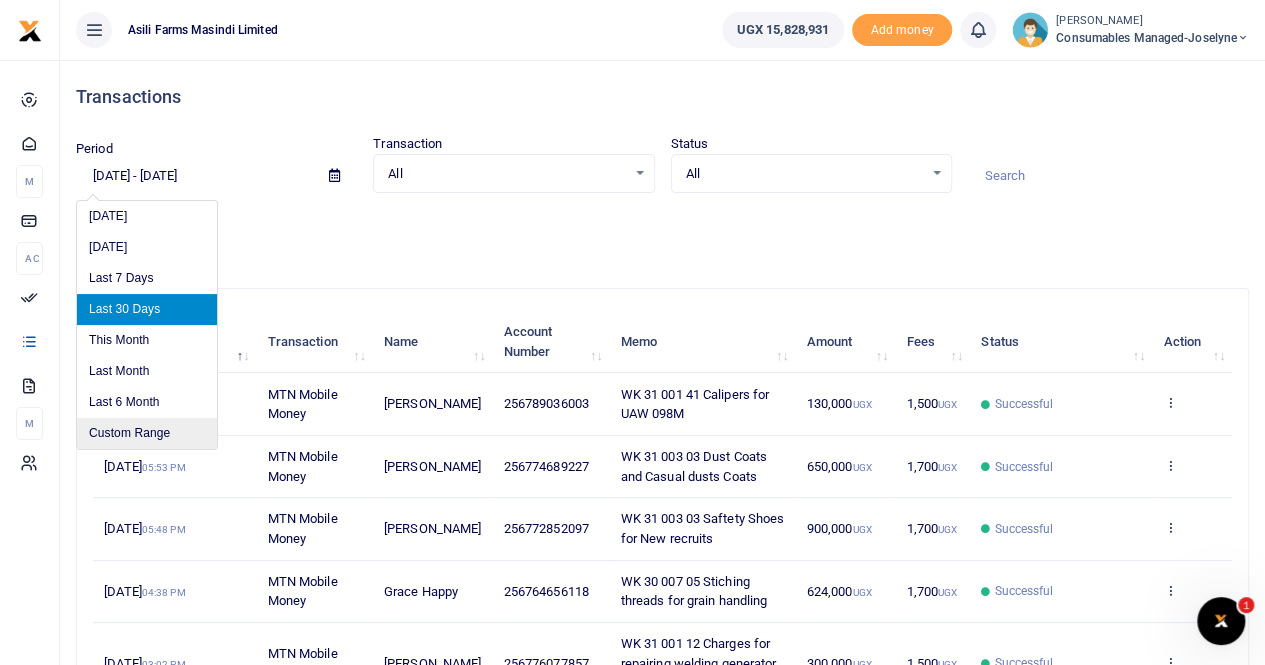 click on "Custom Range" at bounding box center (147, 433) 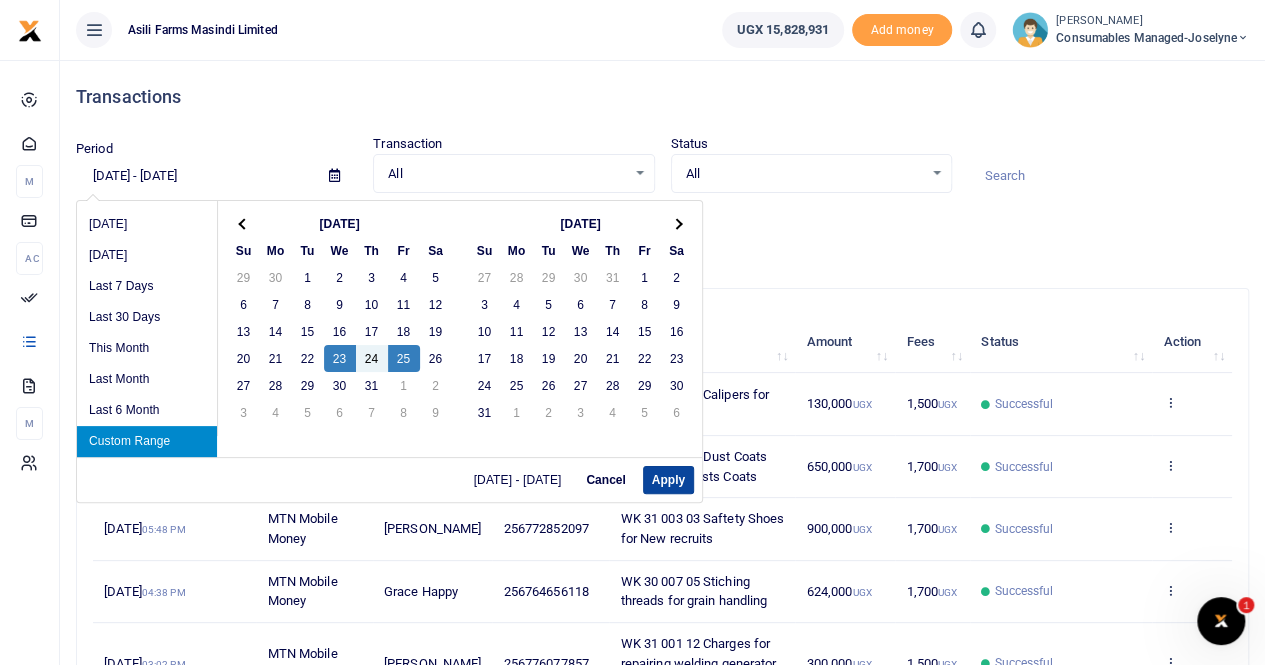 click on "Apply" at bounding box center [668, 480] 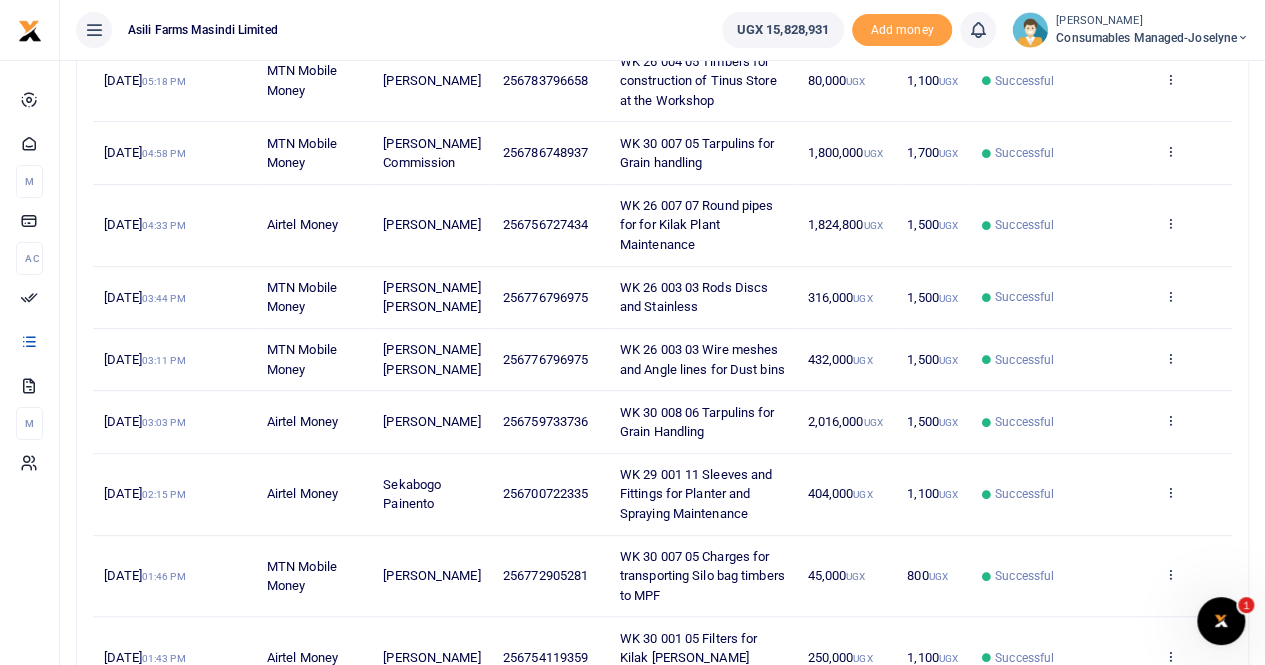 scroll, scrollTop: 400, scrollLeft: 0, axis: vertical 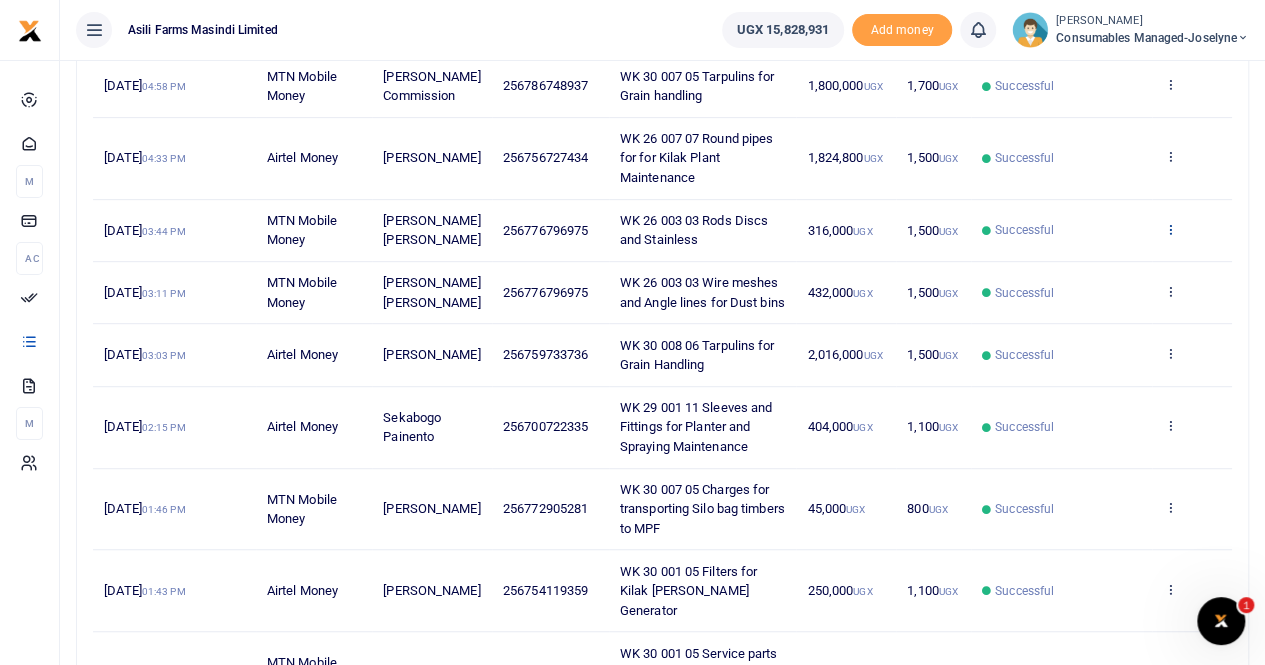 click at bounding box center (1169, 229) 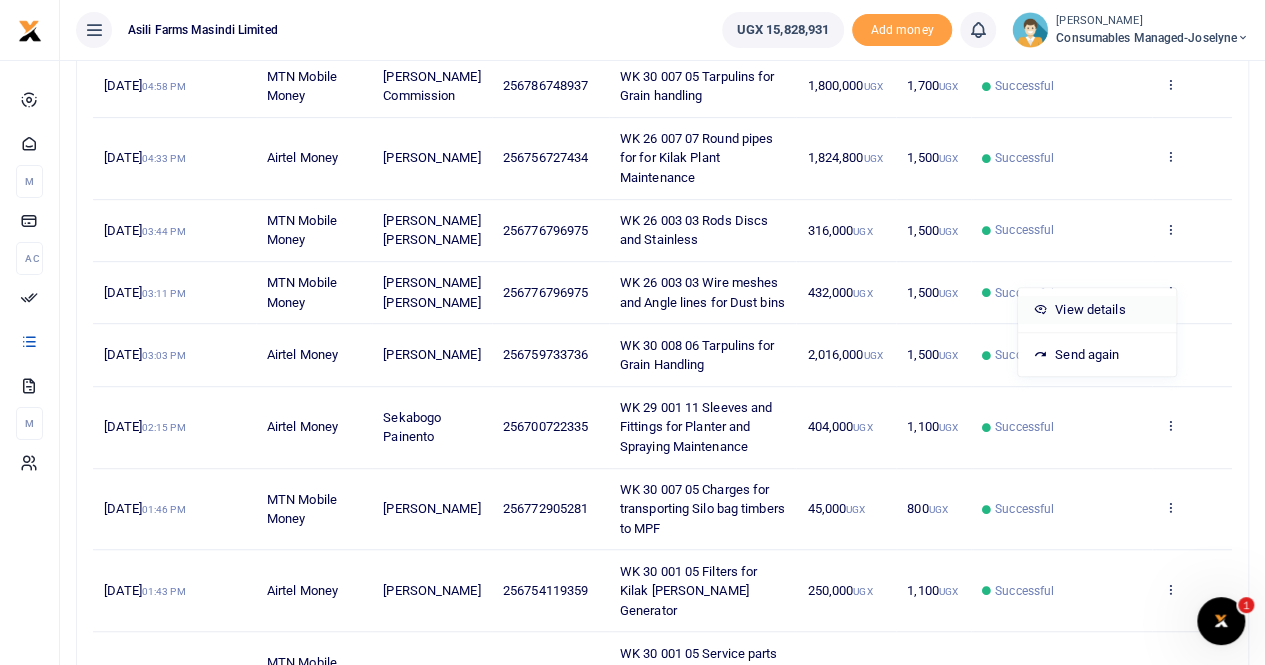 click on "View details" at bounding box center (1097, 310) 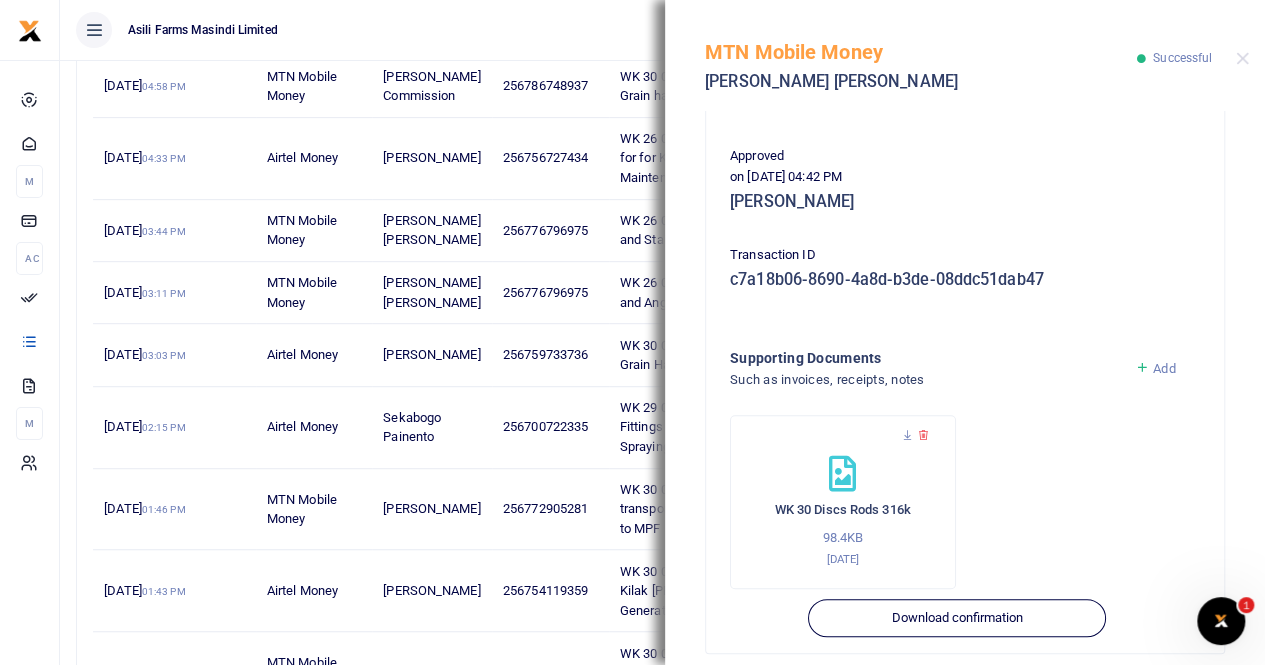 scroll, scrollTop: 482, scrollLeft: 0, axis: vertical 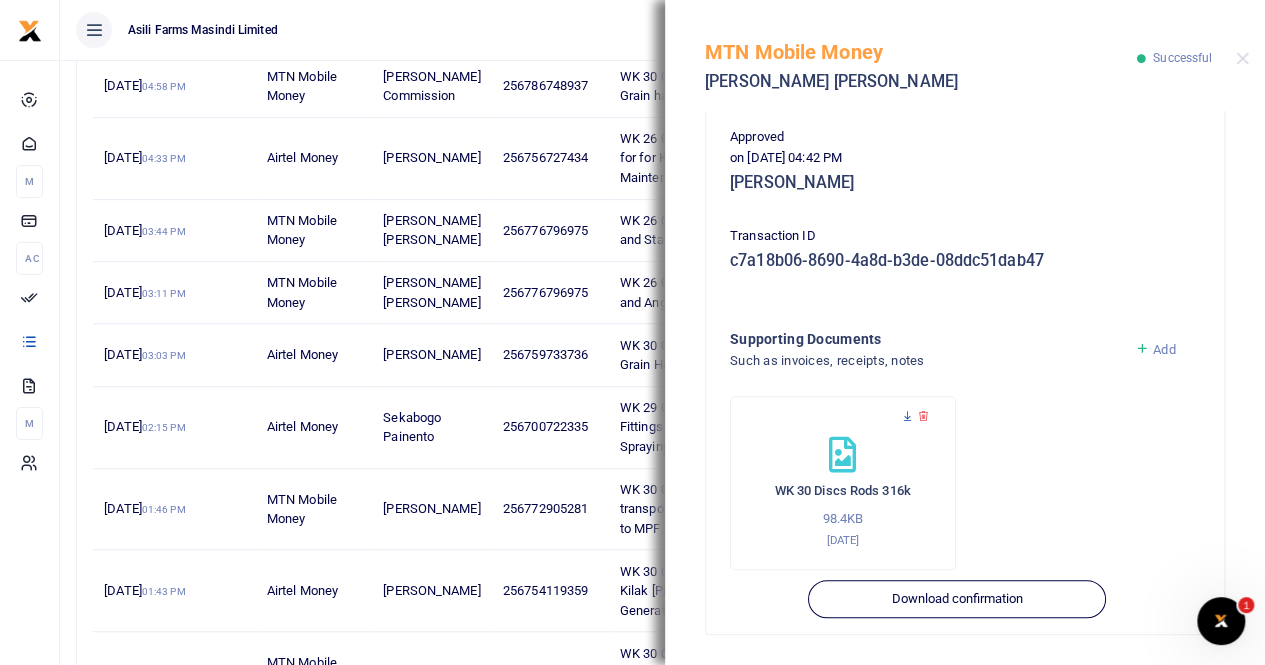 click at bounding box center (907, 416) 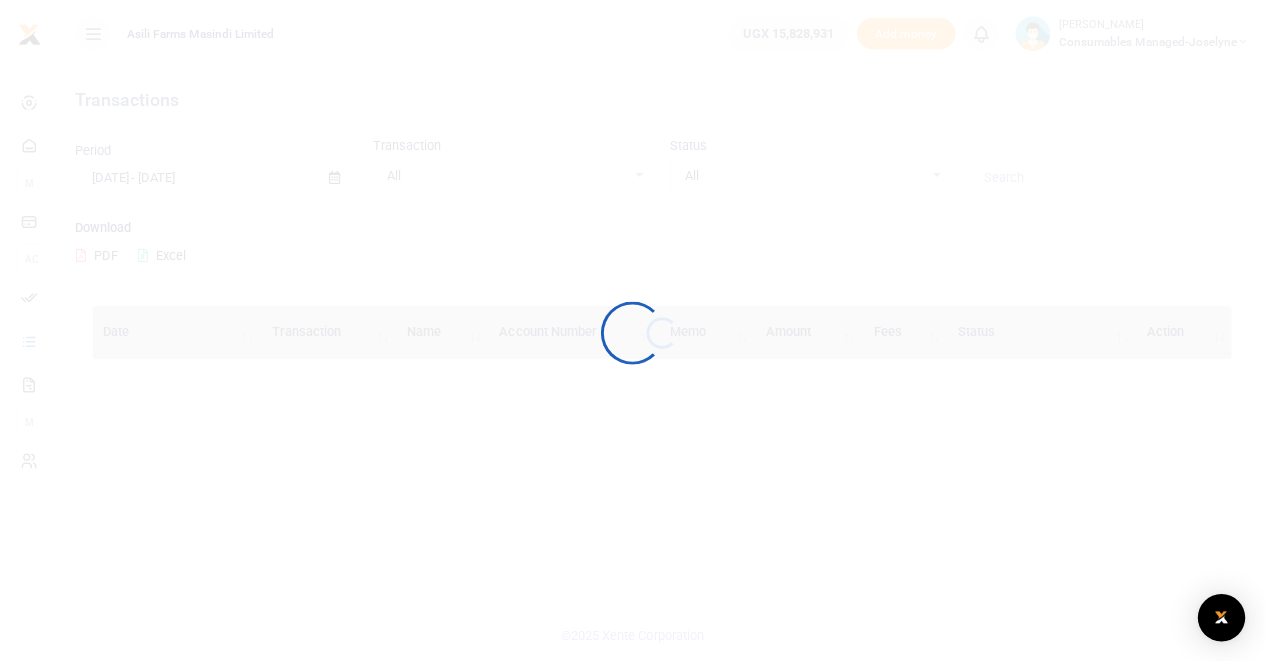 scroll, scrollTop: 0, scrollLeft: 0, axis: both 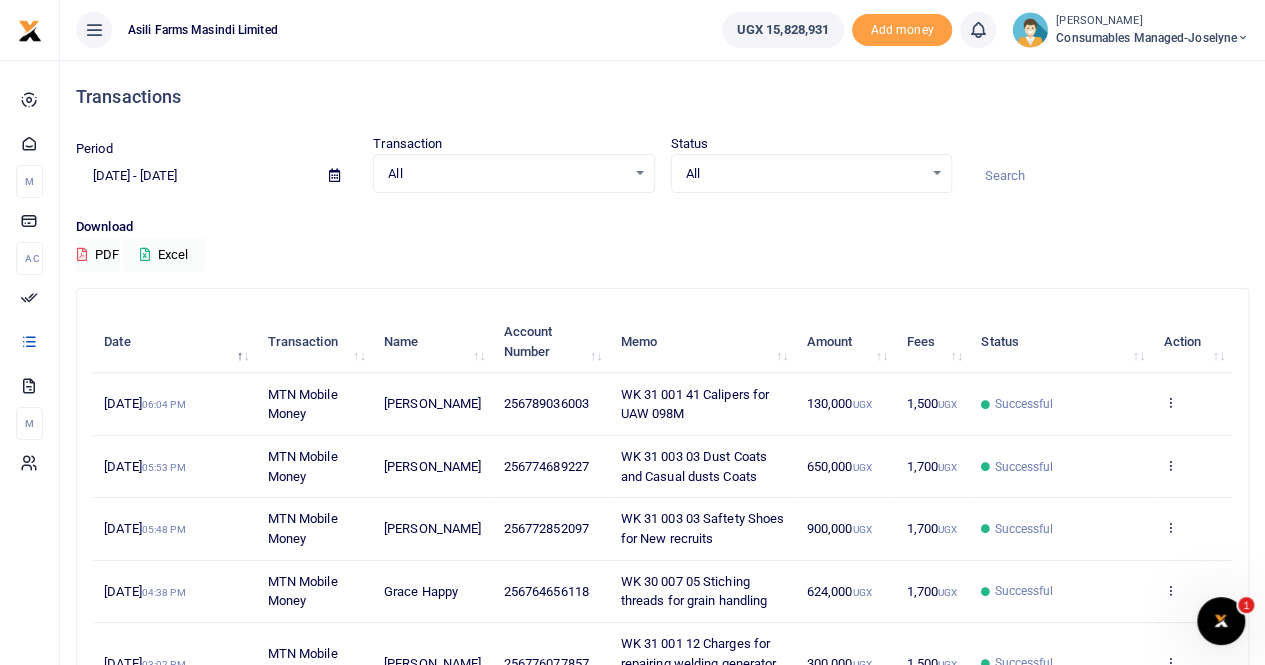 click at bounding box center (334, 175) 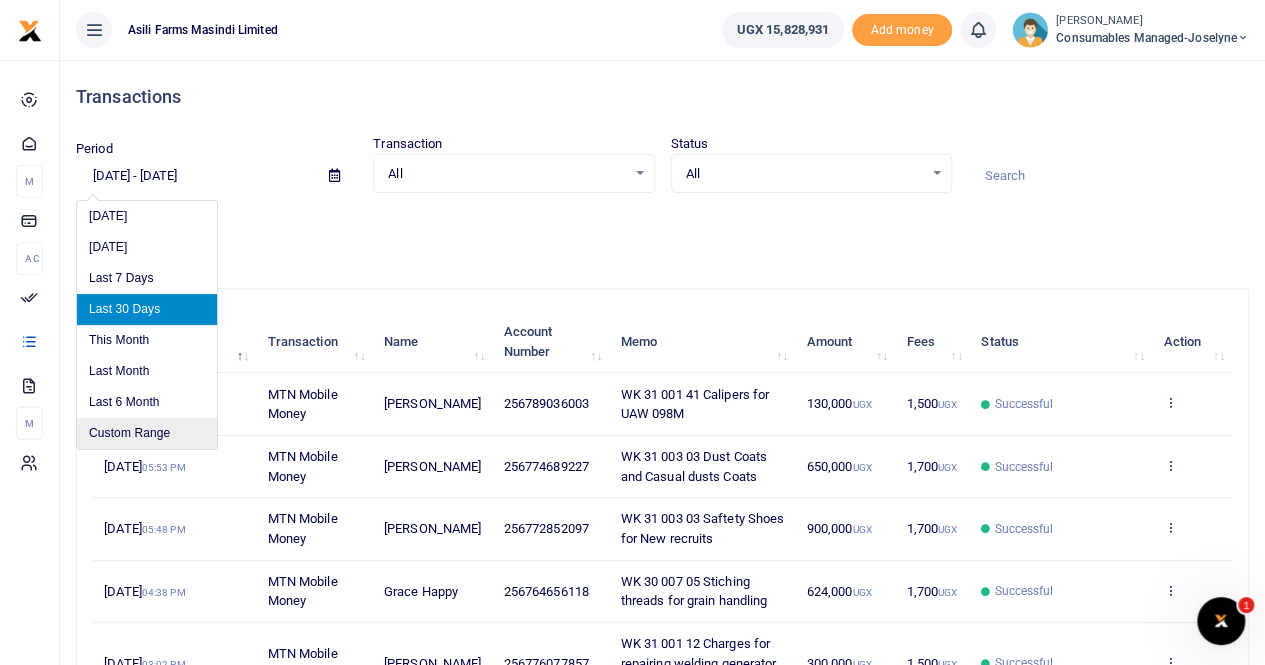 click on "Custom Range" at bounding box center [147, 433] 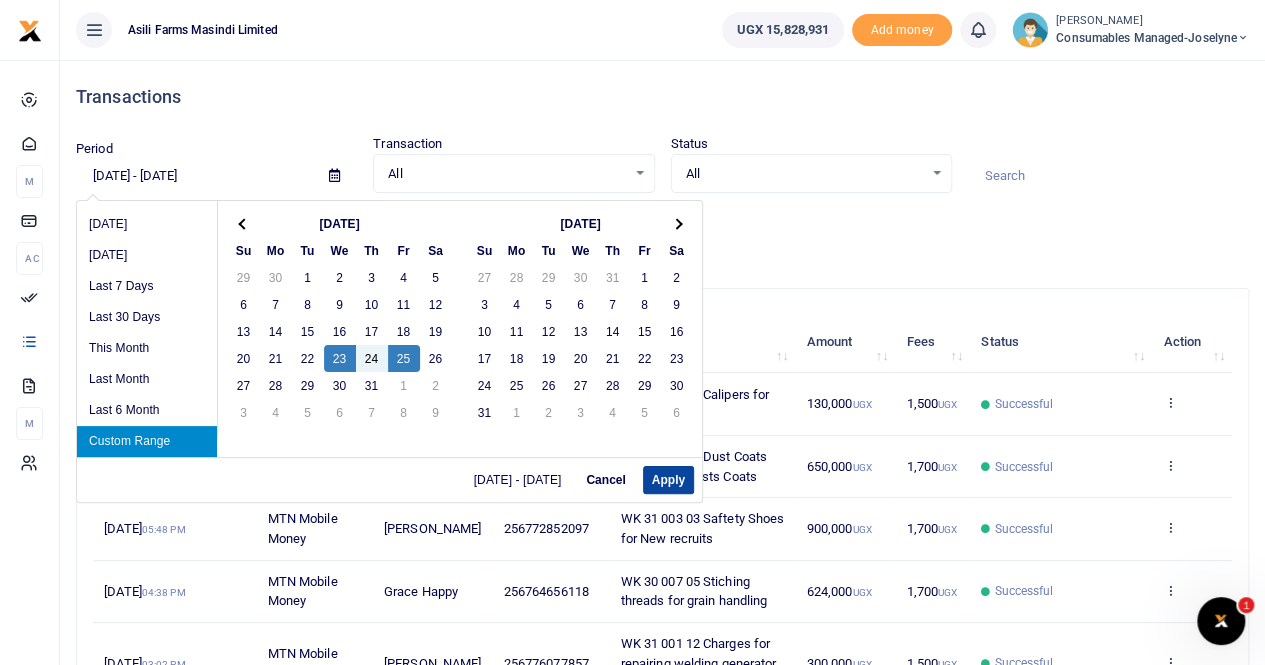 click on "Apply" at bounding box center [668, 480] 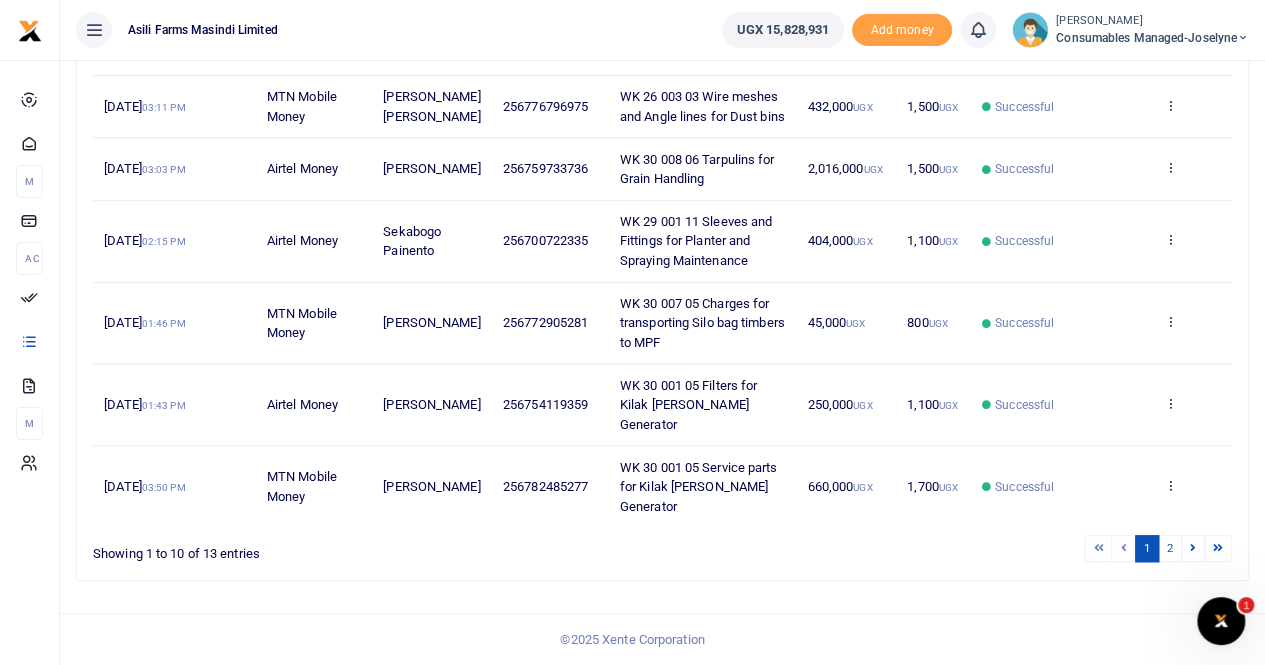 scroll, scrollTop: 619, scrollLeft: 0, axis: vertical 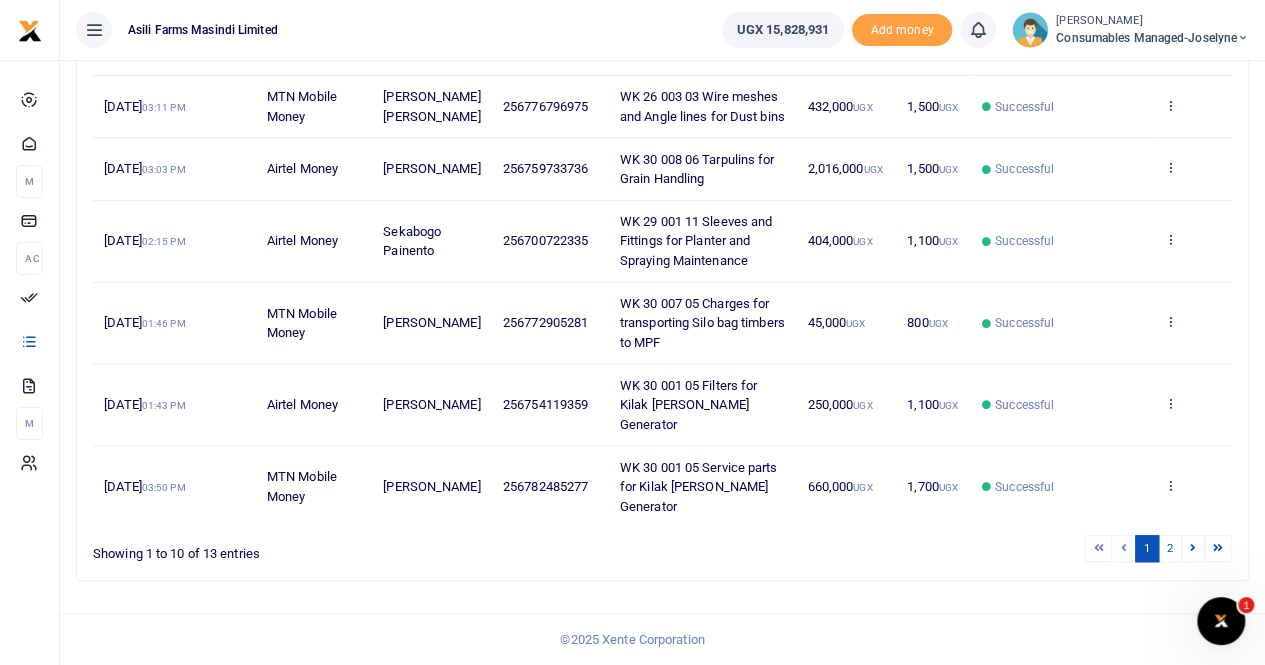 click at bounding box center [1169, 485] 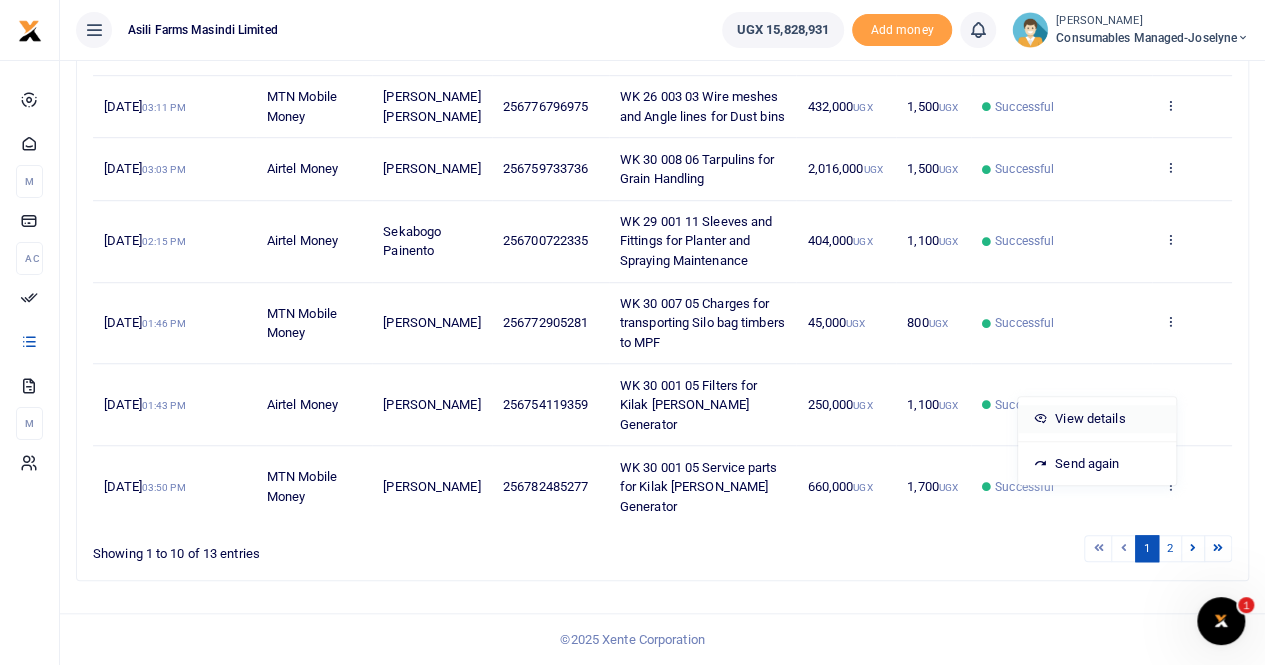 click on "View details" at bounding box center (1097, 419) 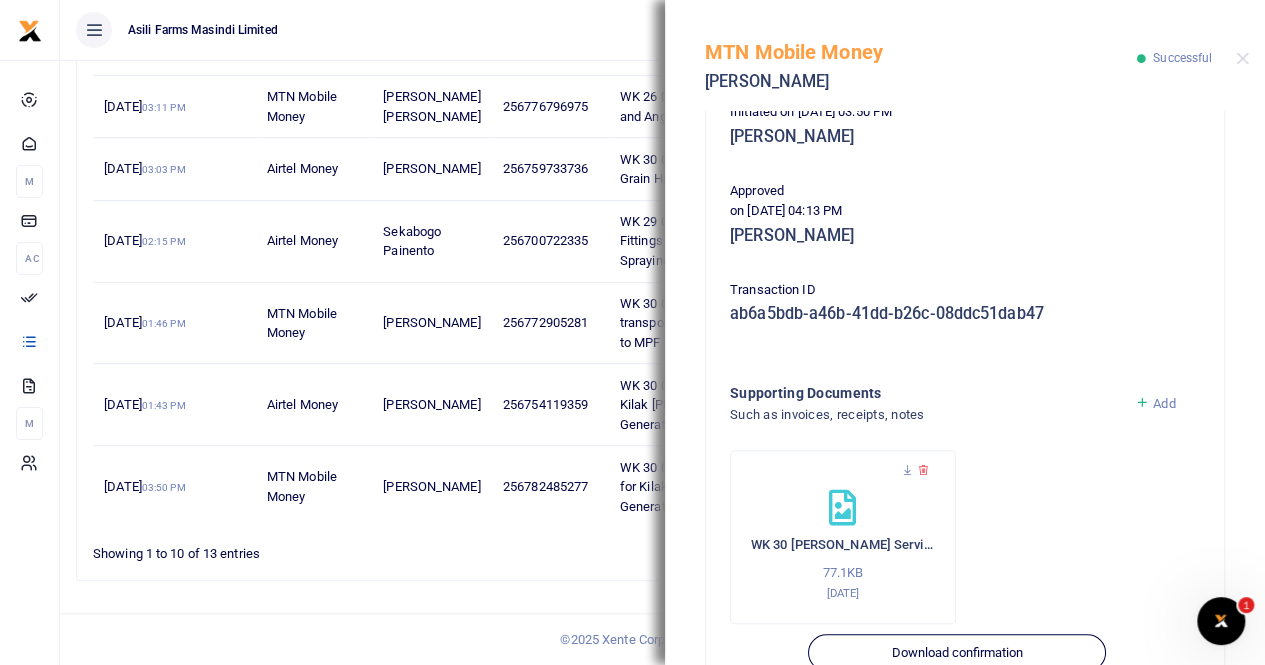 scroll, scrollTop: 482, scrollLeft: 0, axis: vertical 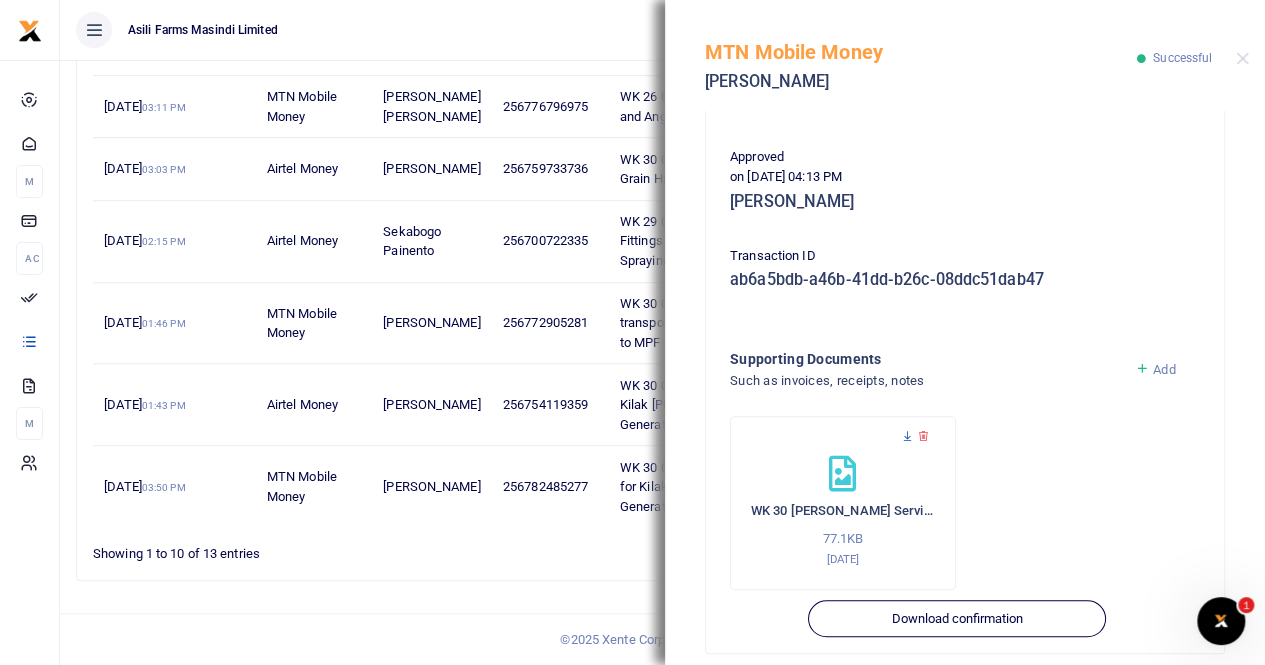 click at bounding box center (907, 436) 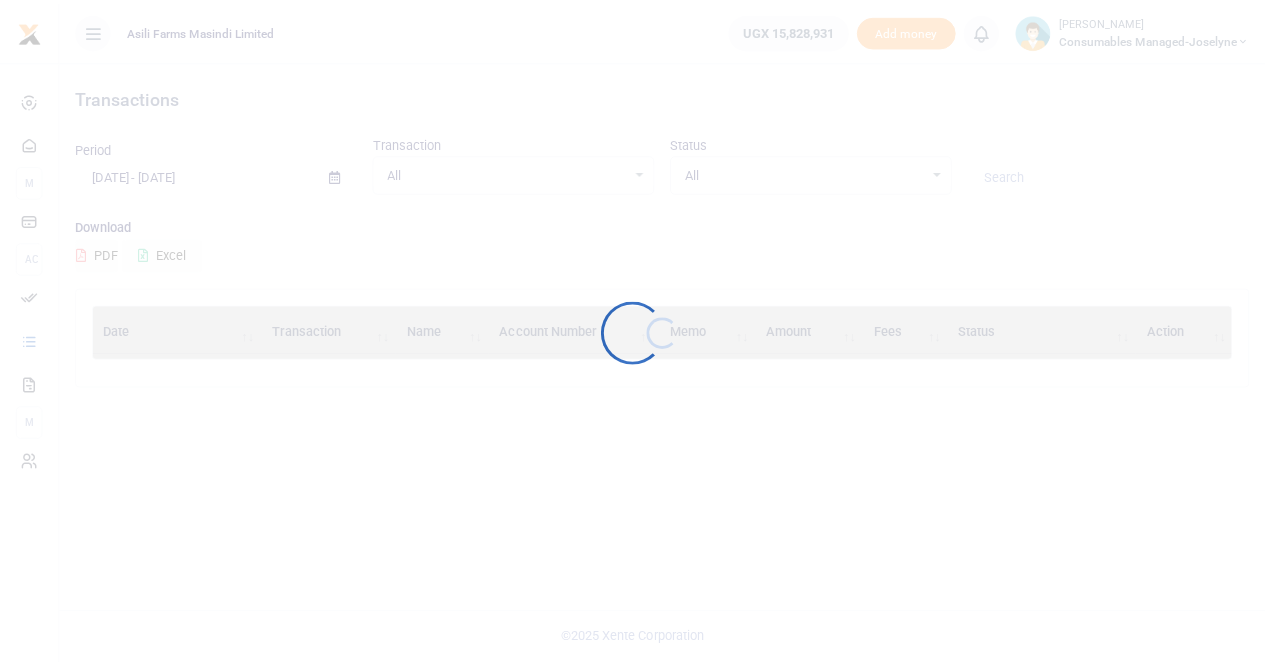 scroll, scrollTop: 0, scrollLeft: 0, axis: both 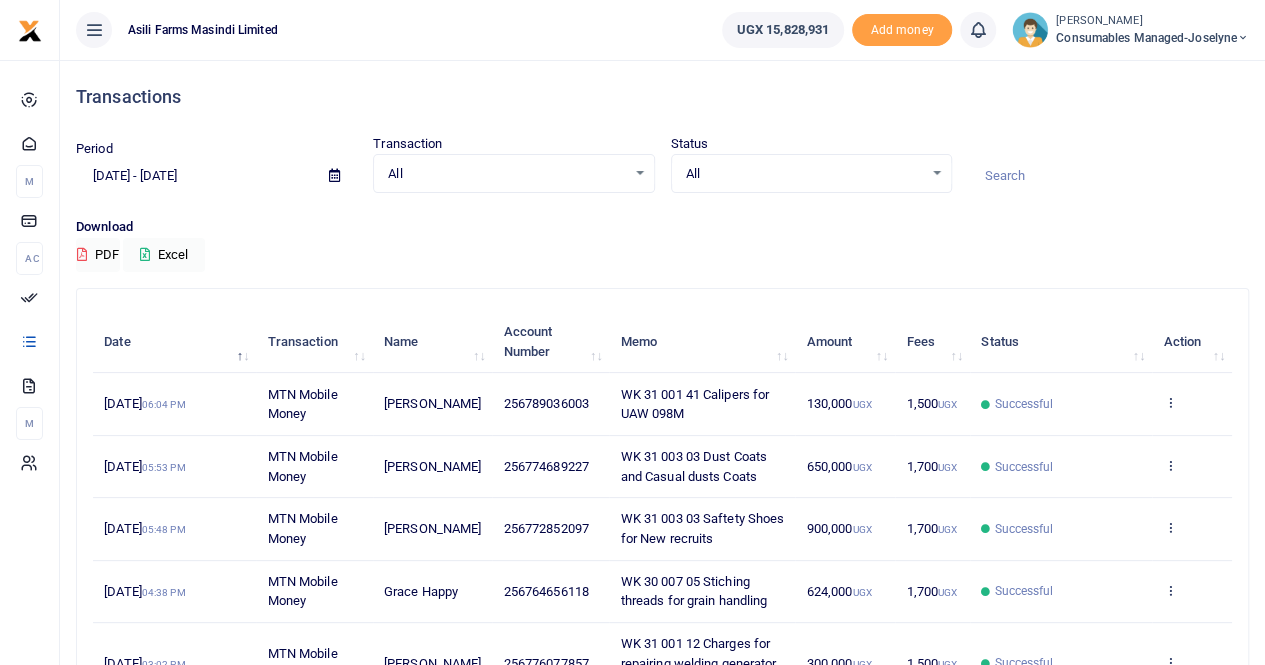 click at bounding box center (334, 175) 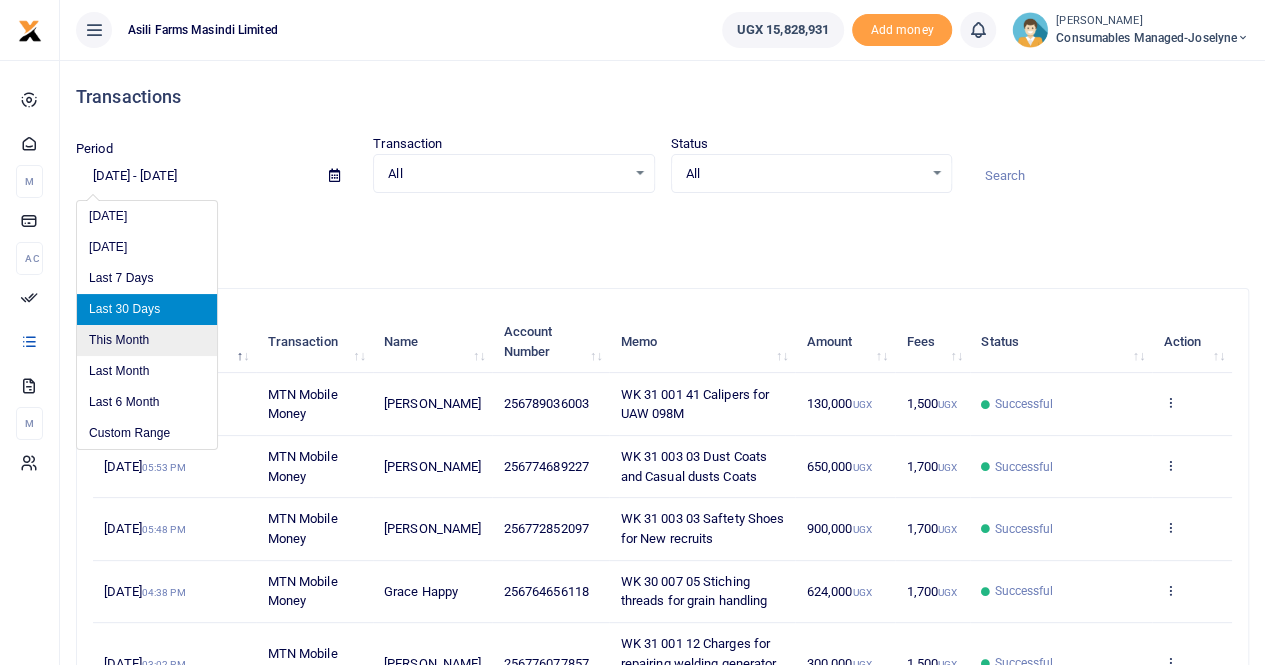 click on "This Month" at bounding box center [147, 340] 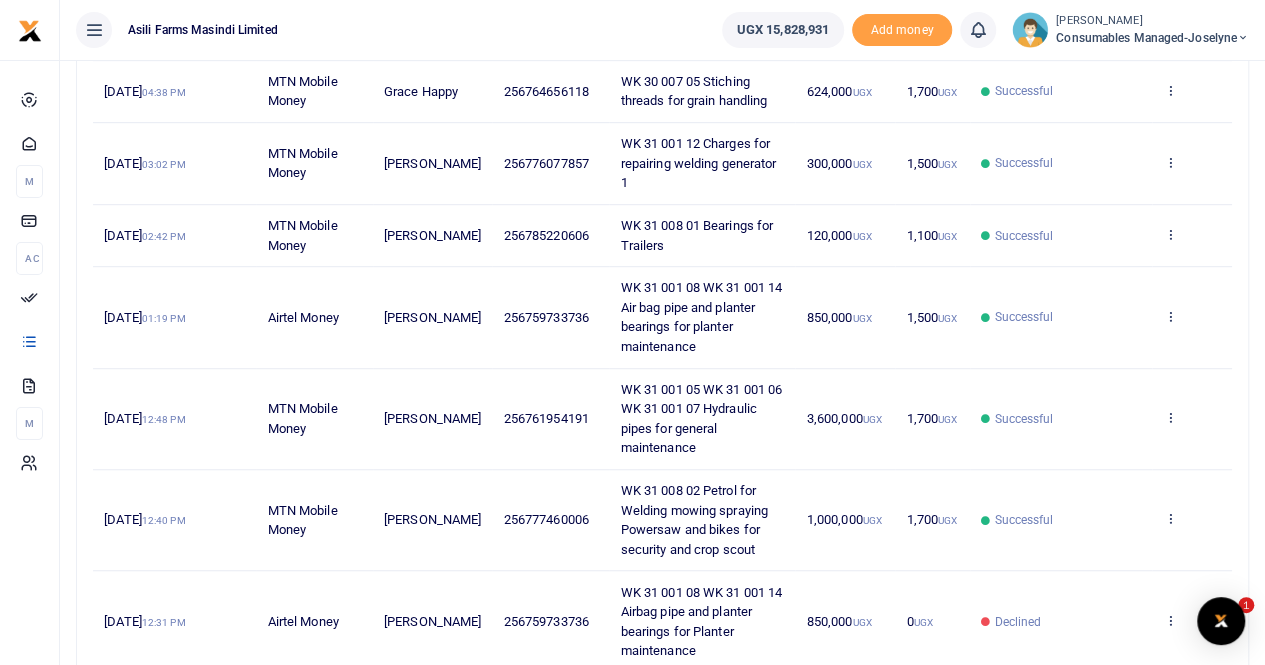 scroll, scrollTop: 638, scrollLeft: 0, axis: vertical 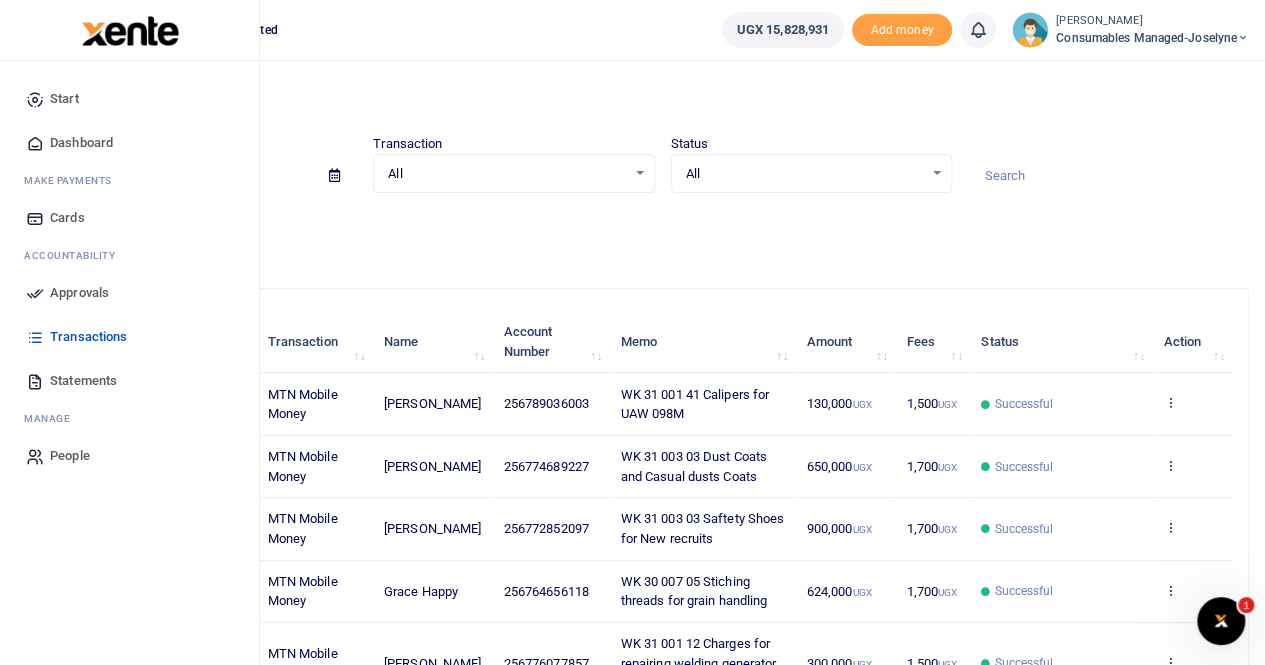 click on "Statements" at bounding box center [83, 381] 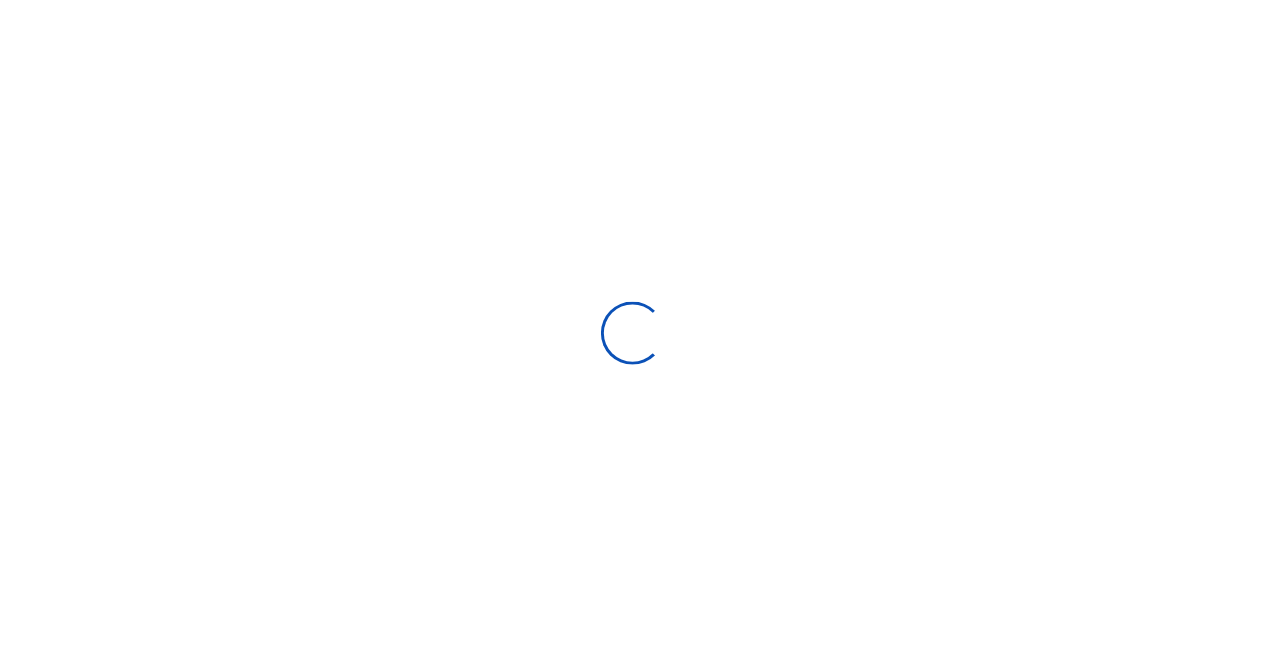 scroll, scrollTop: 0, scrollLeft: 0, axis: both 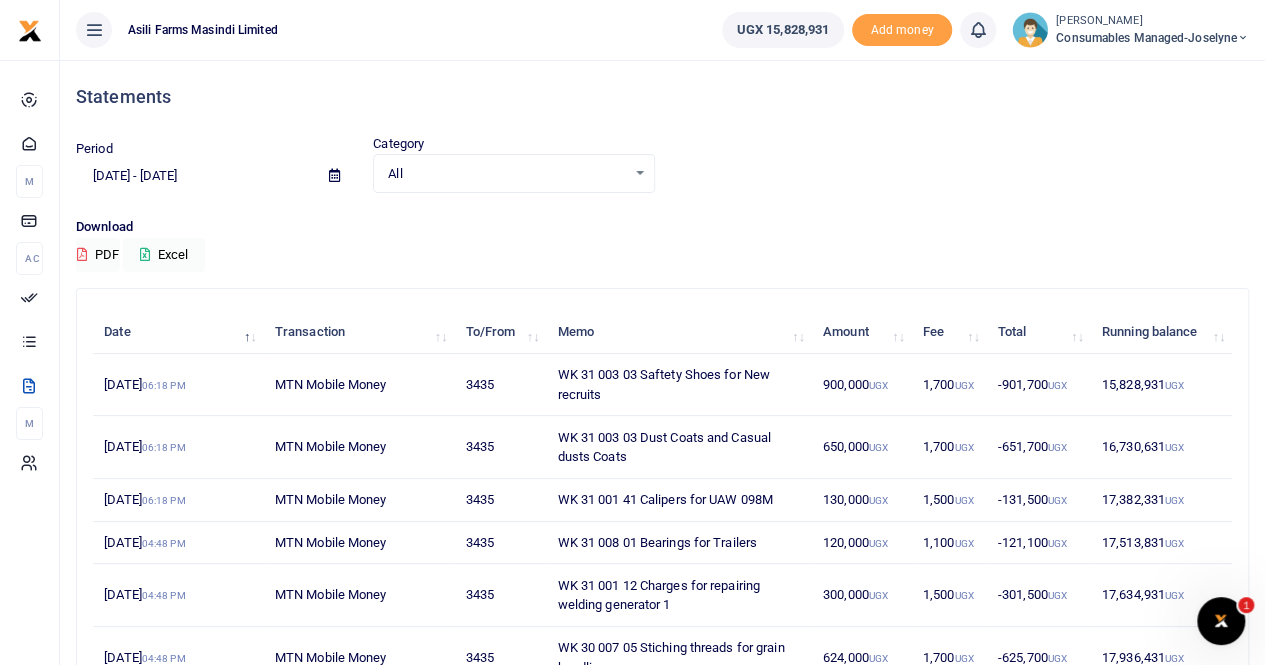 click at bounding box center (334, 175) 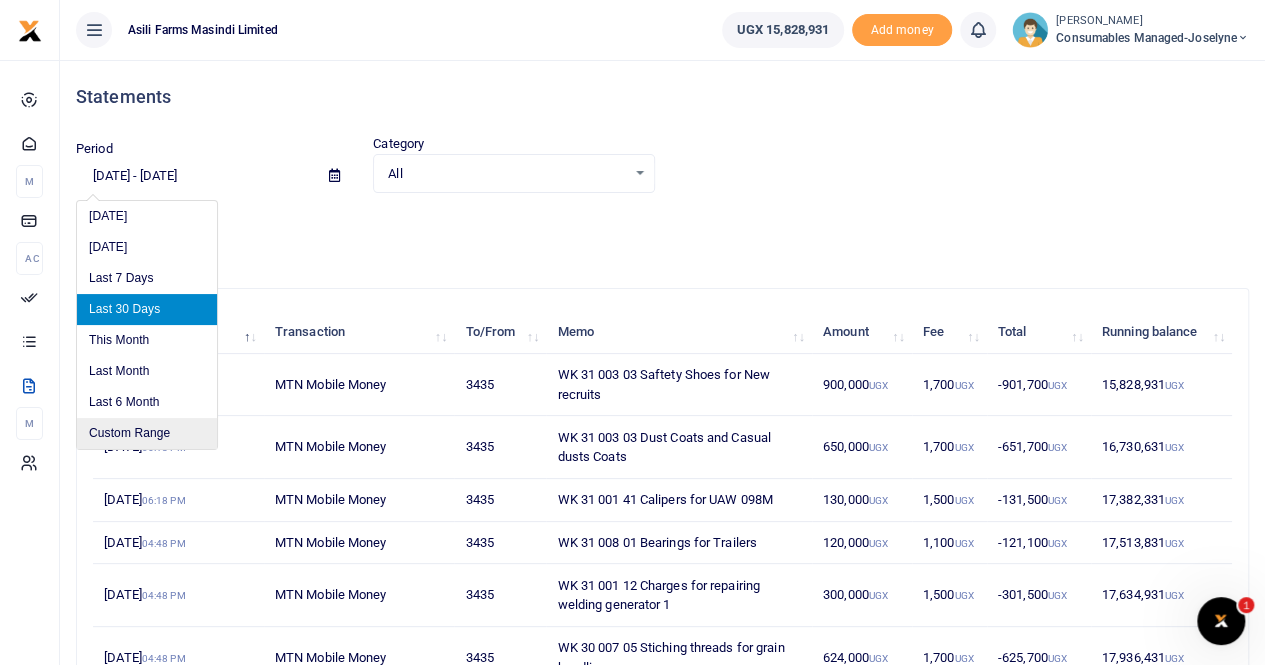 click on "Custom Range" at bounding box center [147, 433] 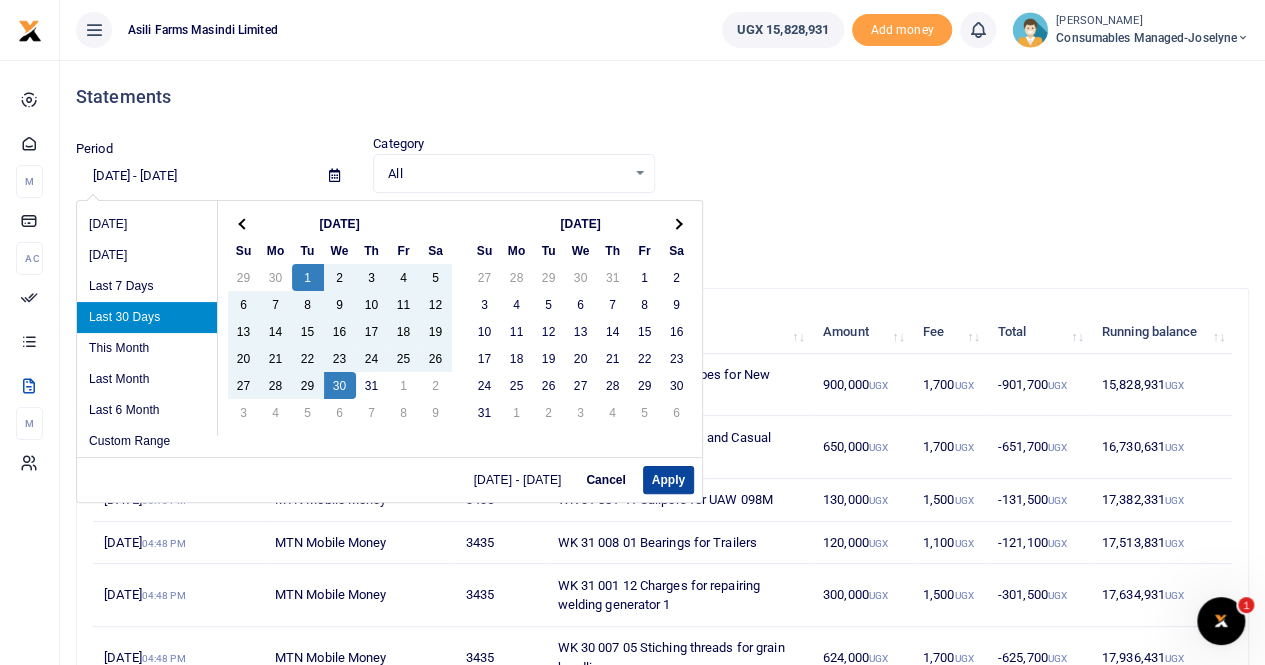 click on "Apply" at bounding box center (668, 480) 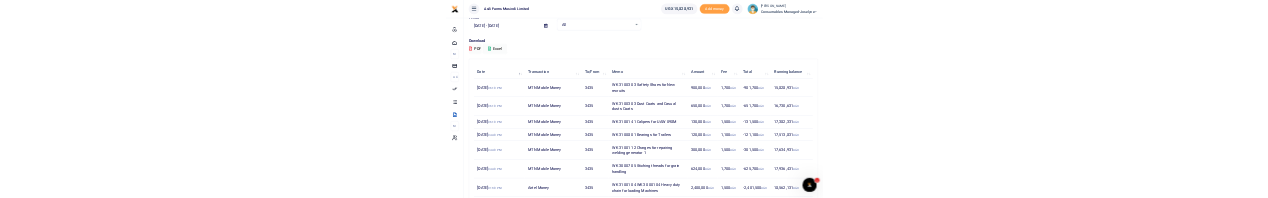 scroll, scrollTop: 0, scrollLeft: 0, axis: both 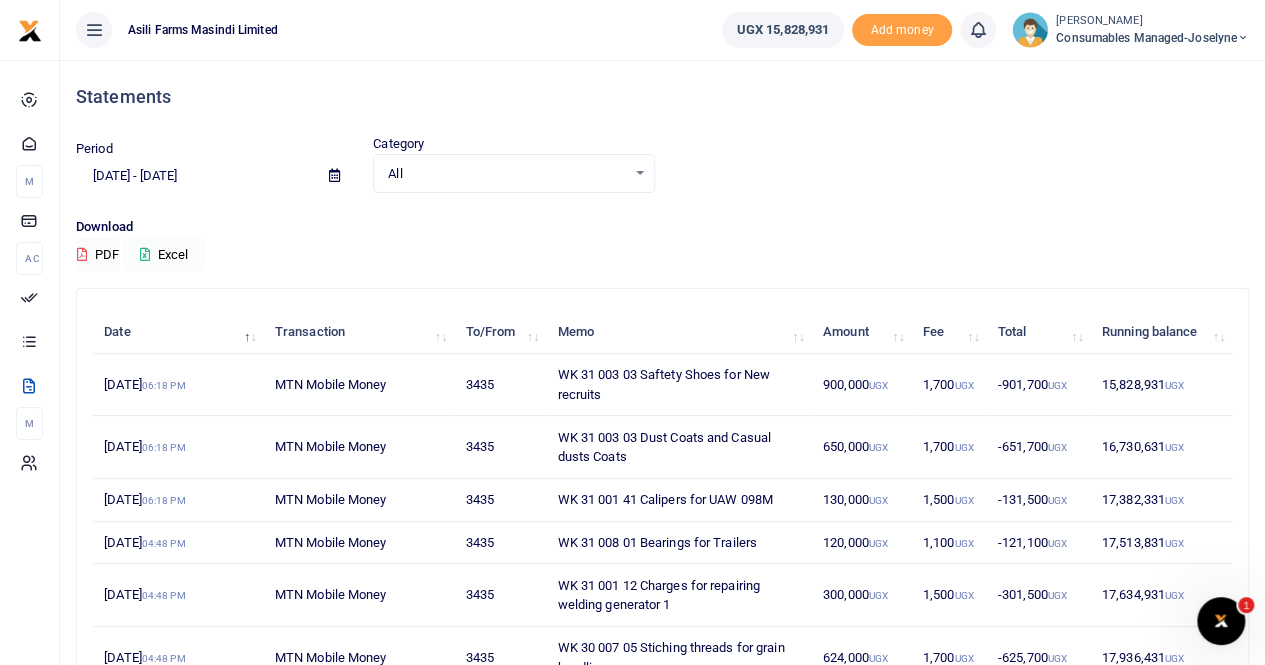 click on "Excel" at bounding box center [164, 255] 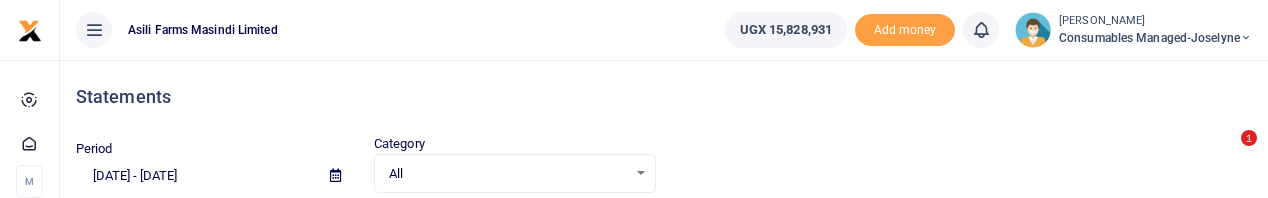scroll, scrollTop: 0, scrollLeft: 0, axis: both 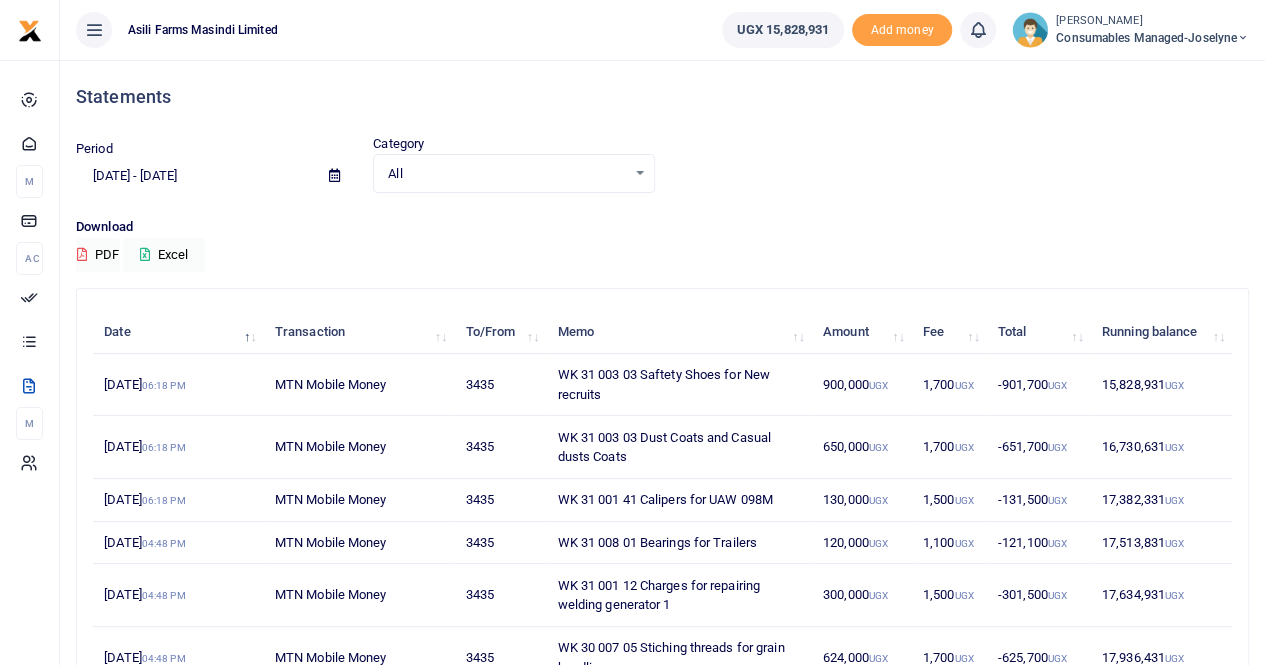 click on "Consumables managed-Joselyne" at bounding box center (1152, 38) 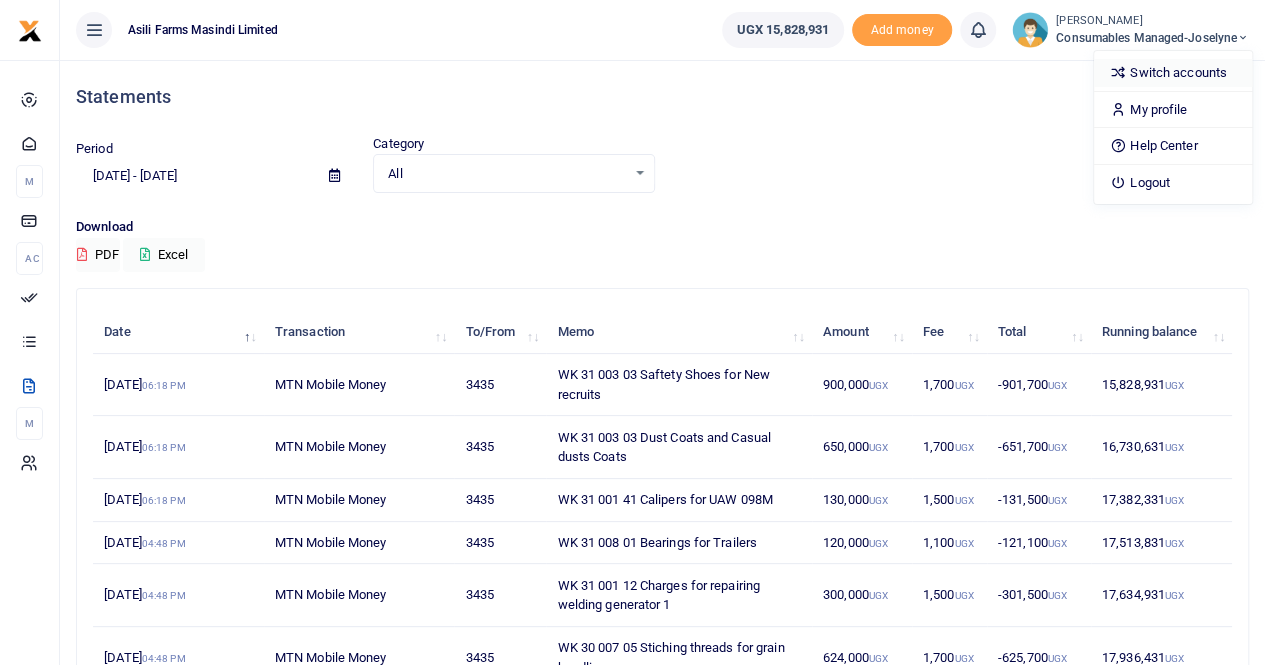 click on "Switch accounts" at bounding box center (1173, 73) 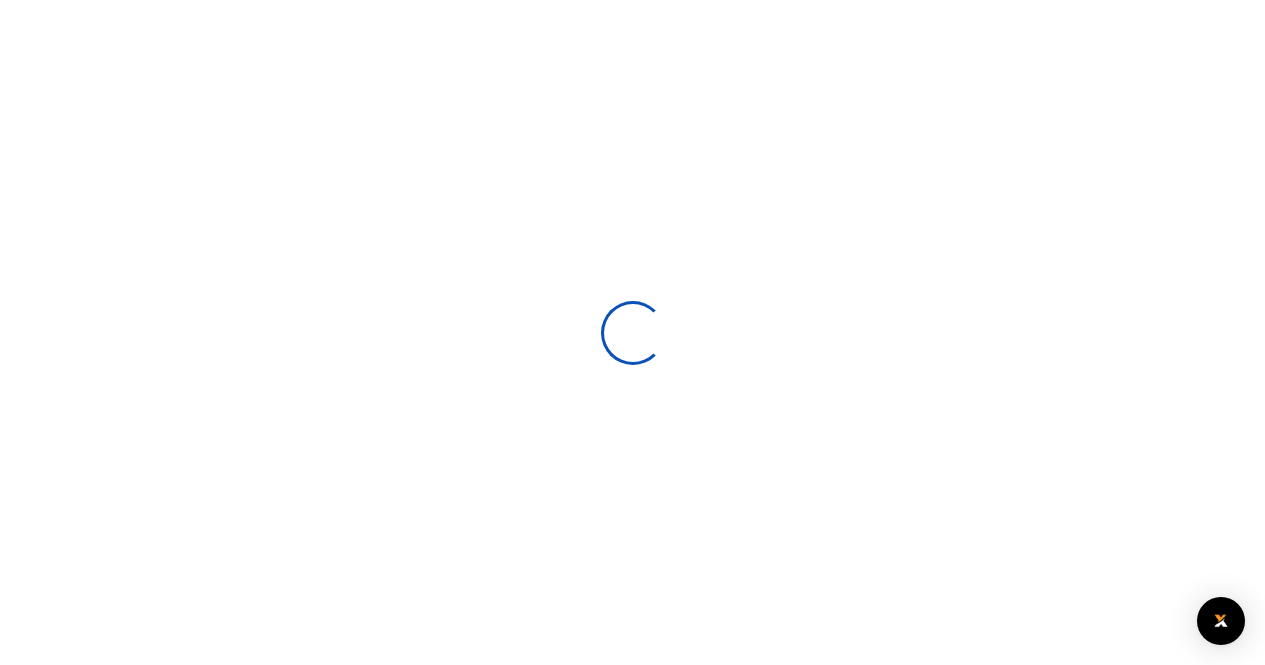 scroll, scrollTop: 0, scrollLeft: 0, axis: both 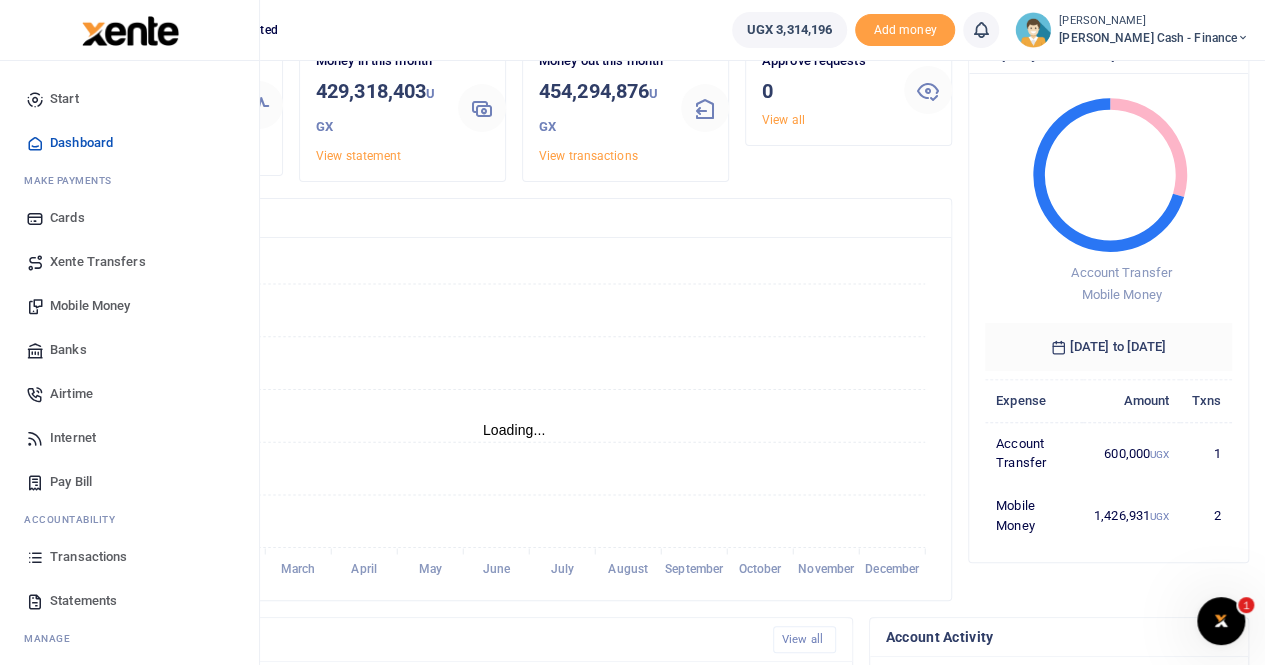 click on "Statements" at bounding box center [83, 601] 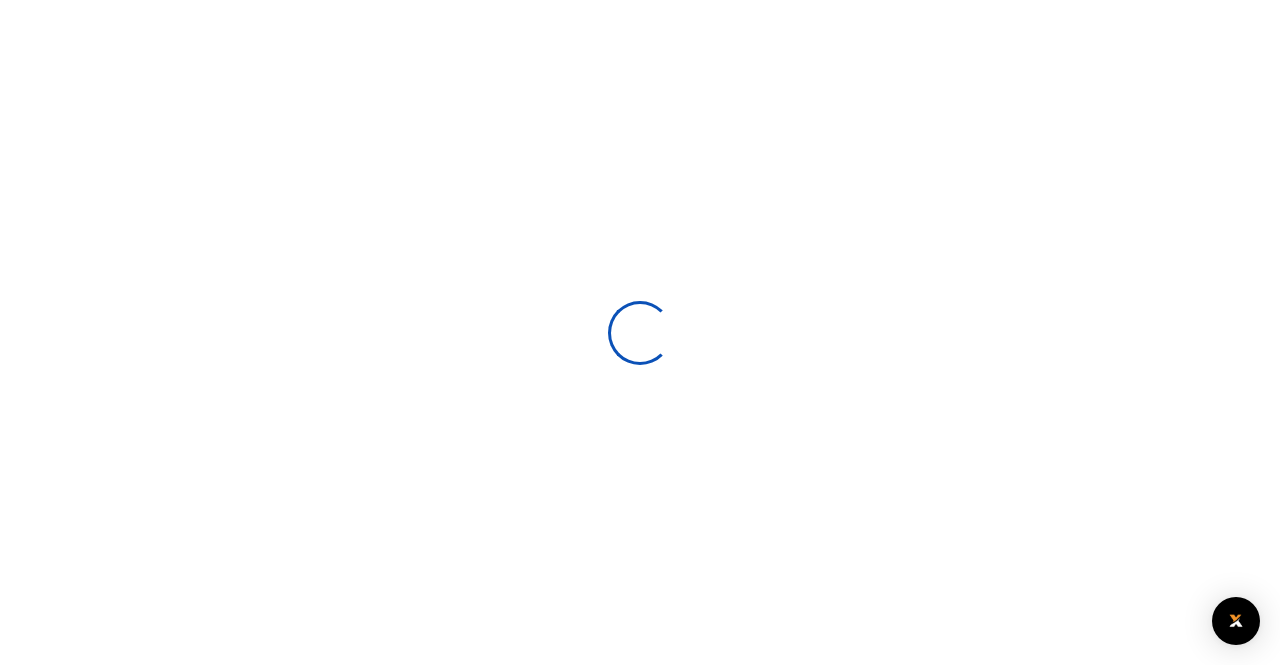 scroll, scrollTop: 0, scrollLeft: 0, axis: both 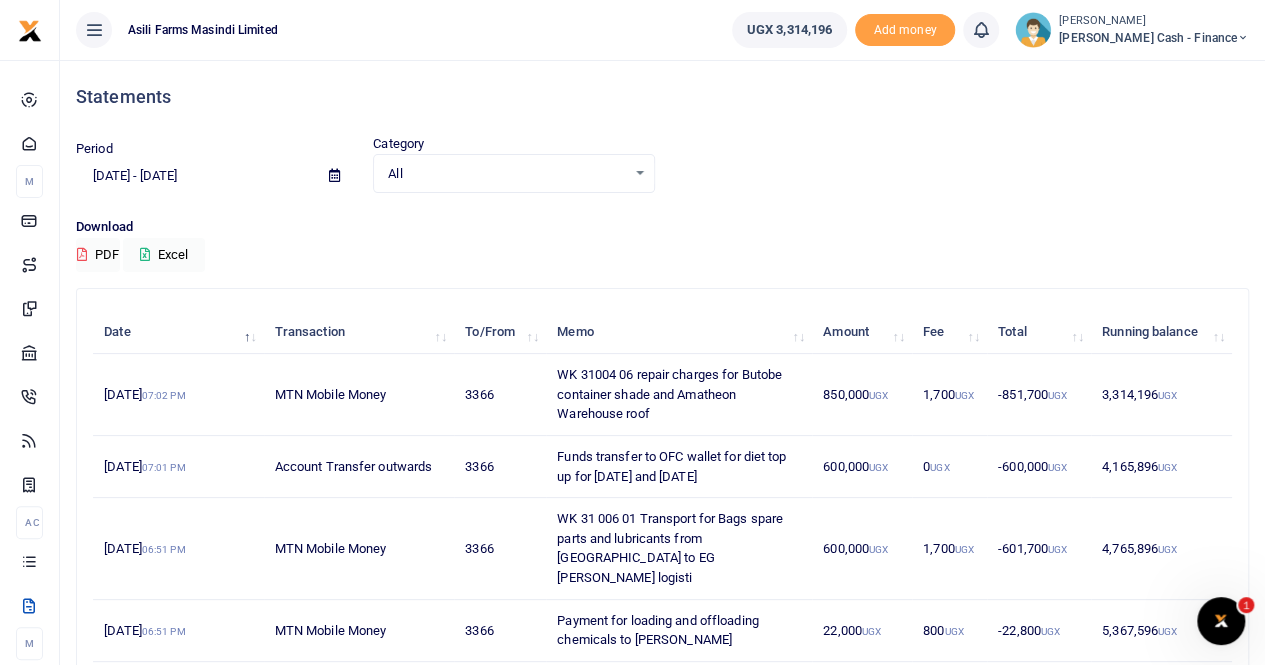click at bounding box center (632, 332) 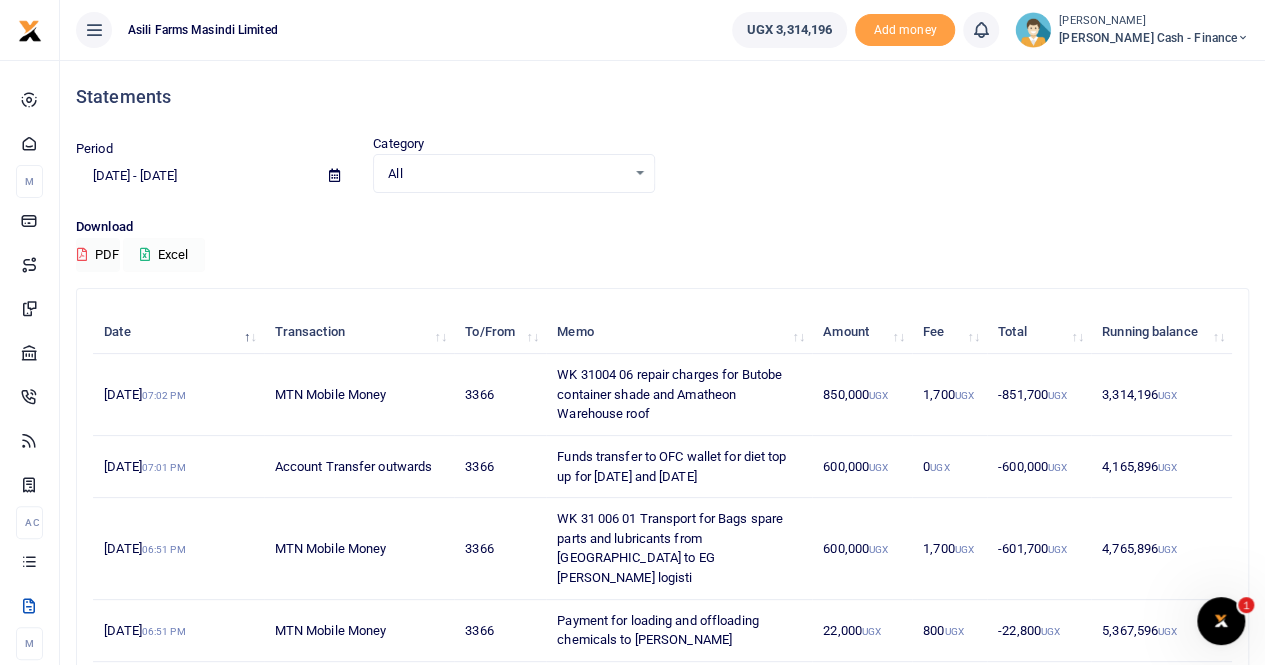 click on "Excel" at bounding box center (164, 255) 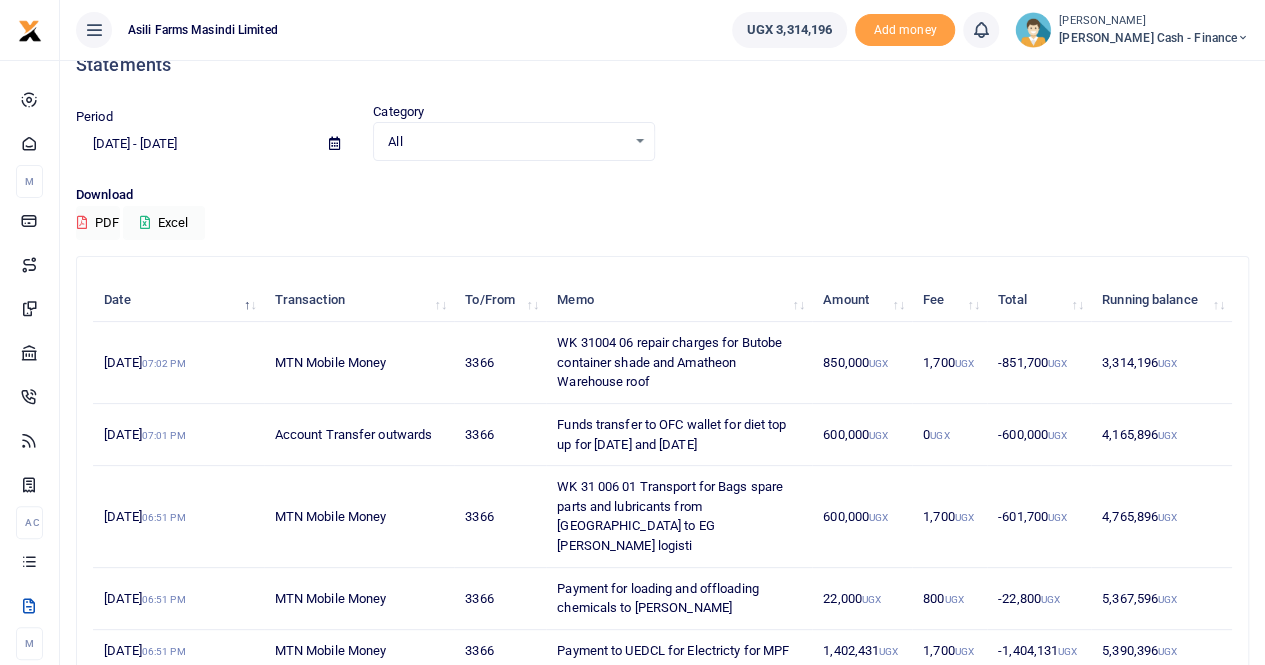 scroll, scrollTop: 0, scrollLeft: 0, axis: both 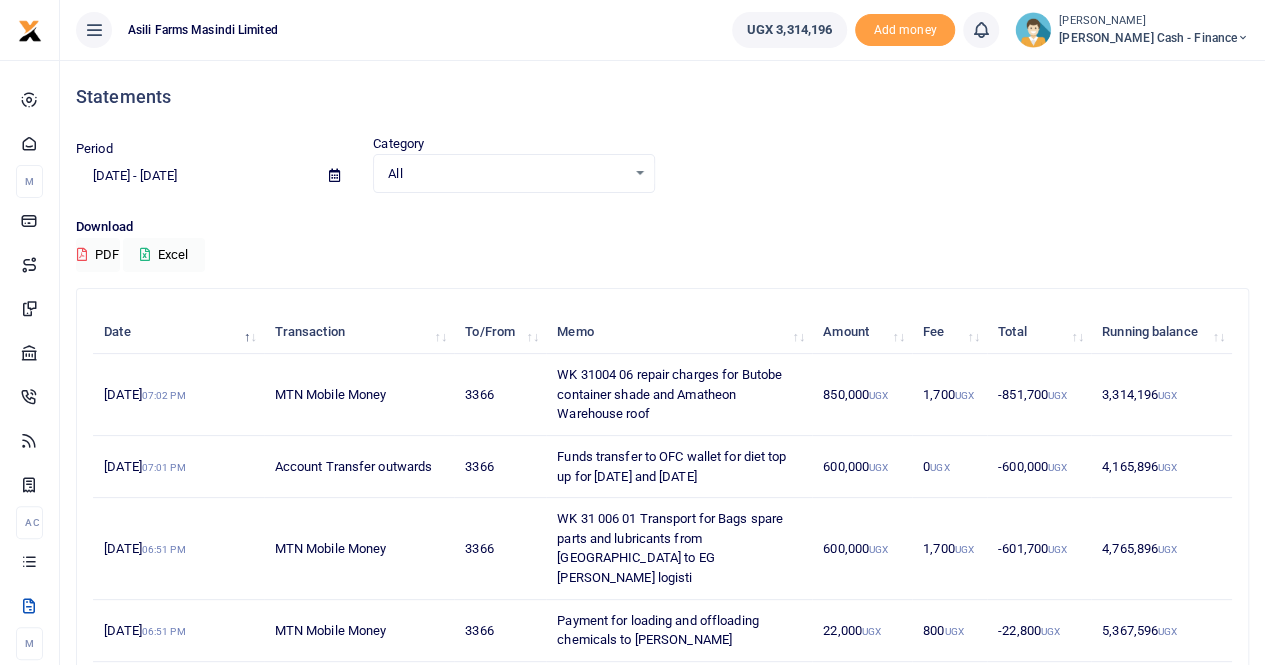 click on "[PERSON_NAME]" at bounding box center [1154, 21] 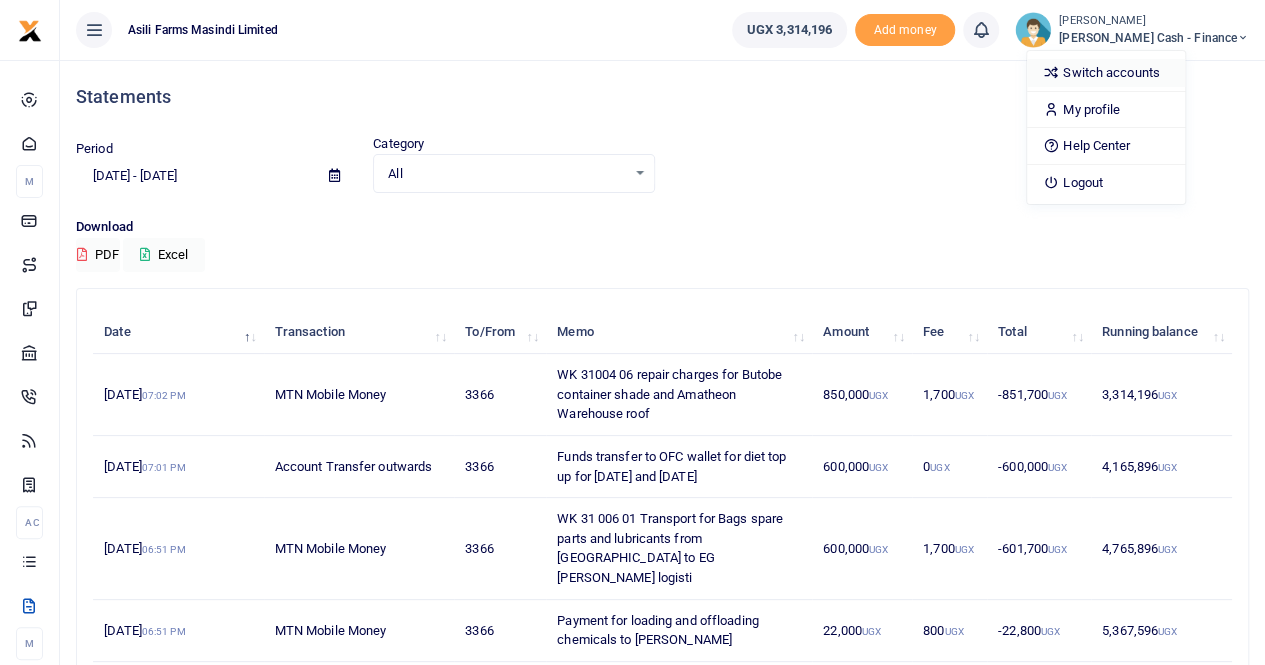 click on "Switch accounts" at bounding box center [1106, 73] 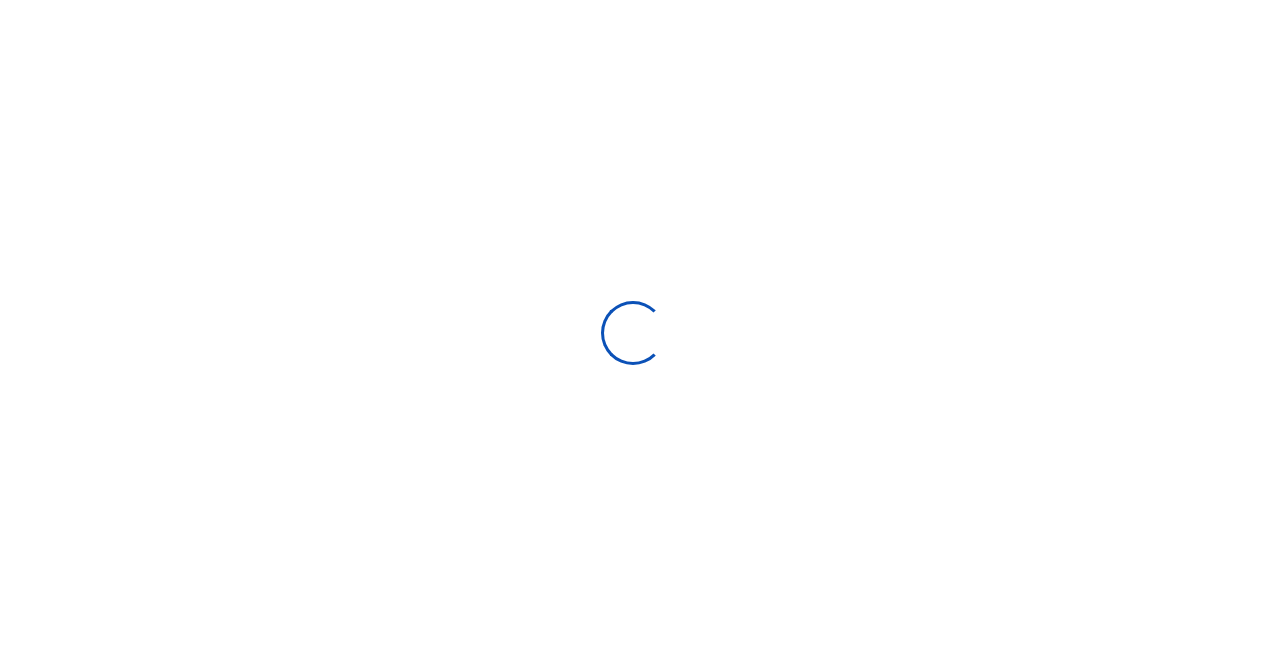 scroll, scrollTop: 0, scrollLeft: 0, axis: both 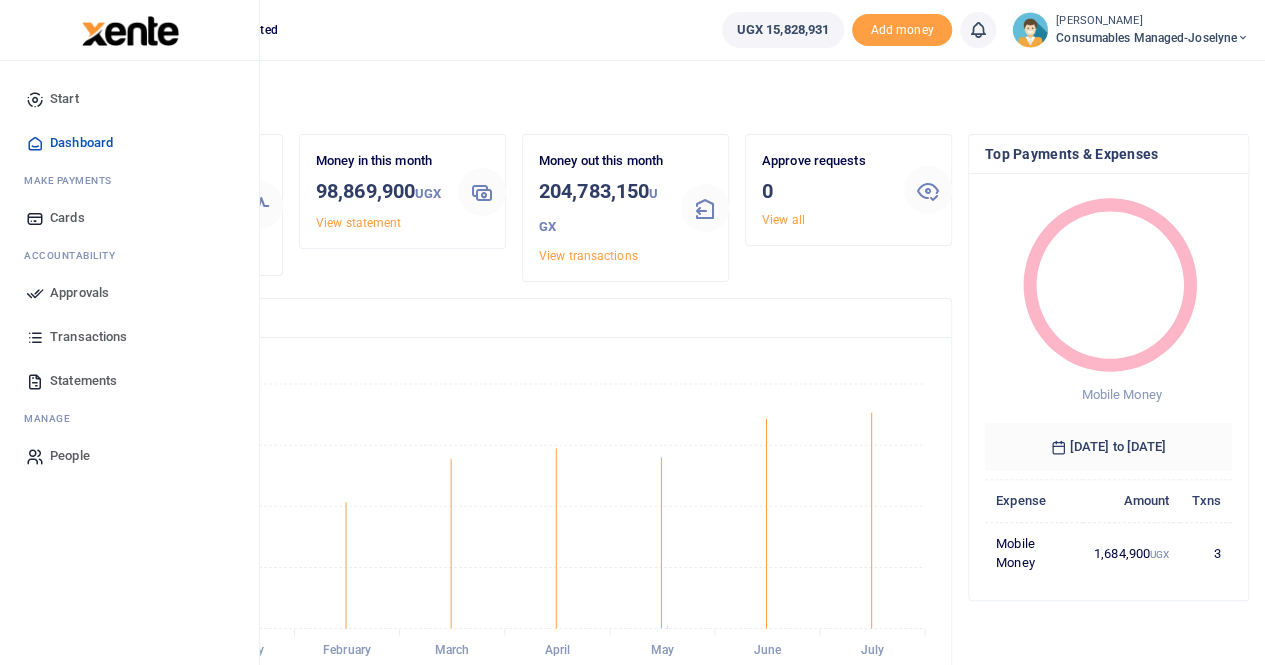 click on "Transactions" at bounding box center [88, 337] 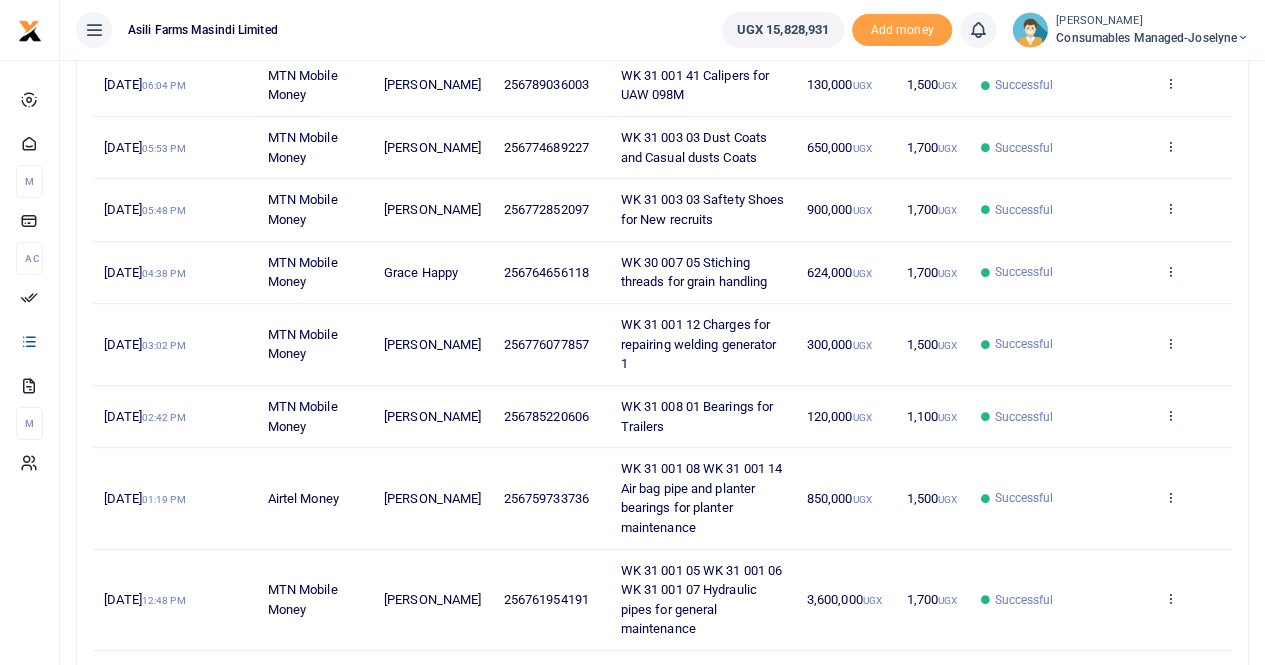 scroll, scrollTop: 600, scrollLeft: 0, axis: vertical 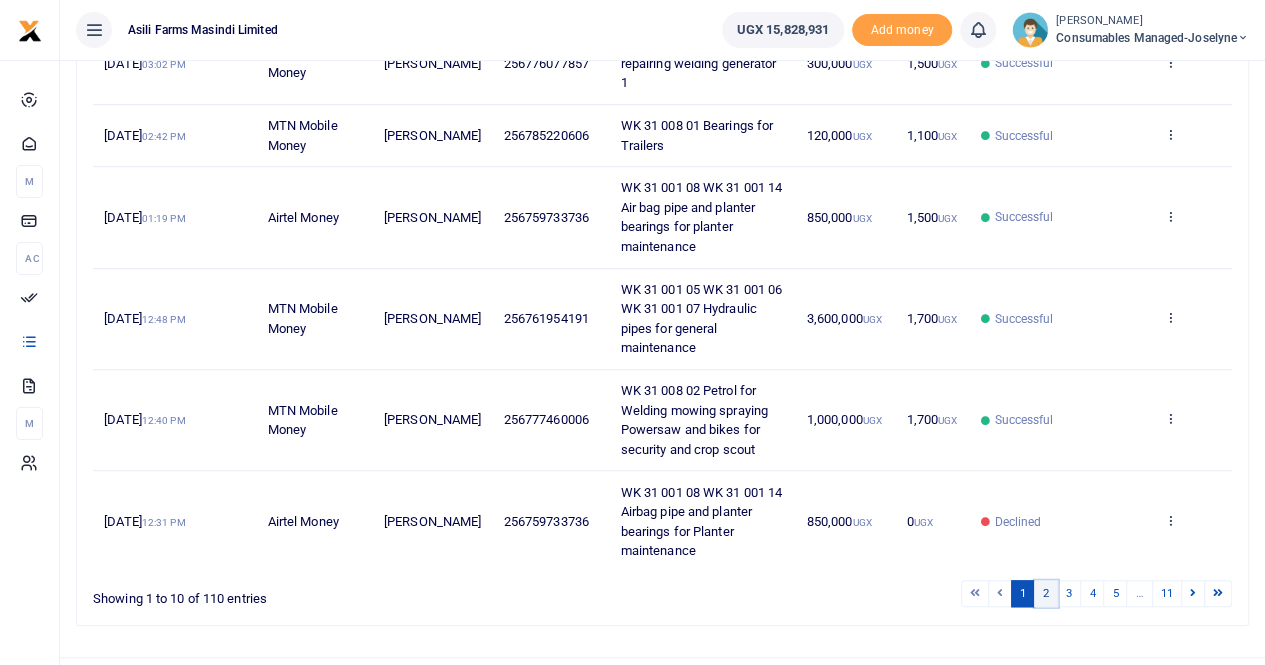 click on "2" at bounding box center [1046, 593] 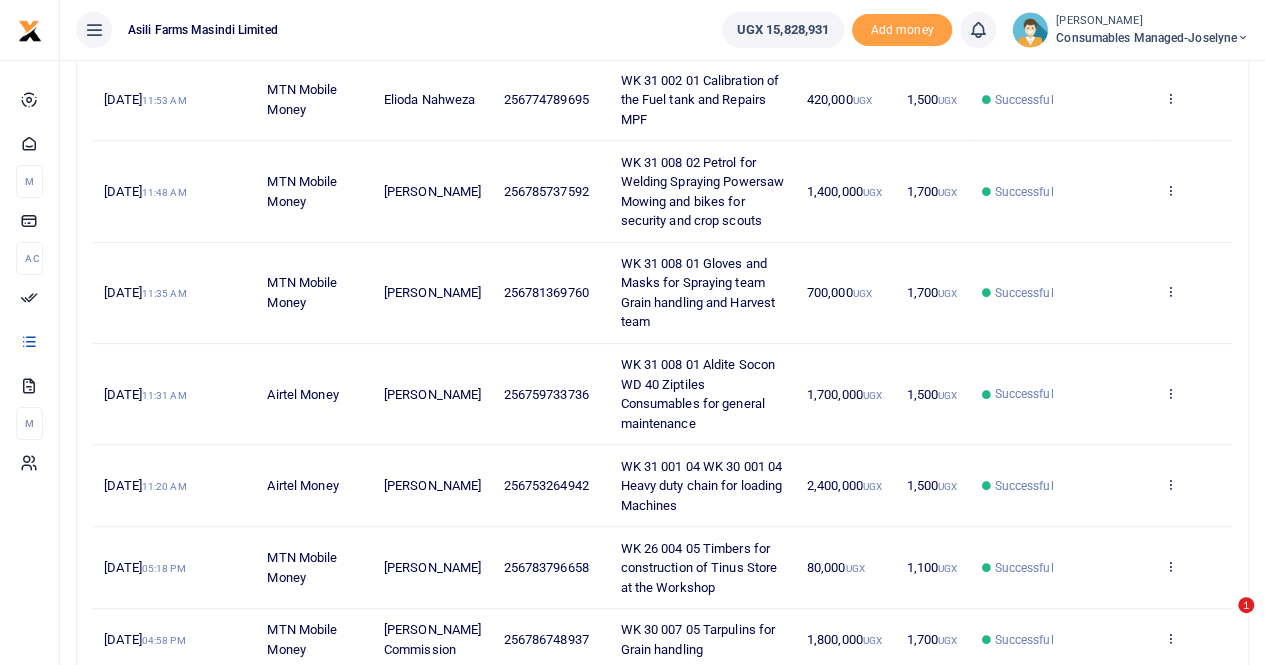 scroll, scrollTop: 612, scrollLeft: 0, axis: vertical 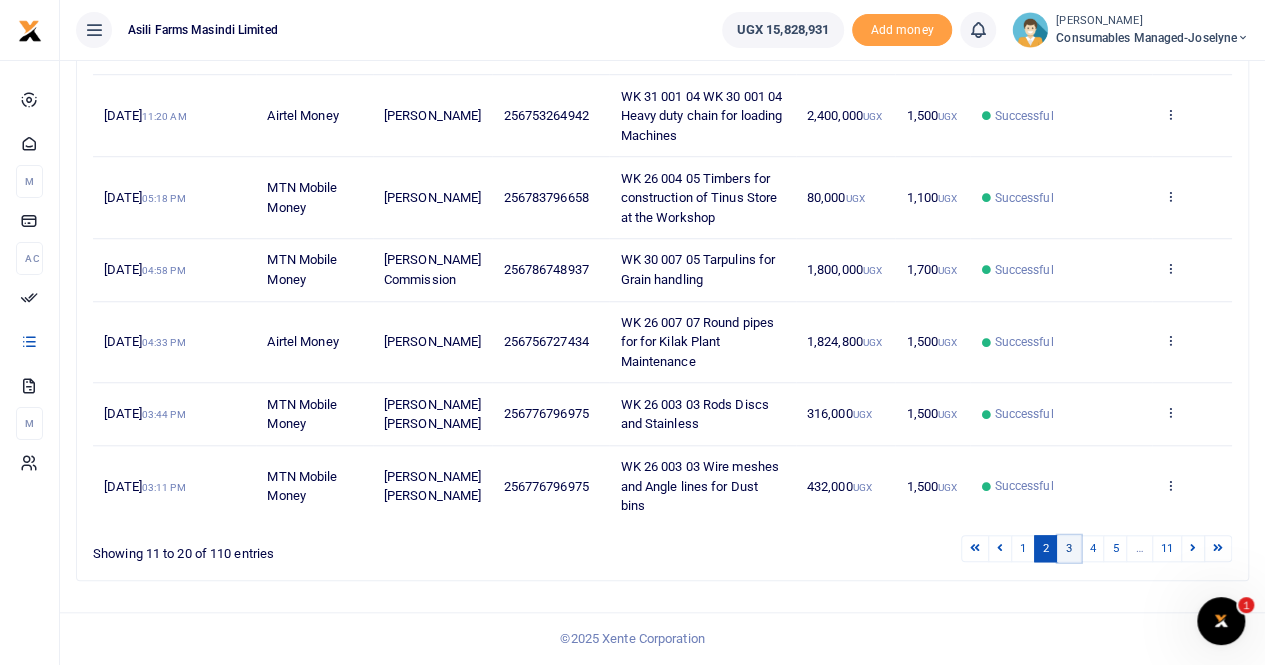 click on "3" at bounding box center (1069, 548) 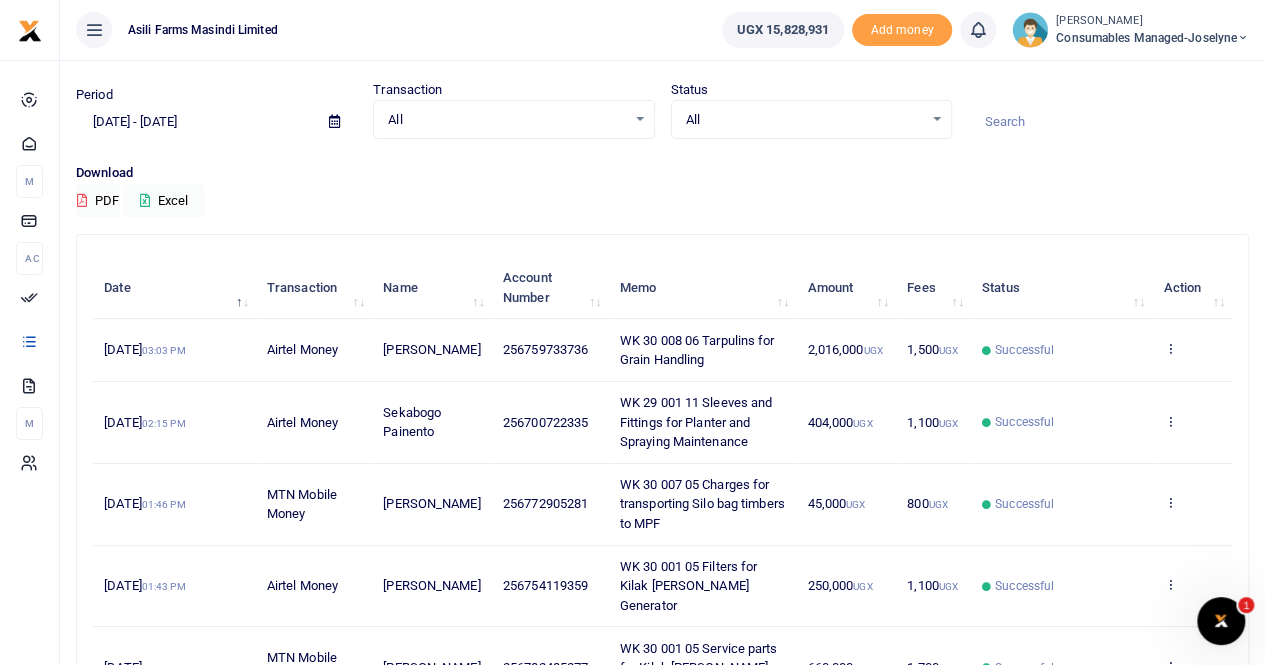 scroll, scrollTop: 0, scrollLeft: 0, axis: both 